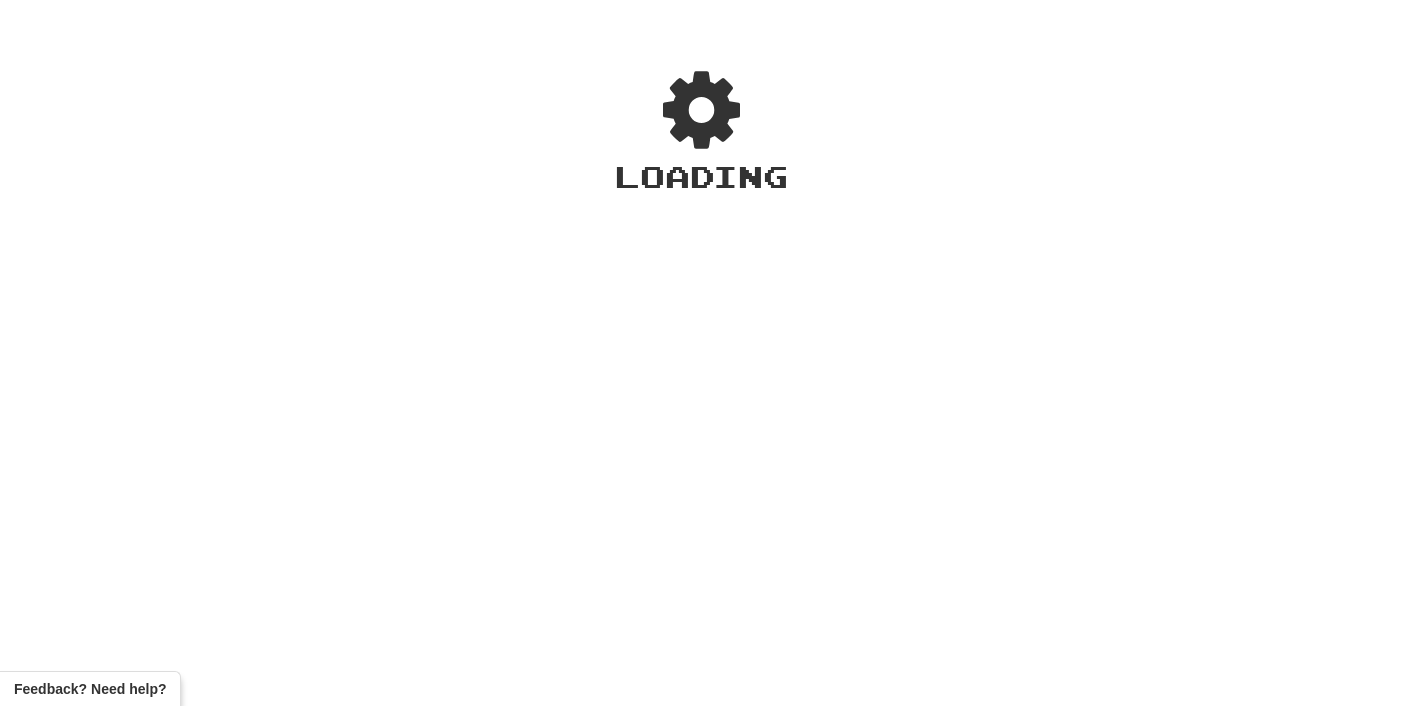 scroll, scrollTop: 0, scrollLeft: 0, axis: both 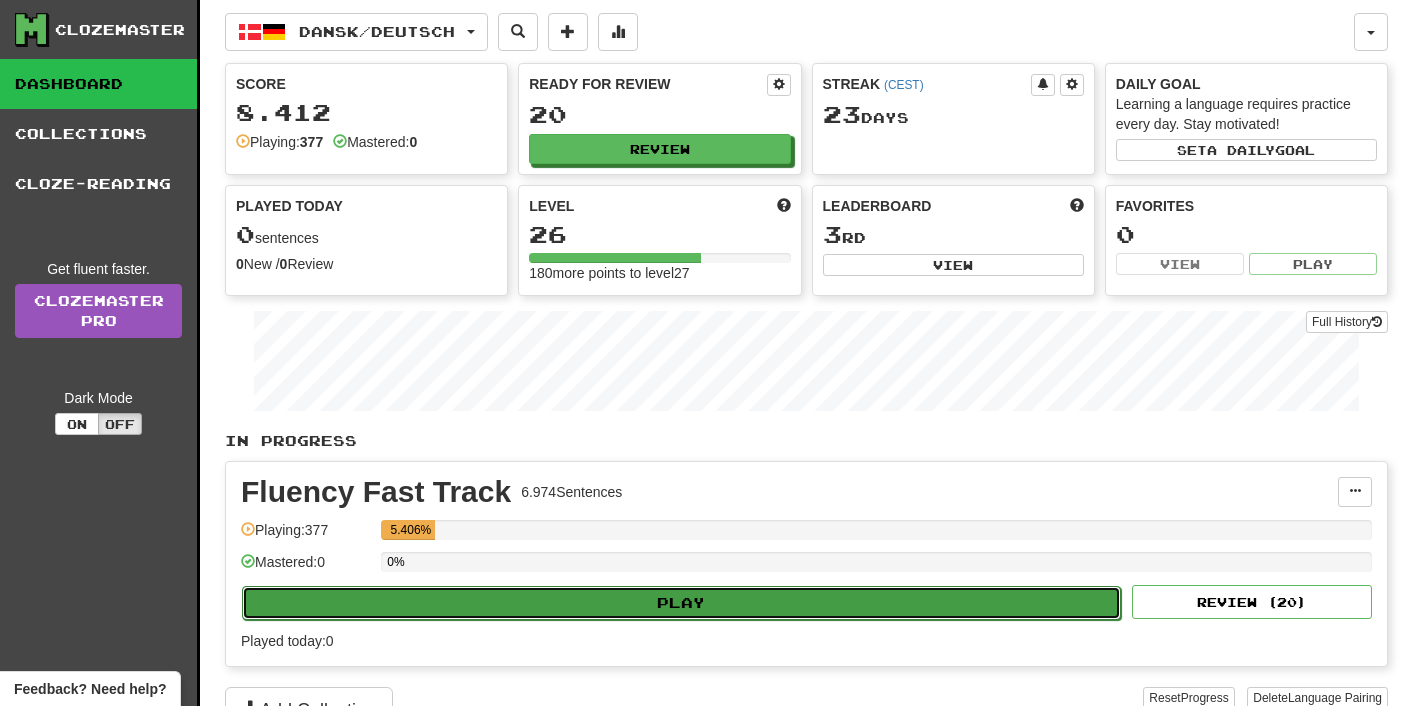 click on "Play" at bounding box center (681, 603) 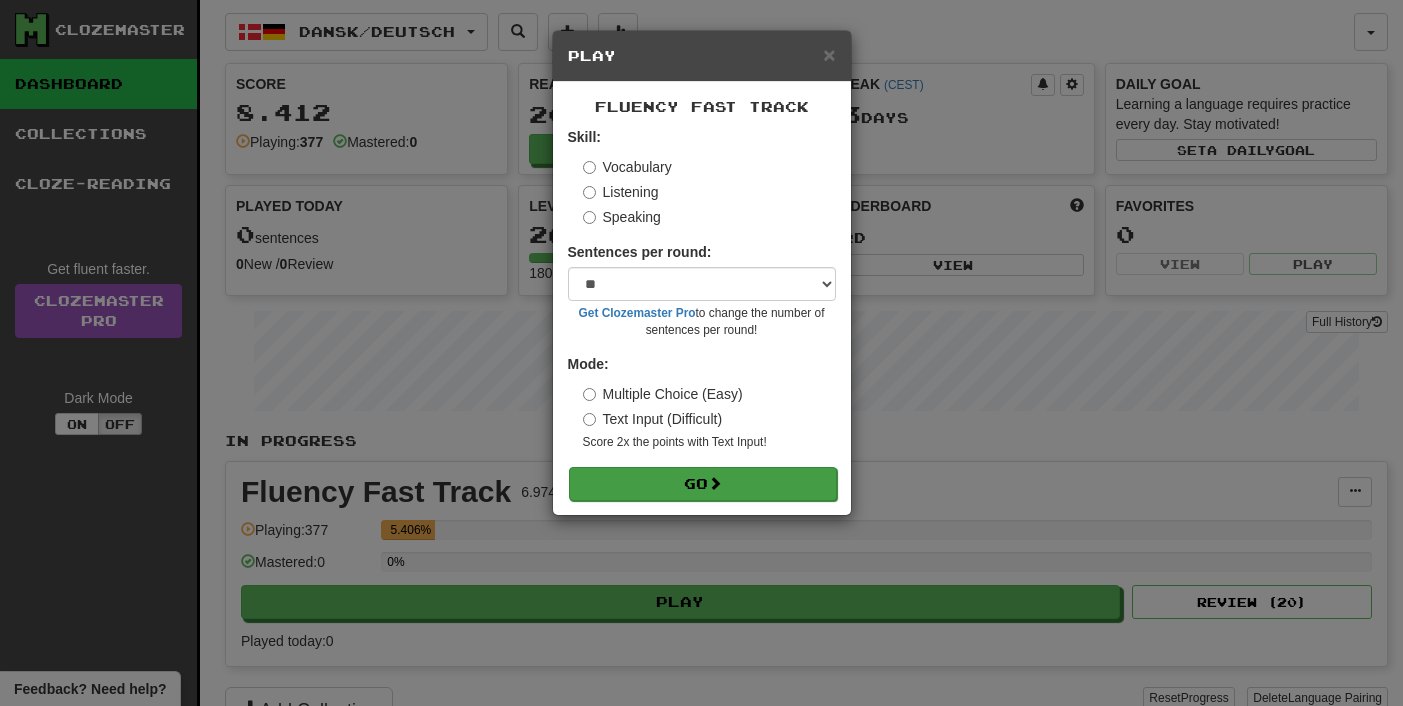 click on "Skill: Vocabulary Listening Speaking Sentences per round: * ** ** ** ** ** *** ******** Get Clozemaster Pro  to change the number of sentences per round! Mode: Multiple Choice (Easy) Text Input (Difficult) Score 2x the points with Text Input ! Go" at bounding box center (702, 313) 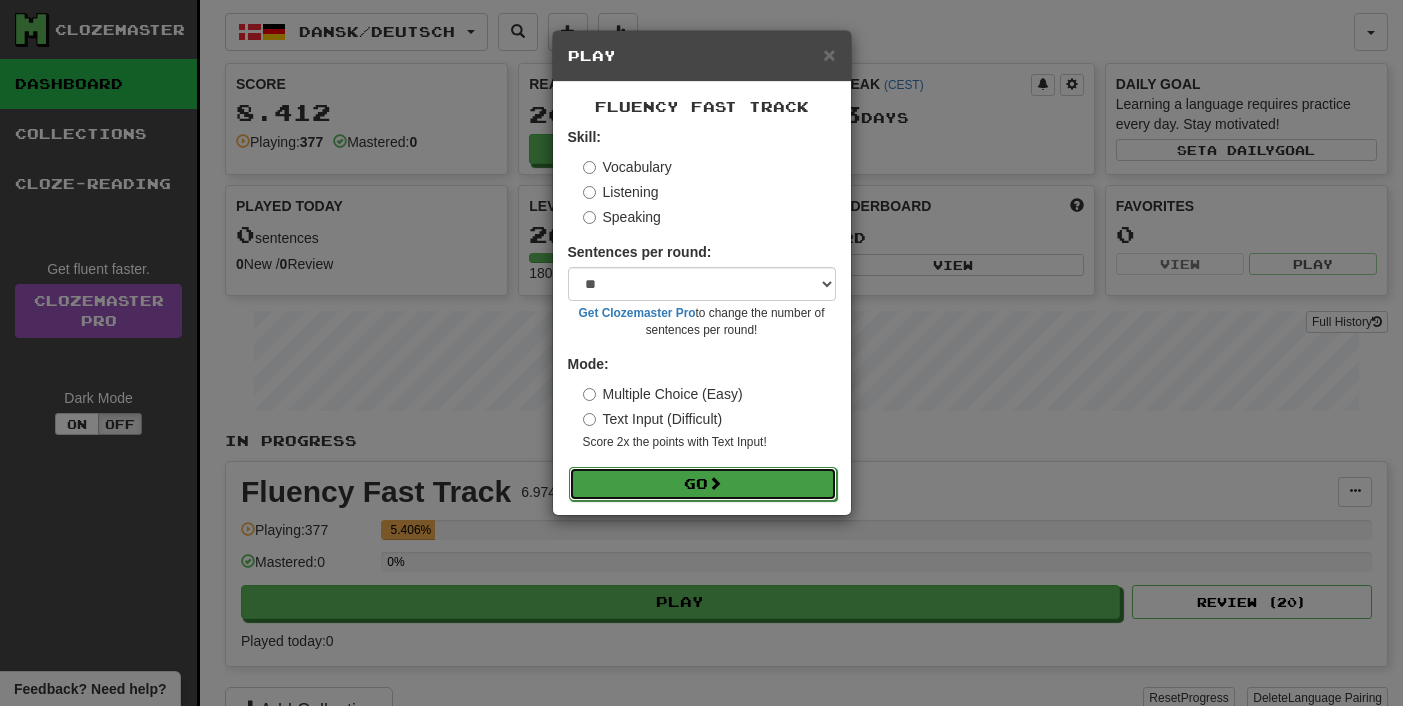 click on "Go" at bounding box center [703, 484] 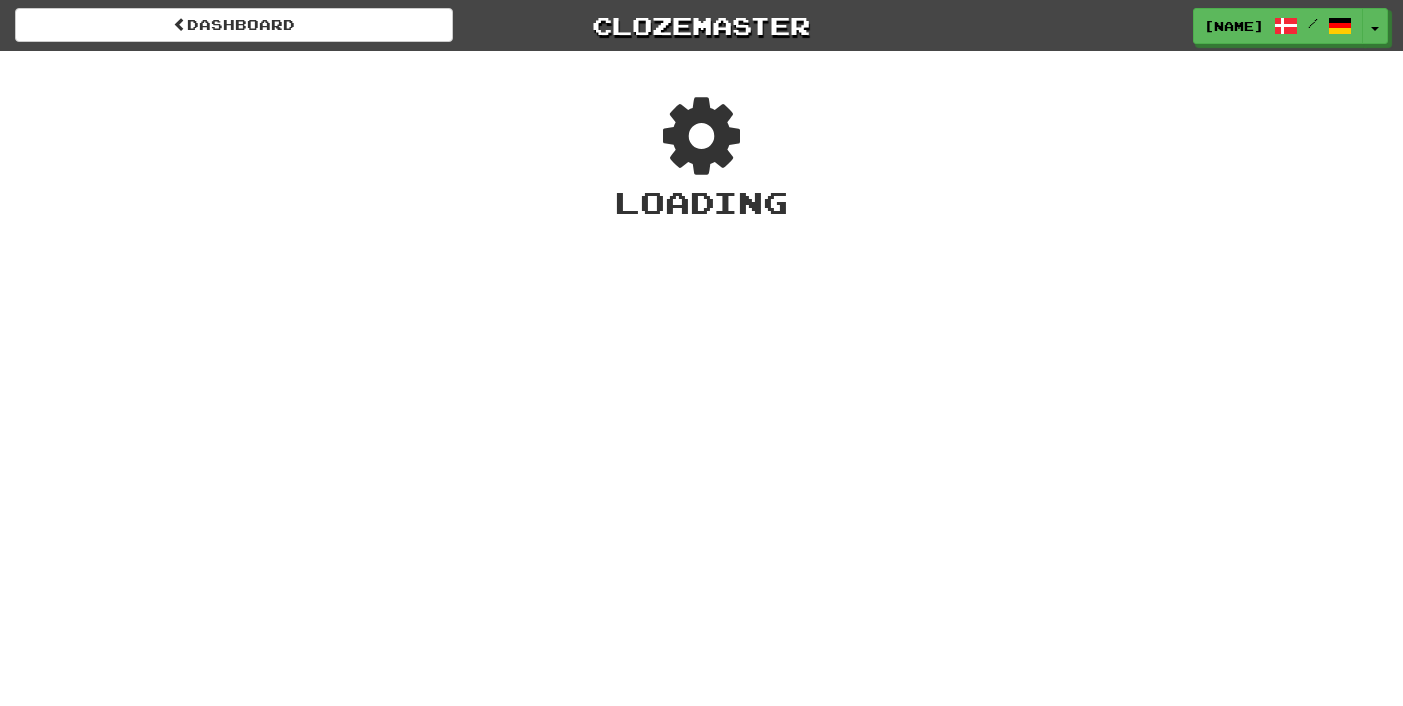 scroll, scrollTop: 0, scrollLeft: 0, axis: both 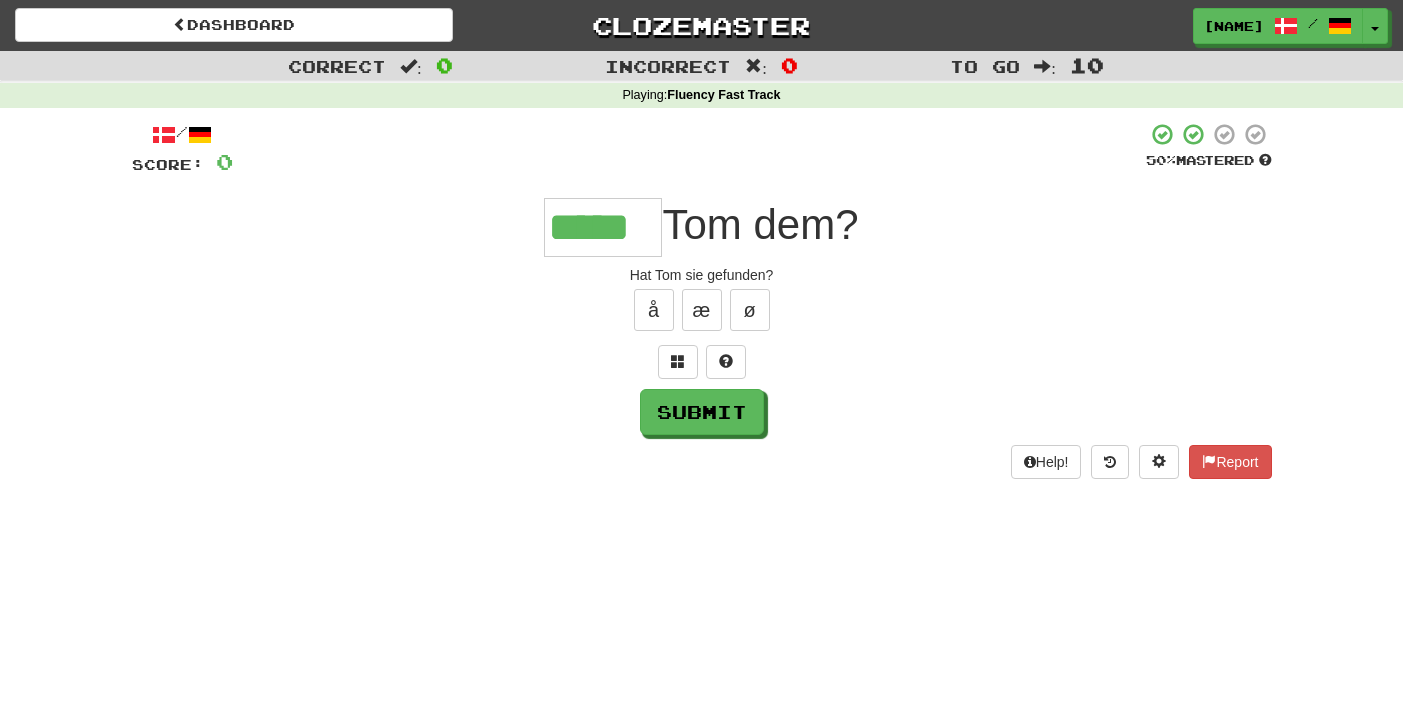 type on "*****" 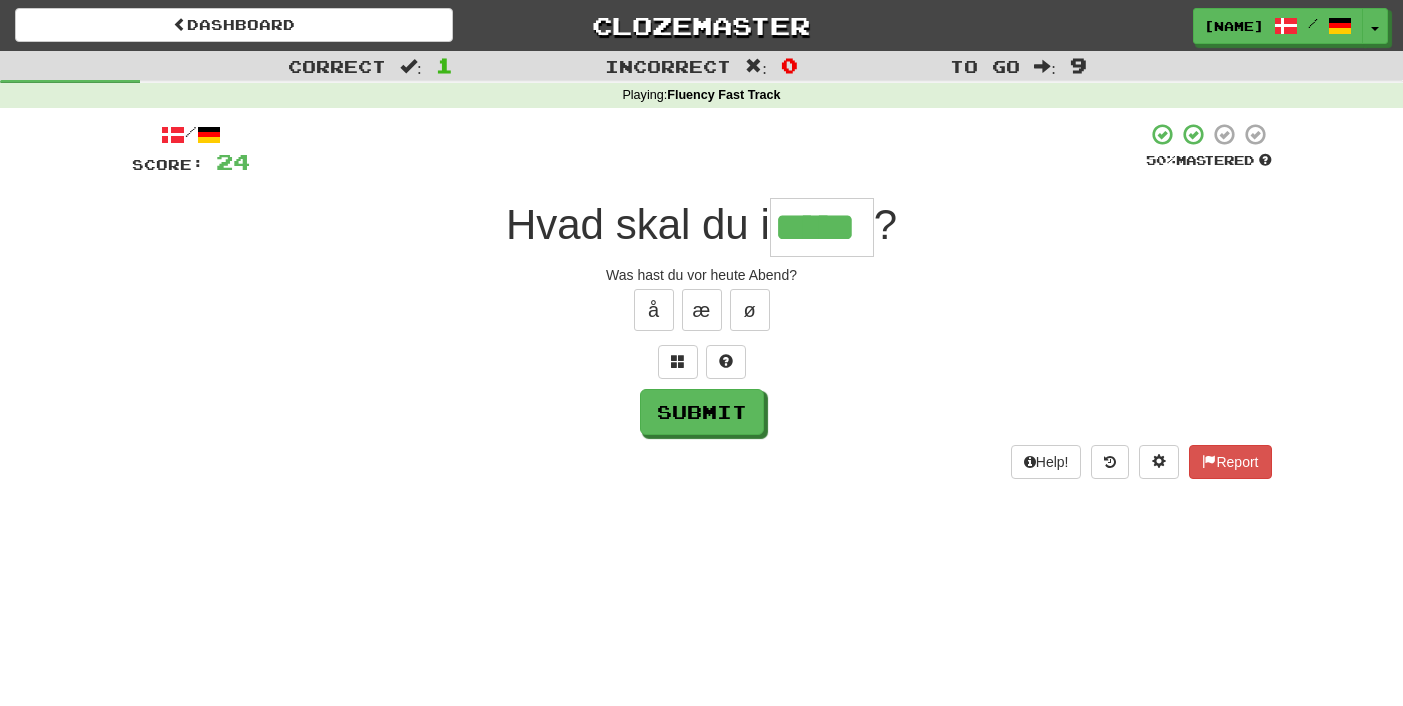type on "*****" 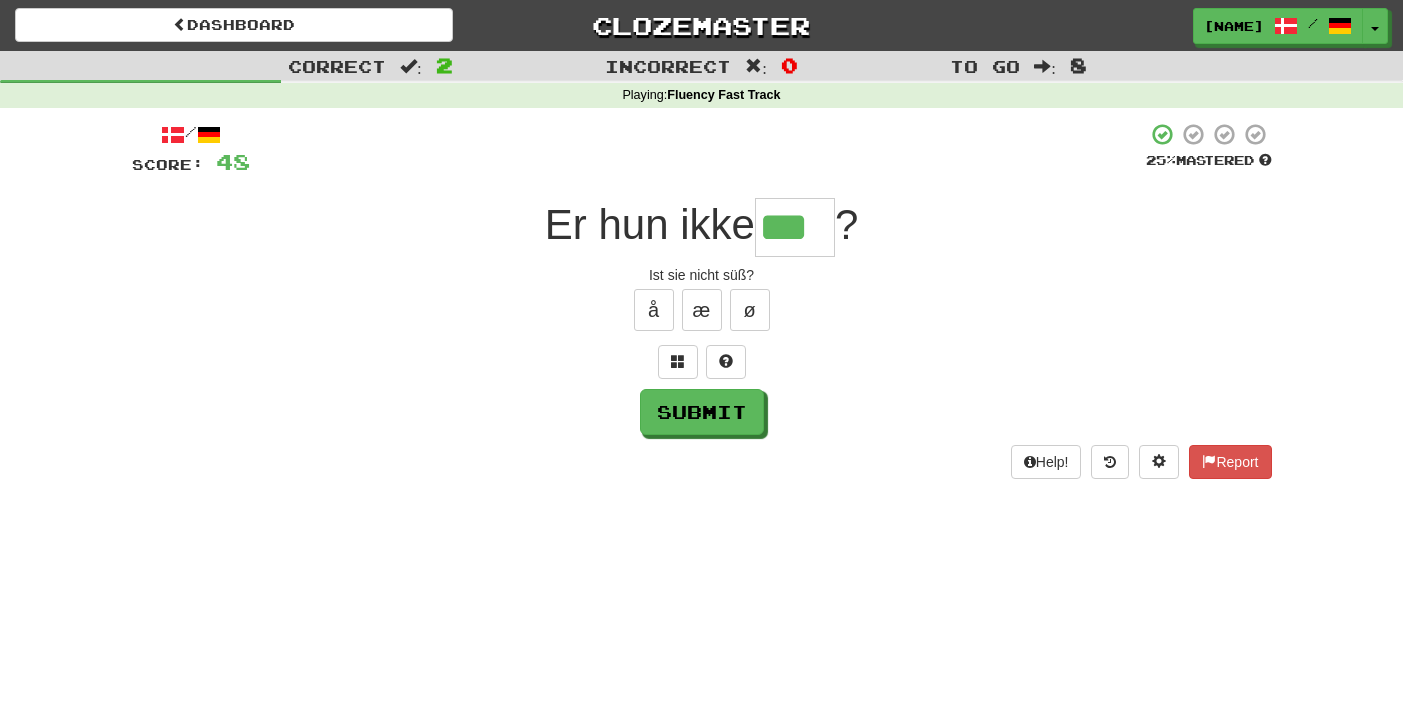 type on "***" 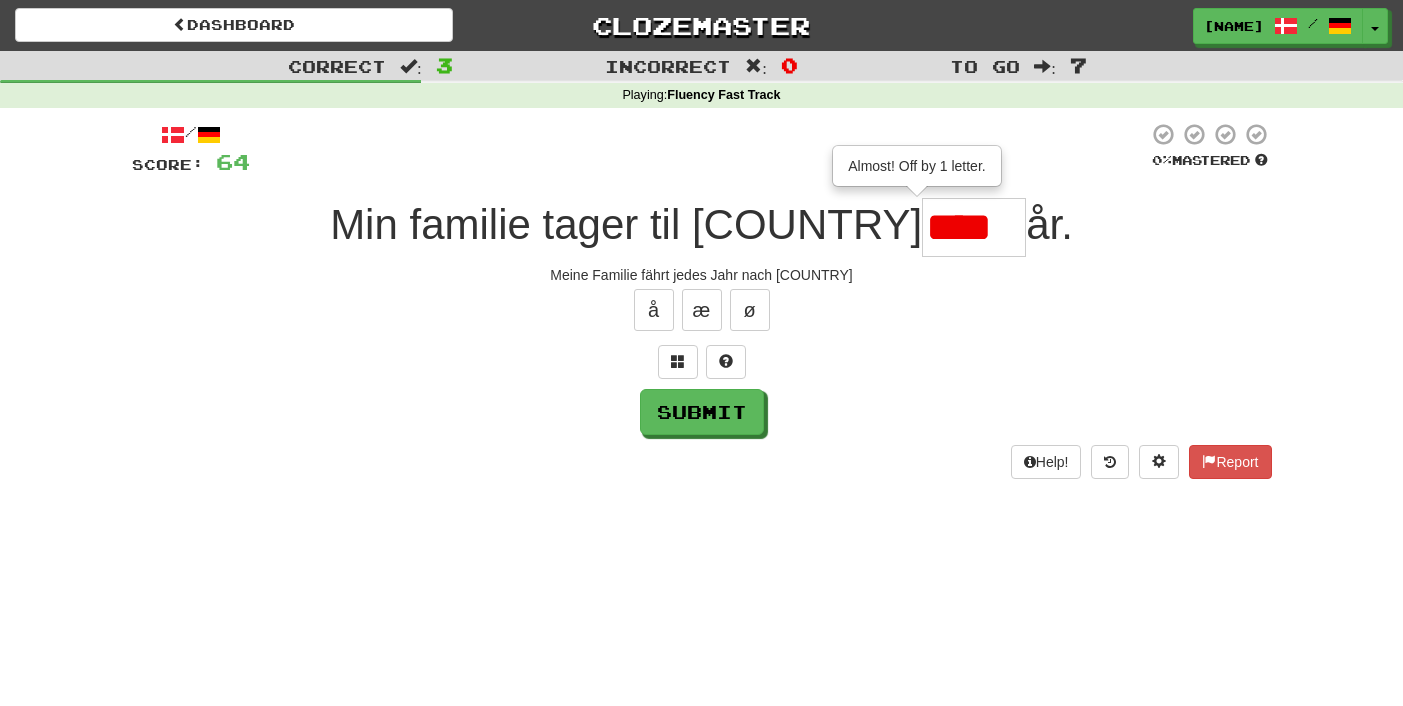 scroll, scrollTop: 0, scrollLeft: 0, axis: both 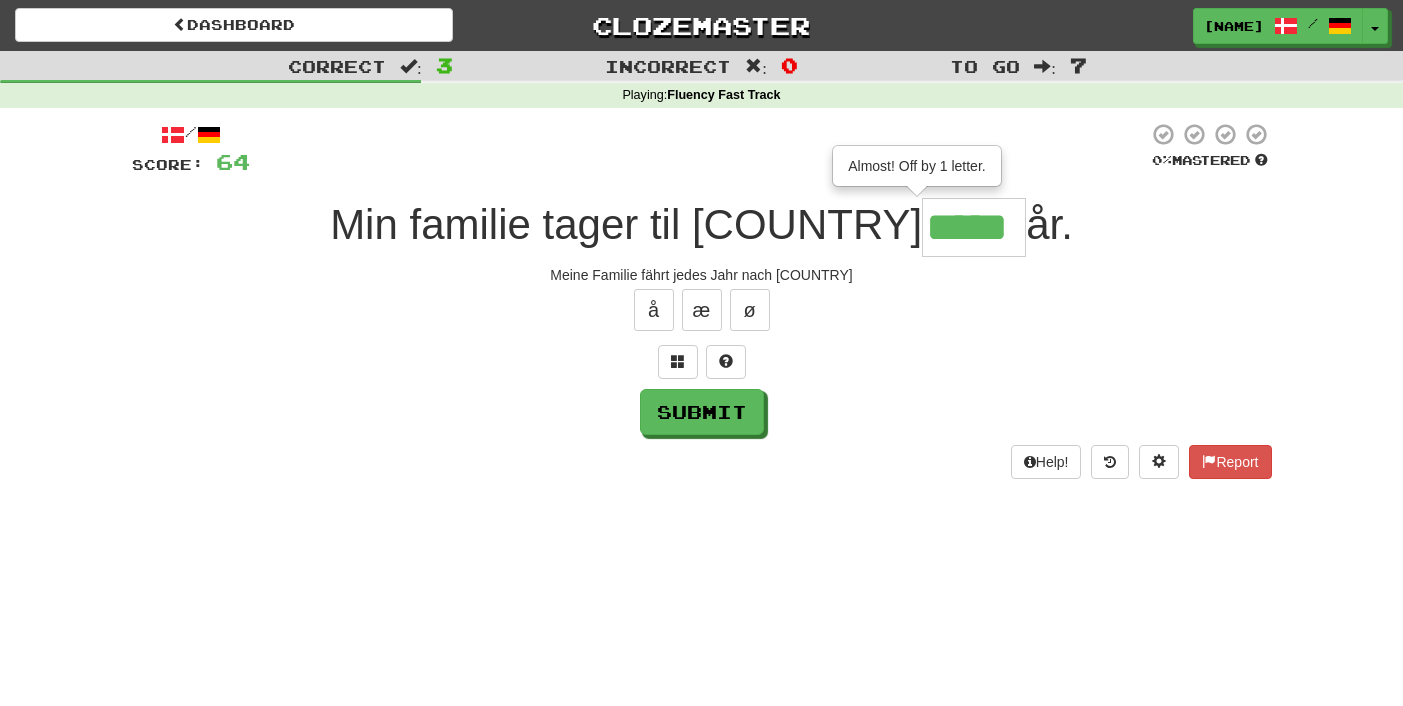type on "*****" 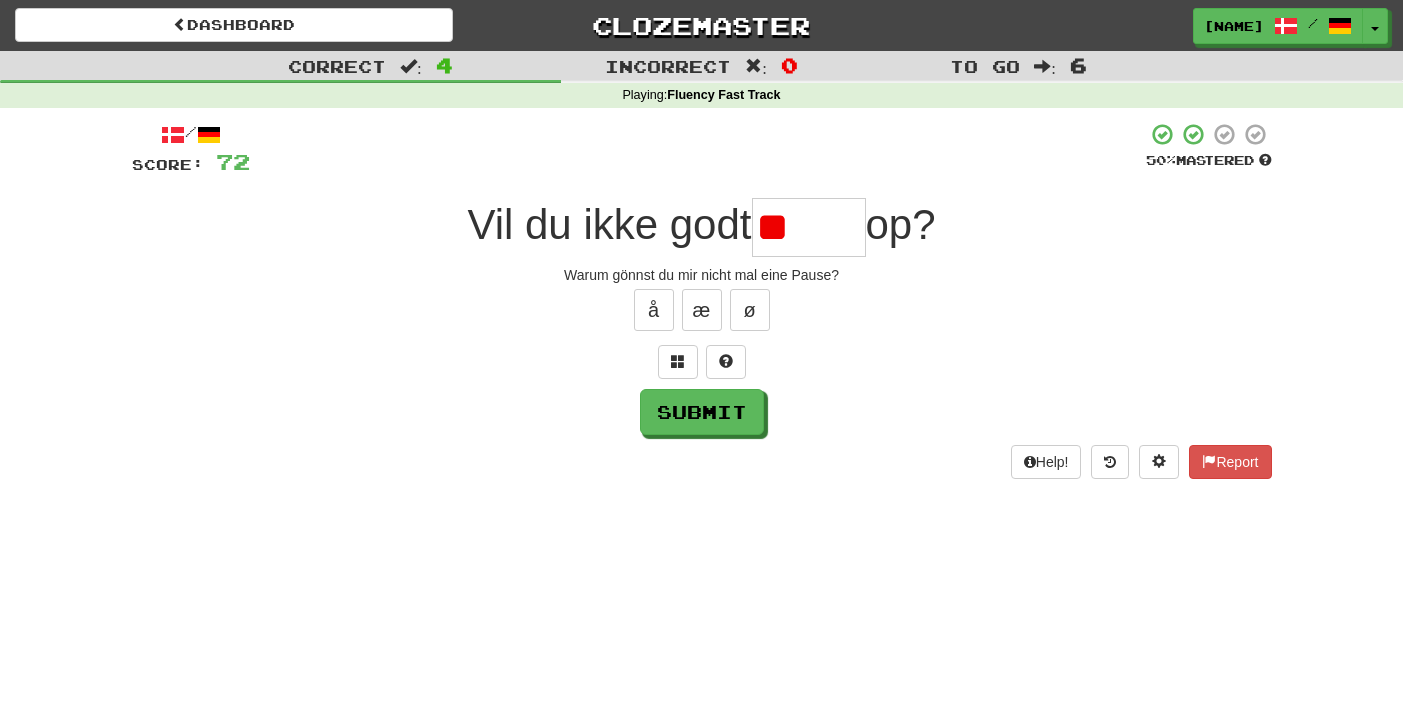 type on "*" 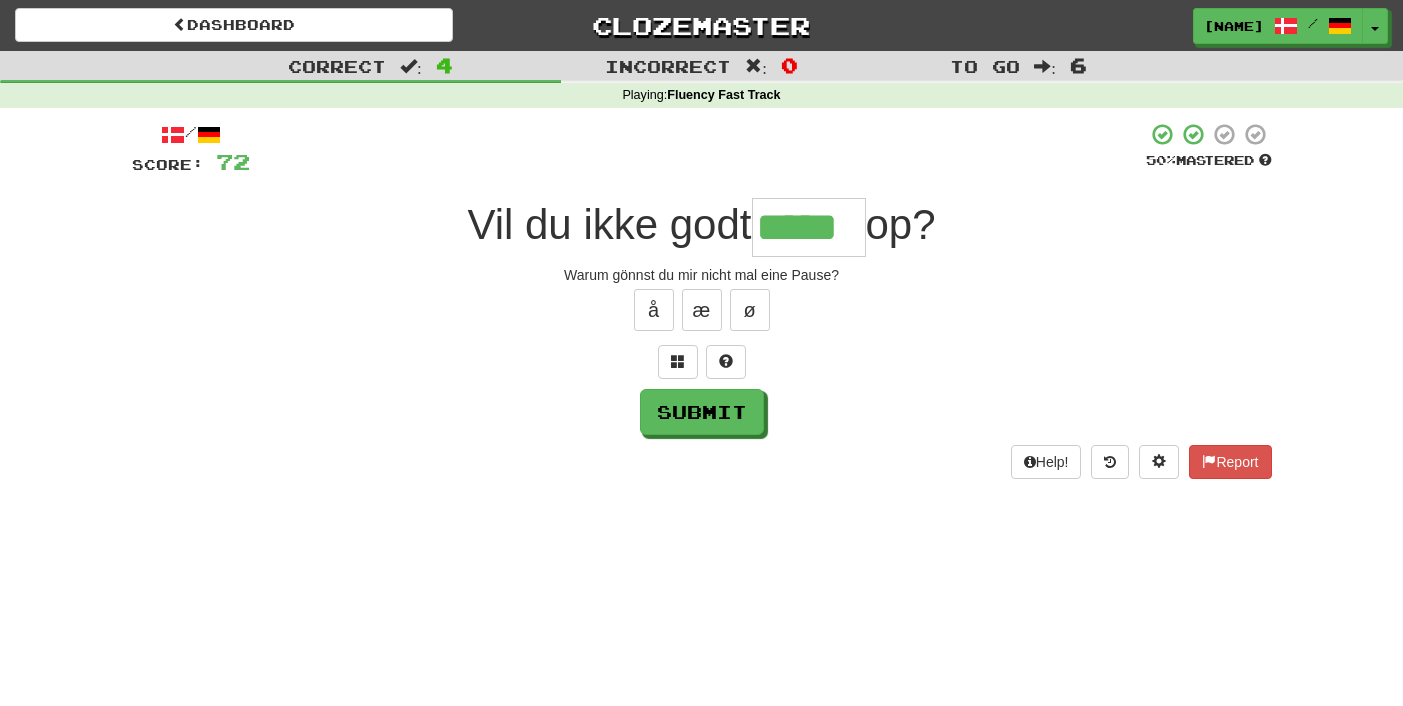 type on "*****" 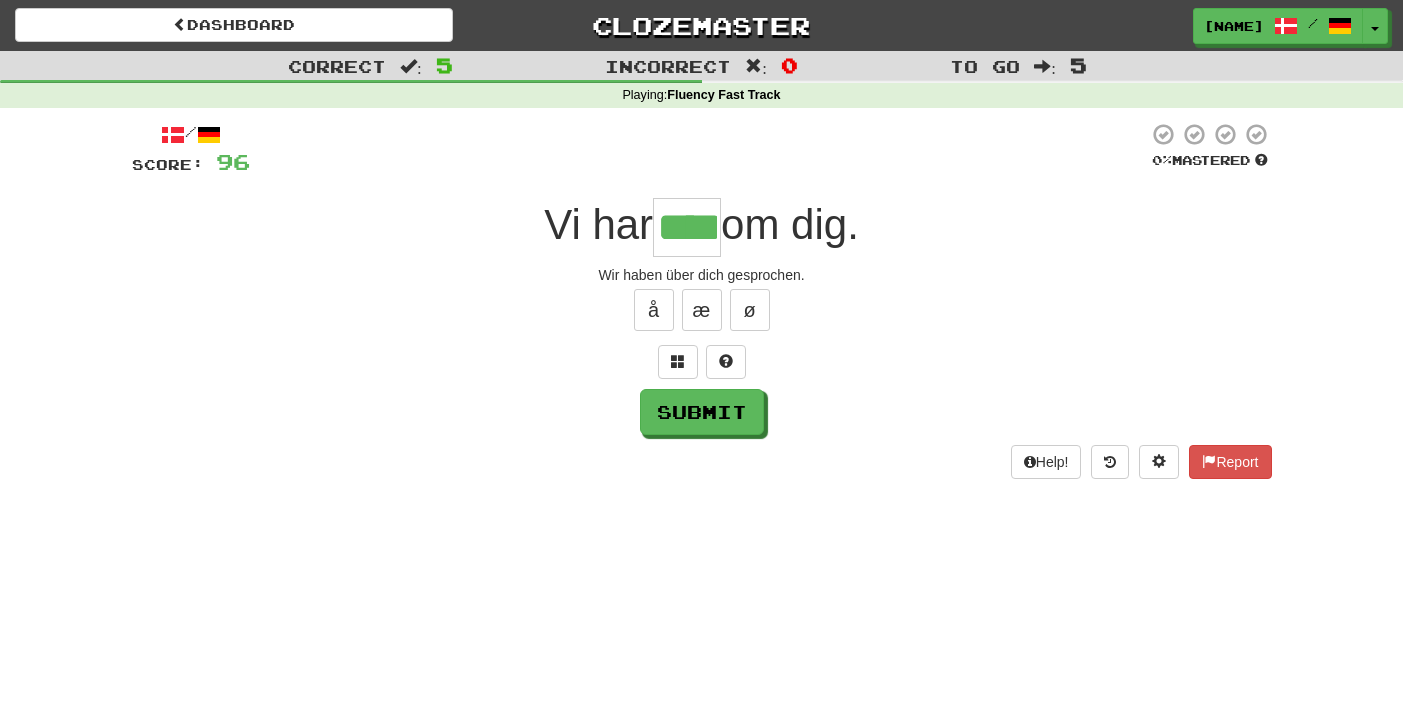 type on "****" 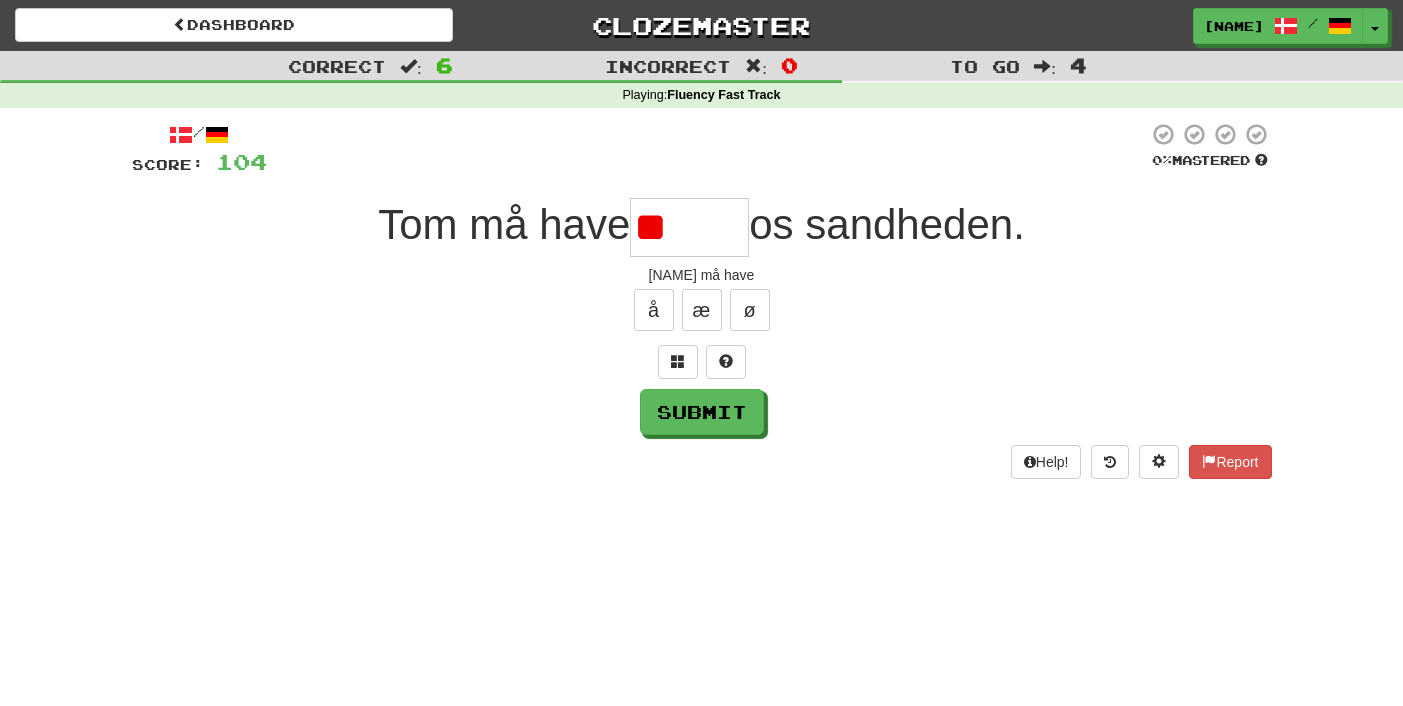 type on "*" 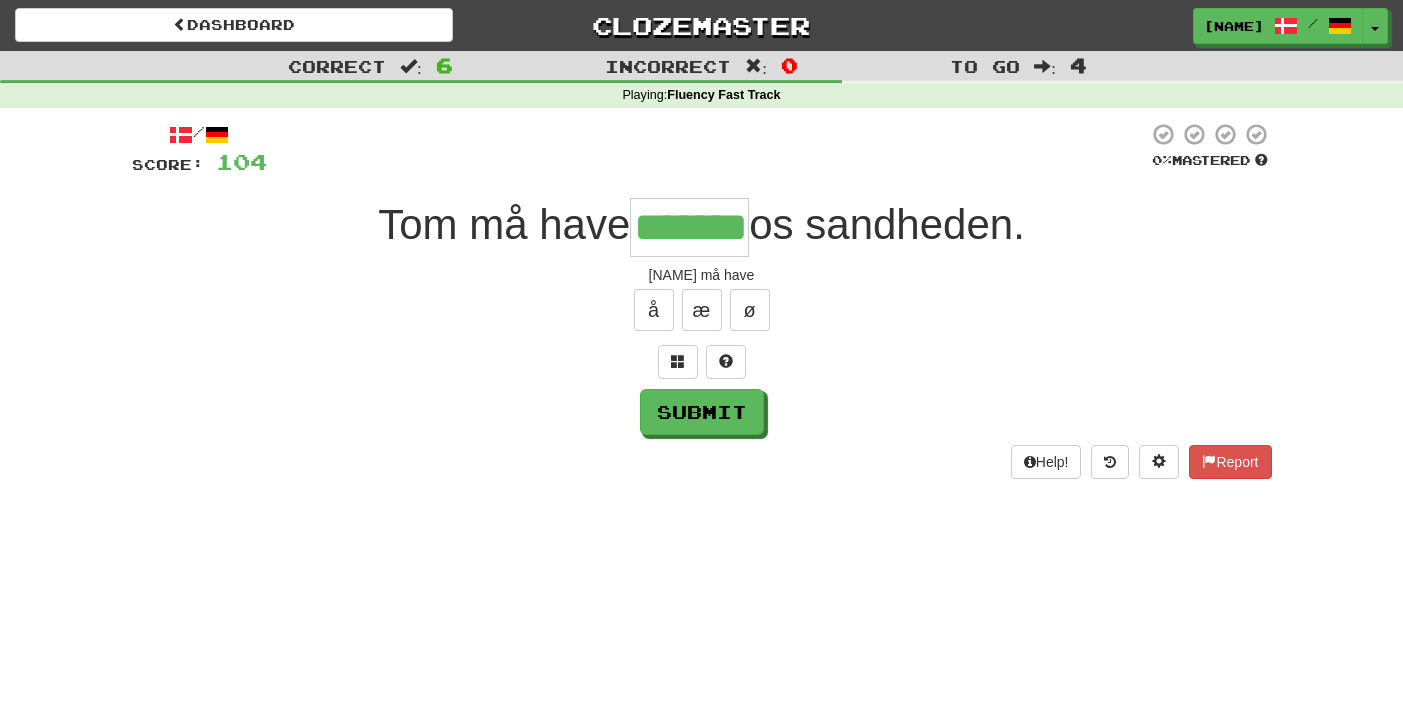 type on "*******" 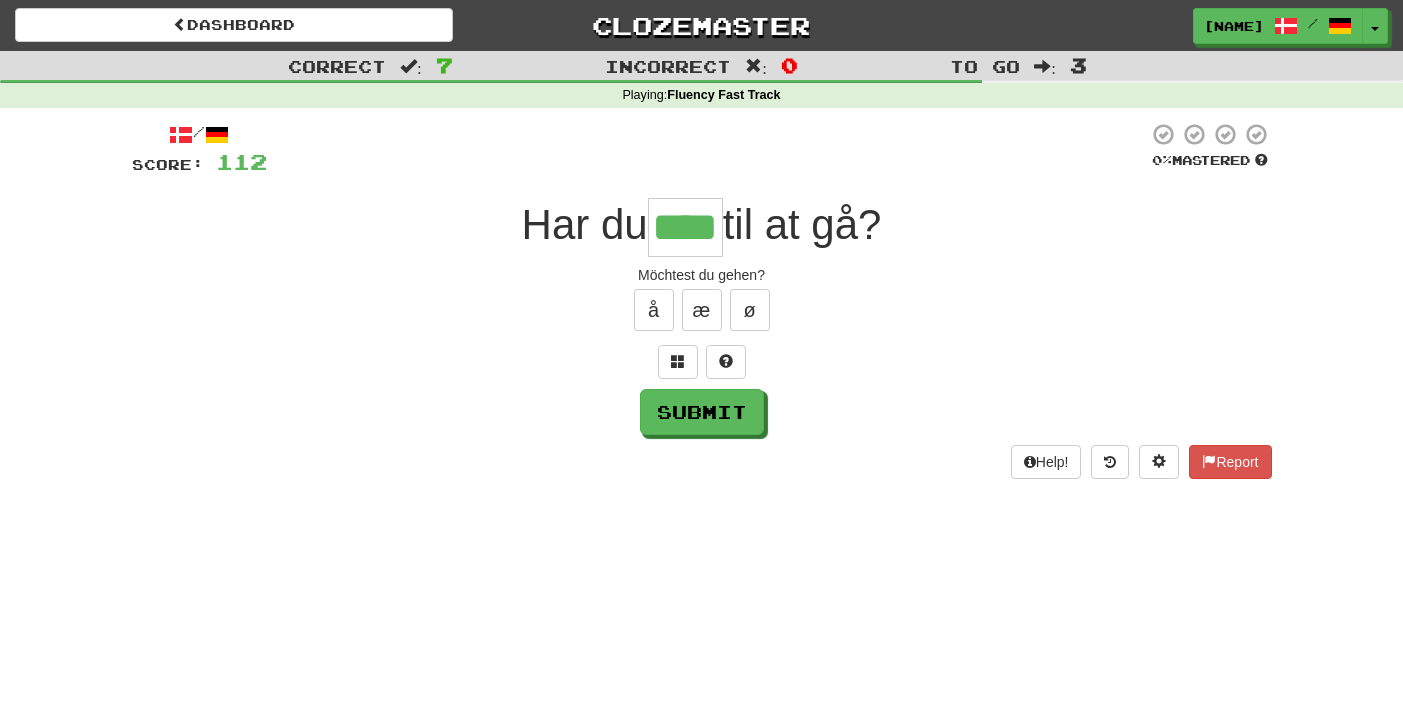 type on "****" 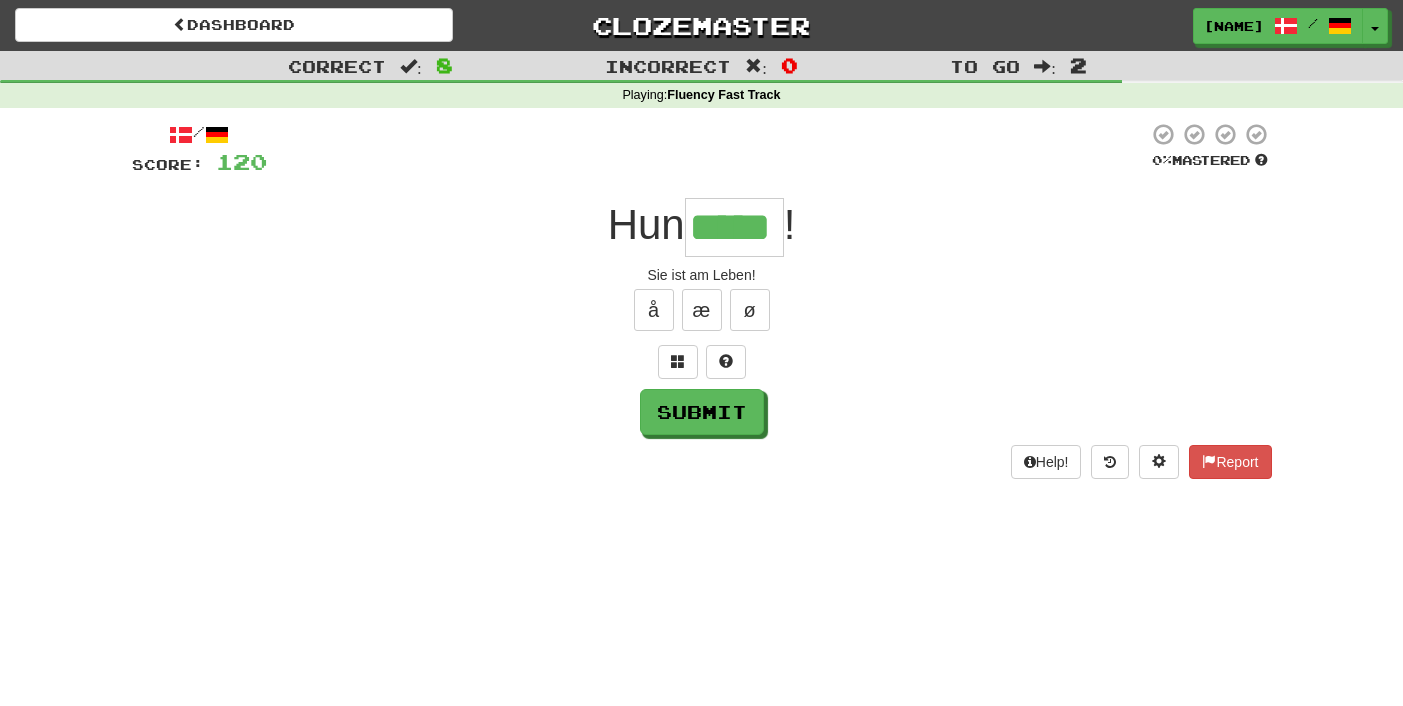 type on "*****" 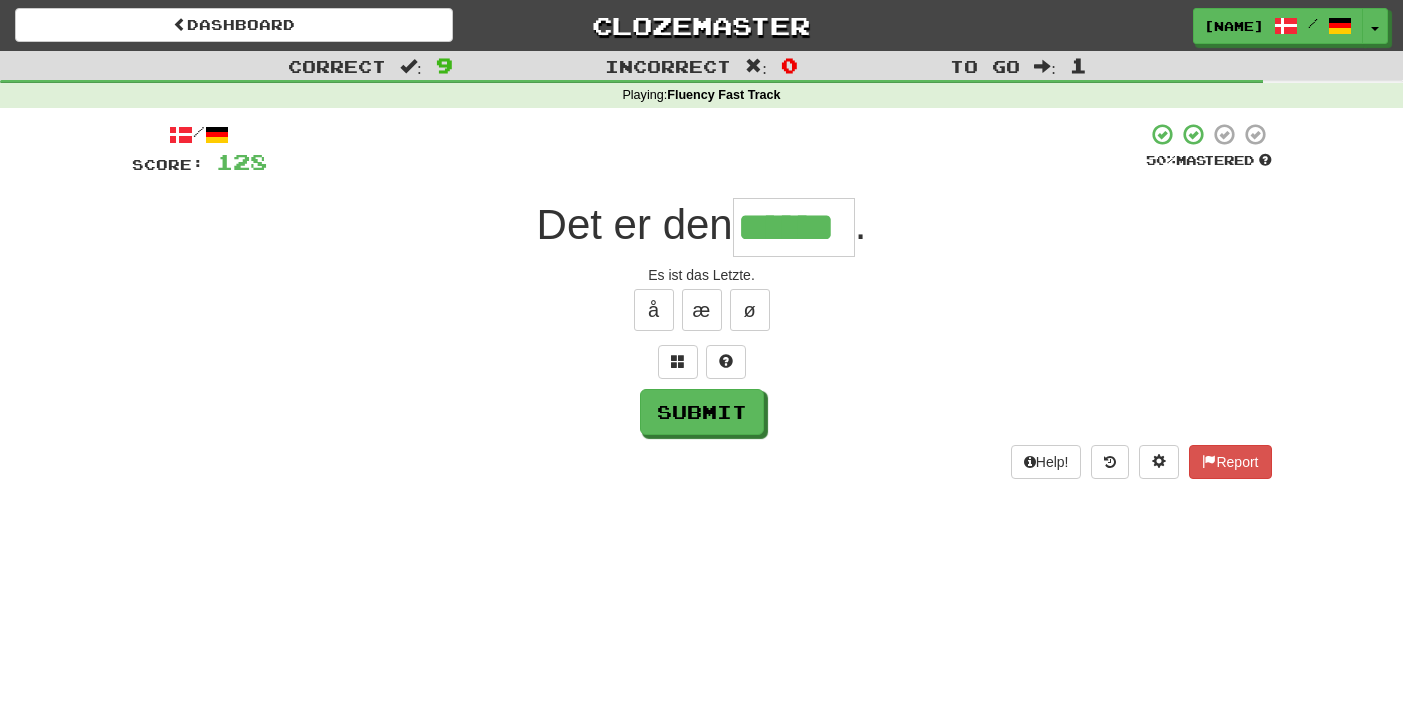 type on "******" 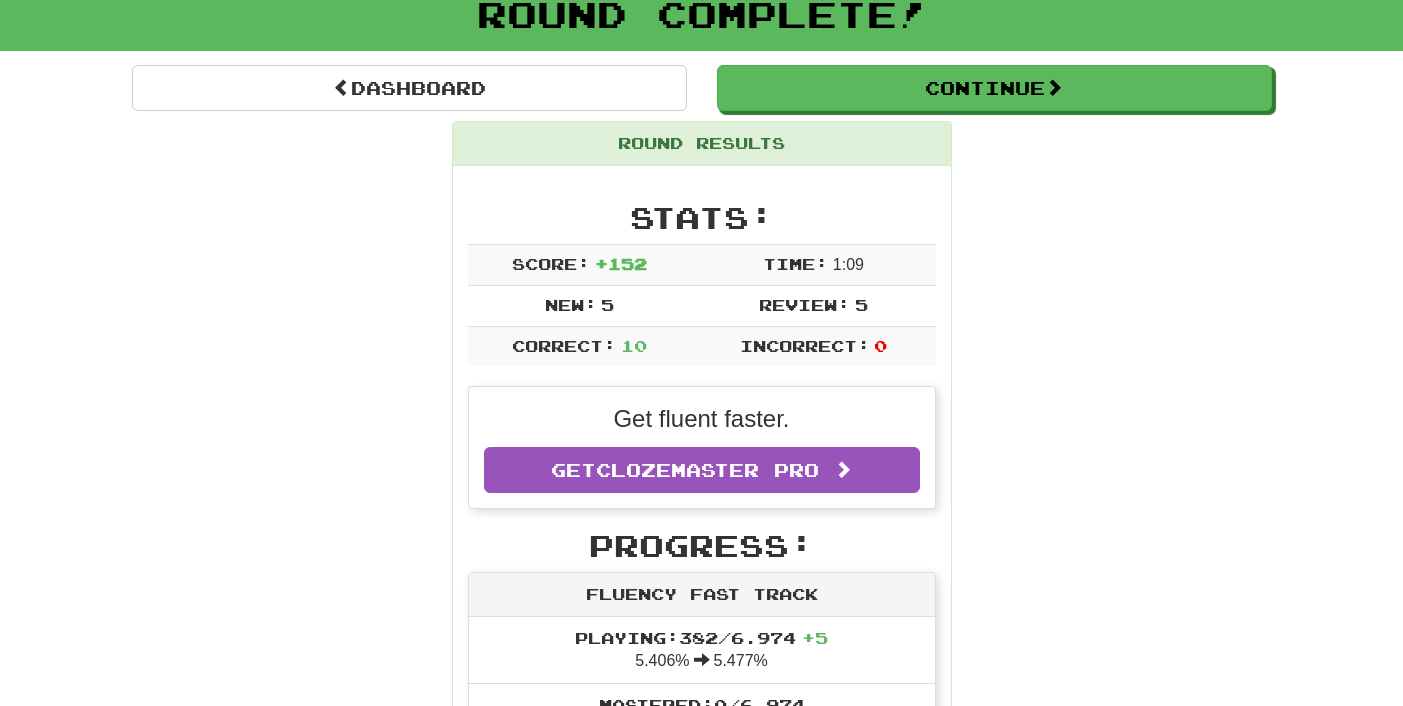 scroll, scrollTop: 0, scrollLeft: 0, axis: both 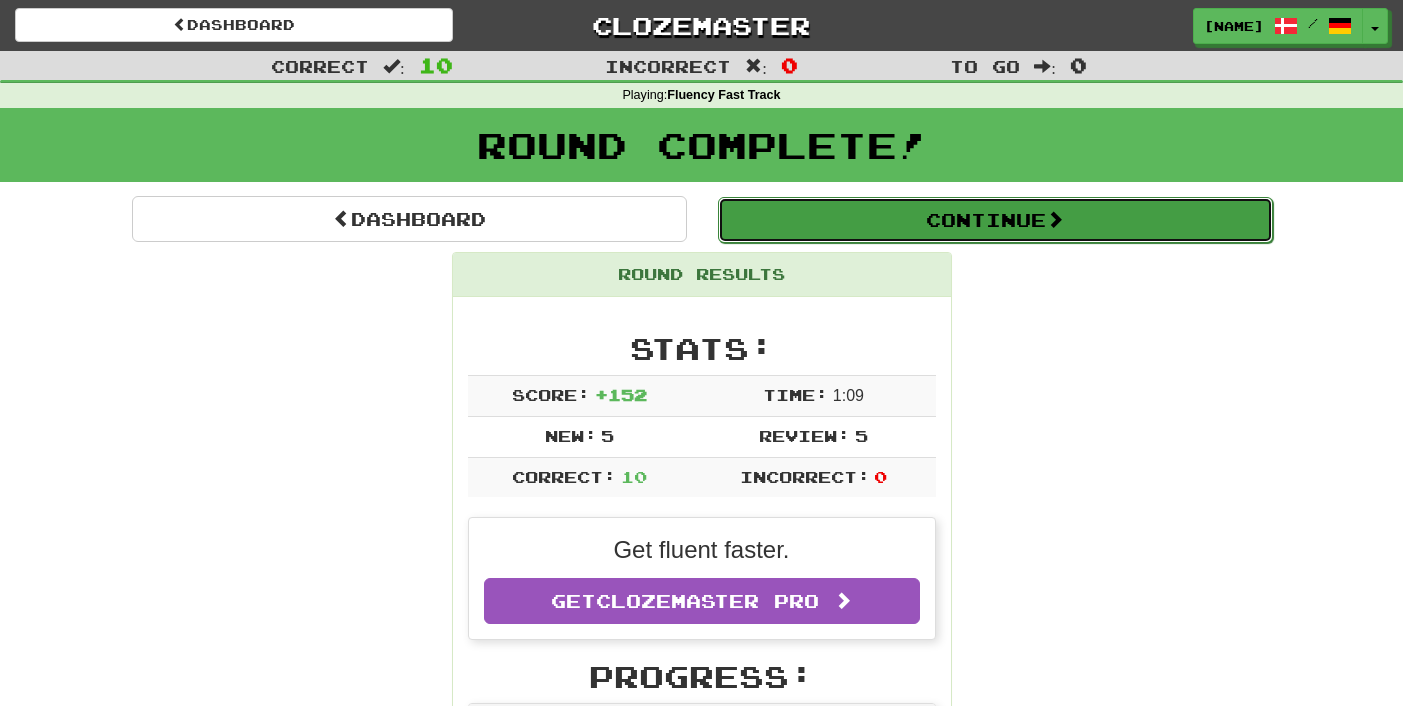 click on "Continue" at bounding box center (995, 220) 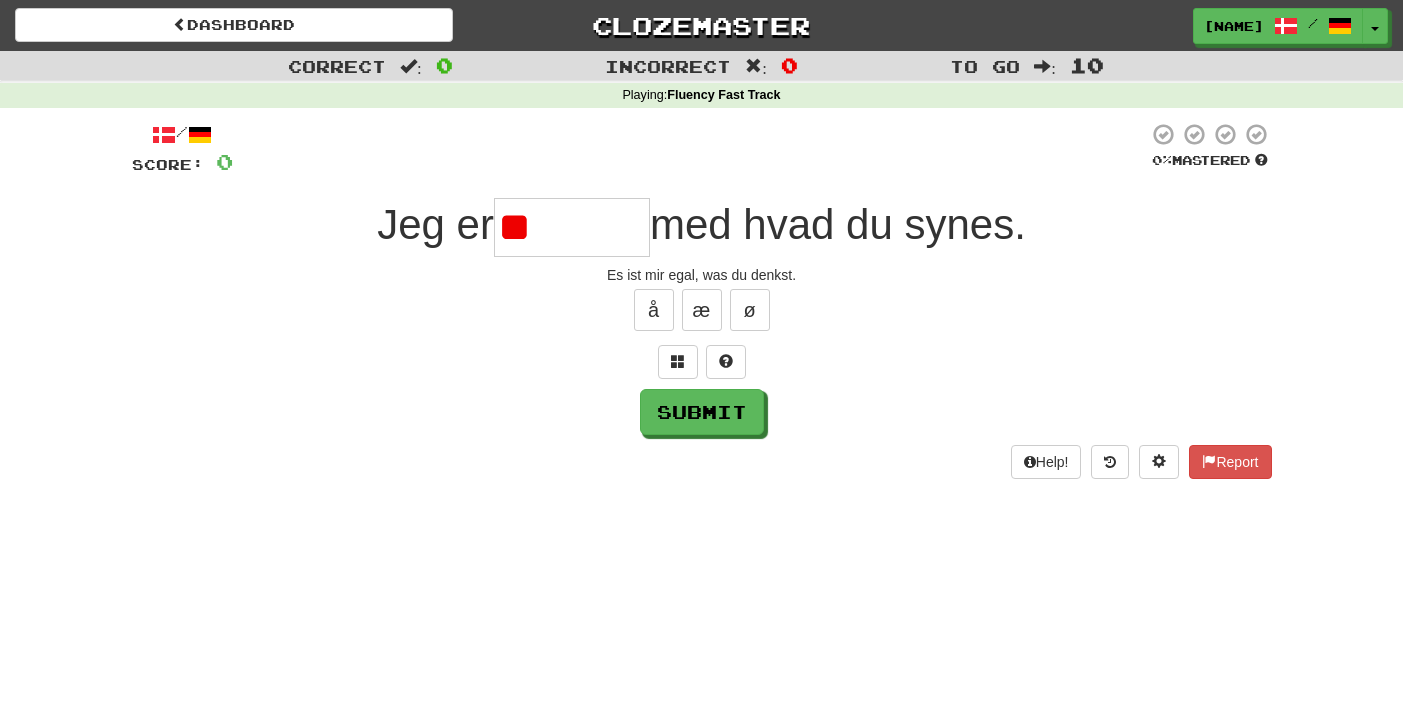 type on "*" 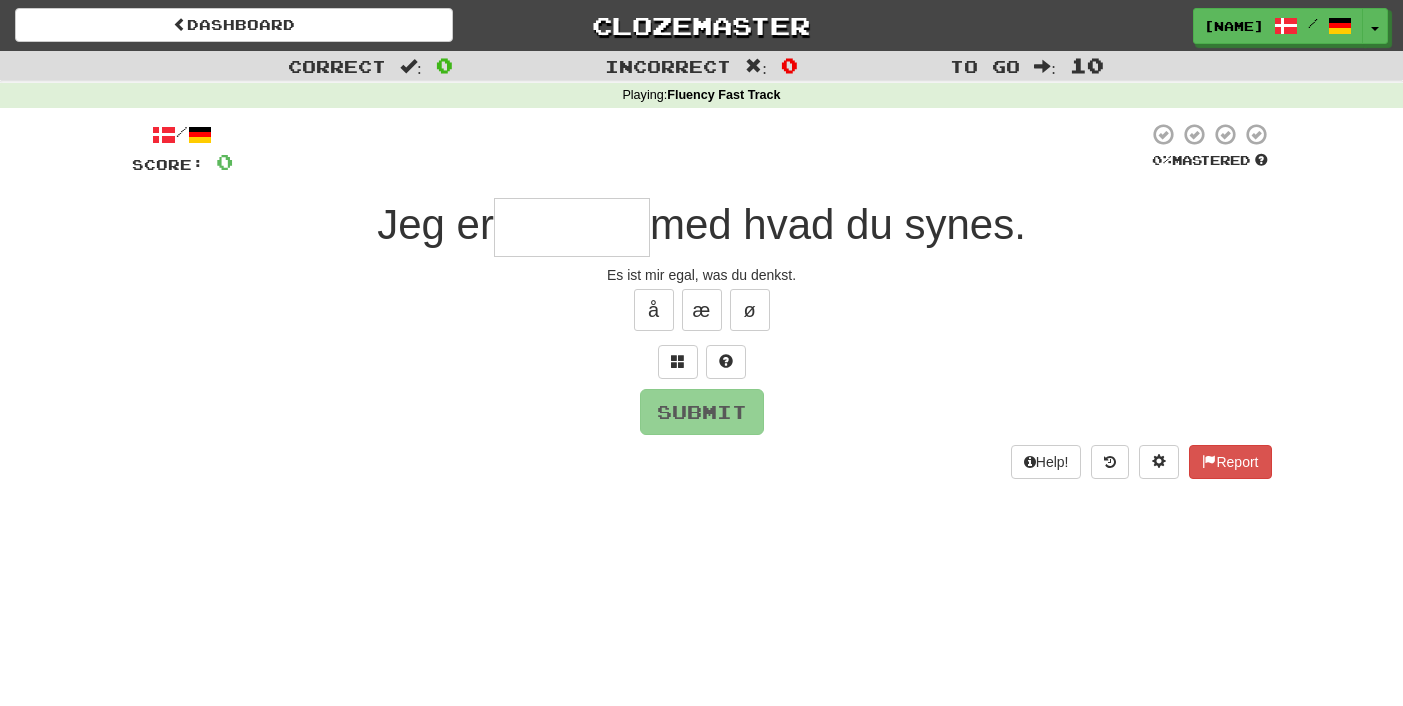 type on "*" 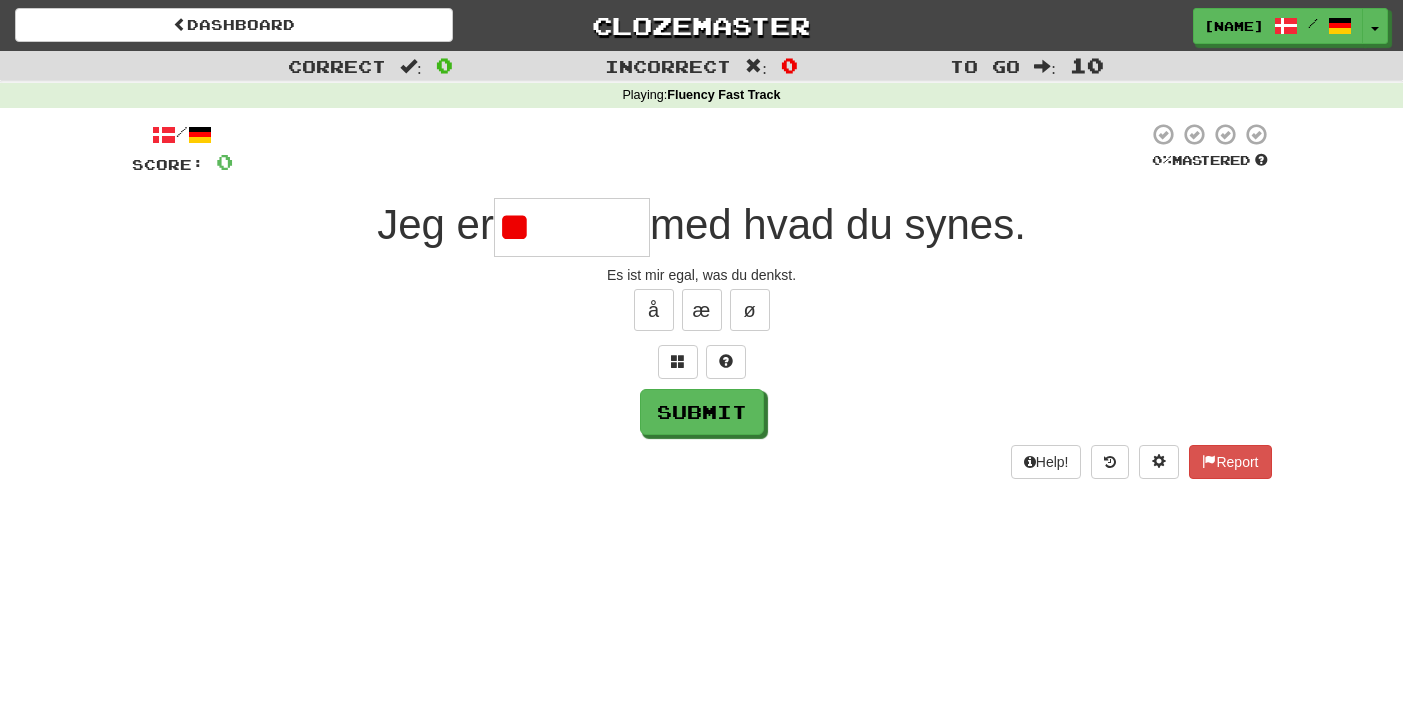 type on "*" 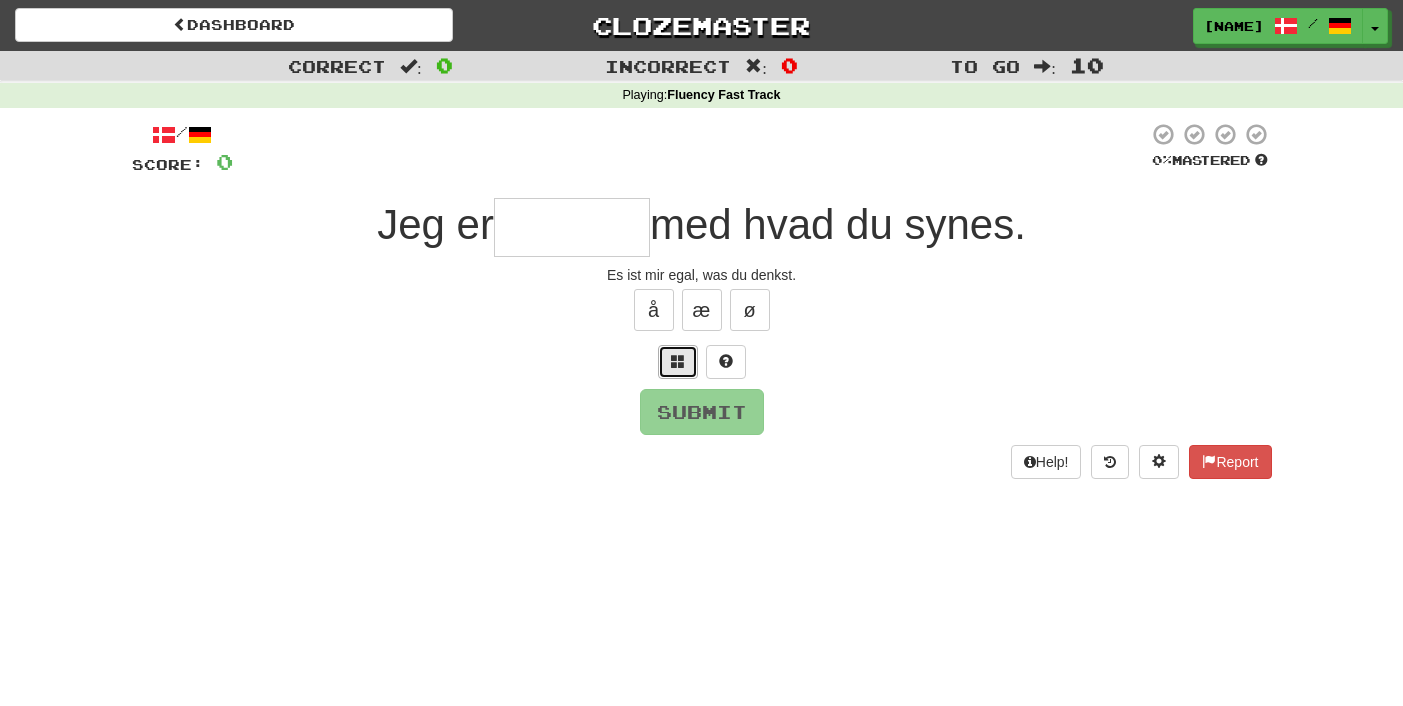 click at bounding box center [678, 361] 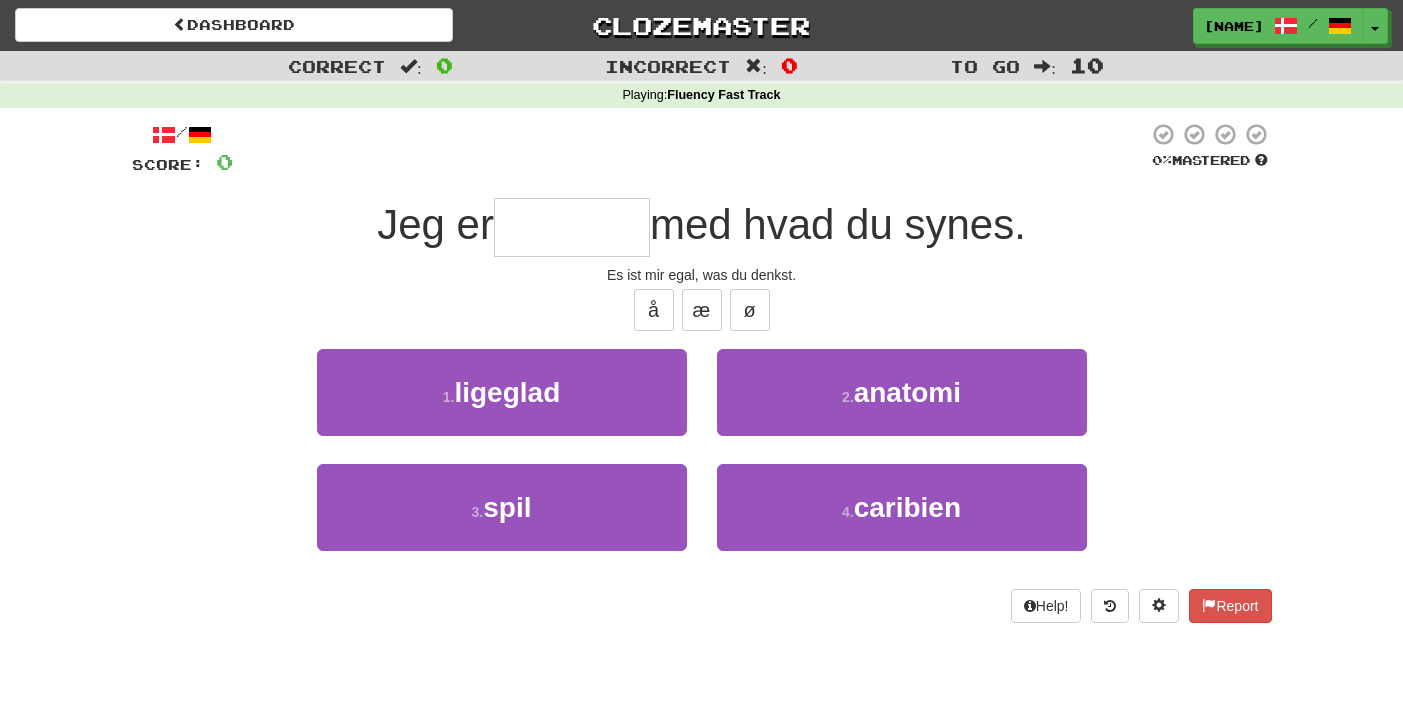 click on "1 .  ligeglad" at bounding box center [502, 406] 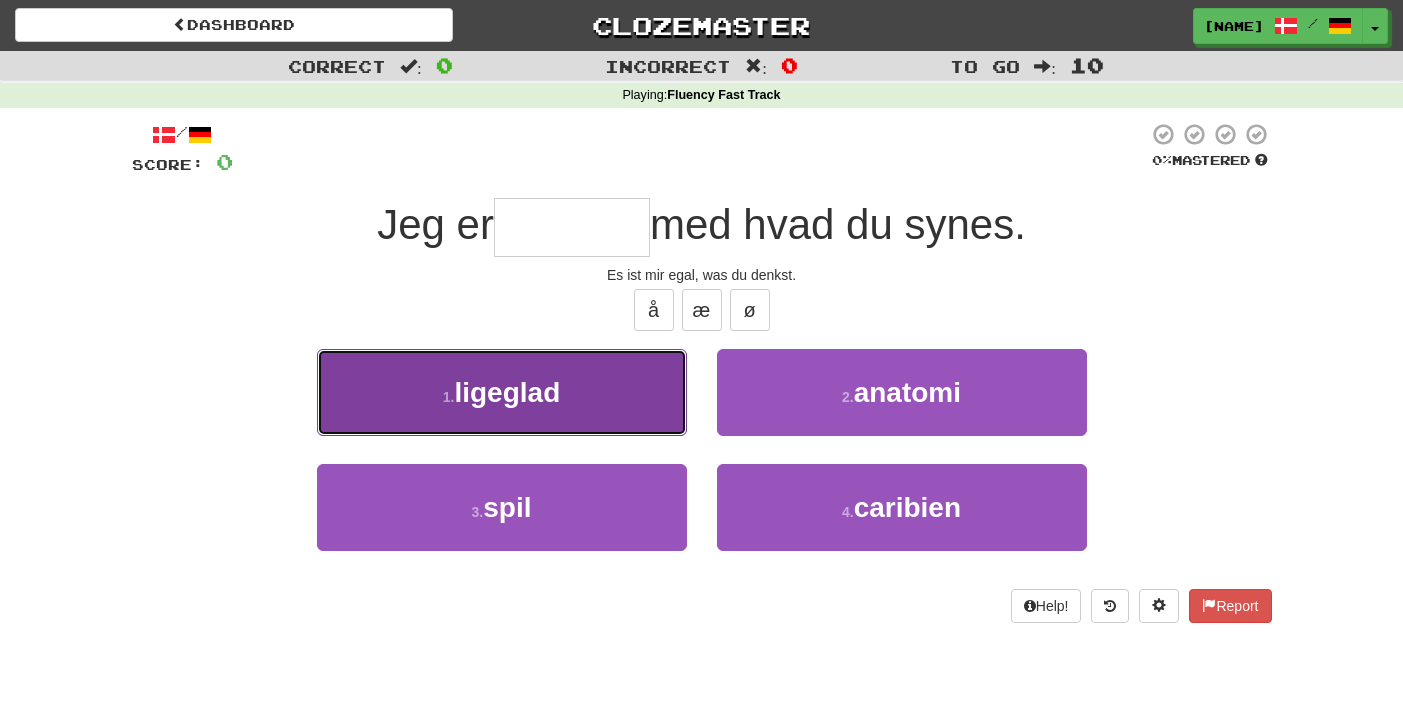 click on "ligeglad" at bounding box center (507, 392) 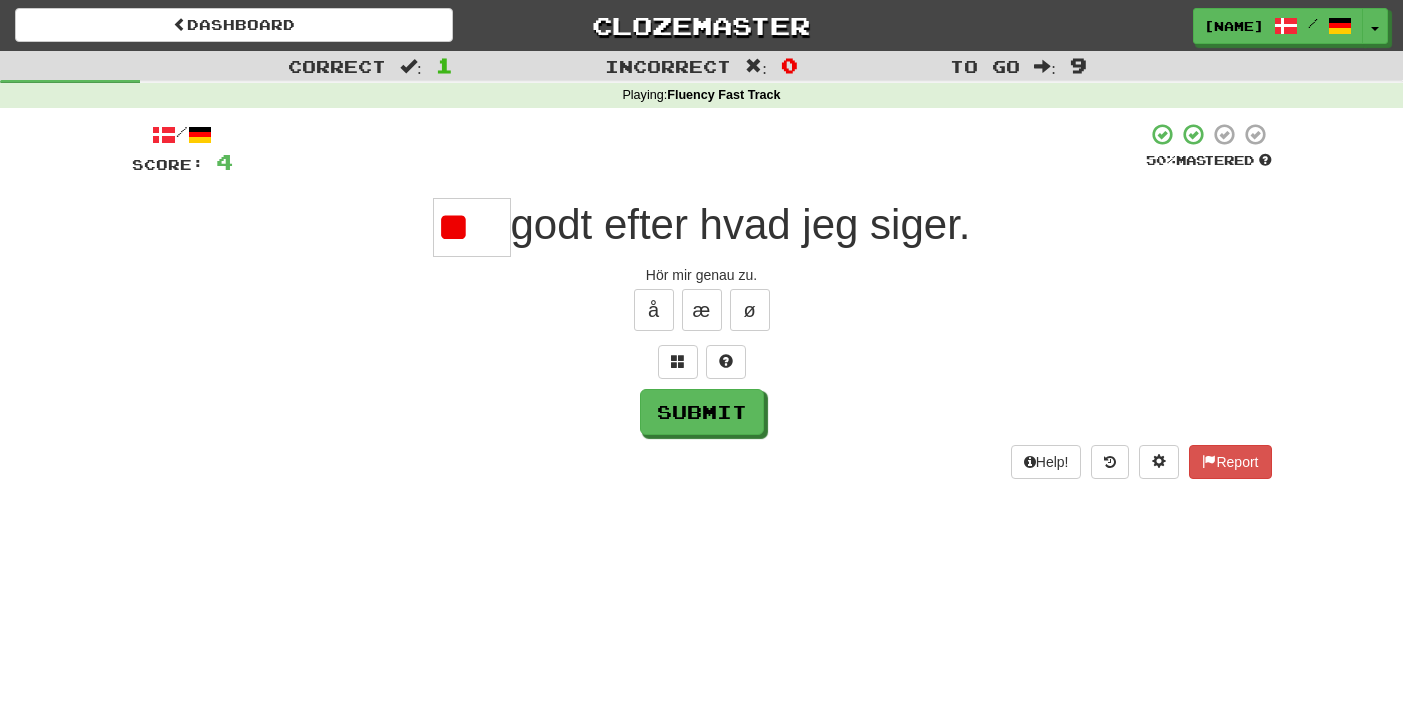 type on "*" 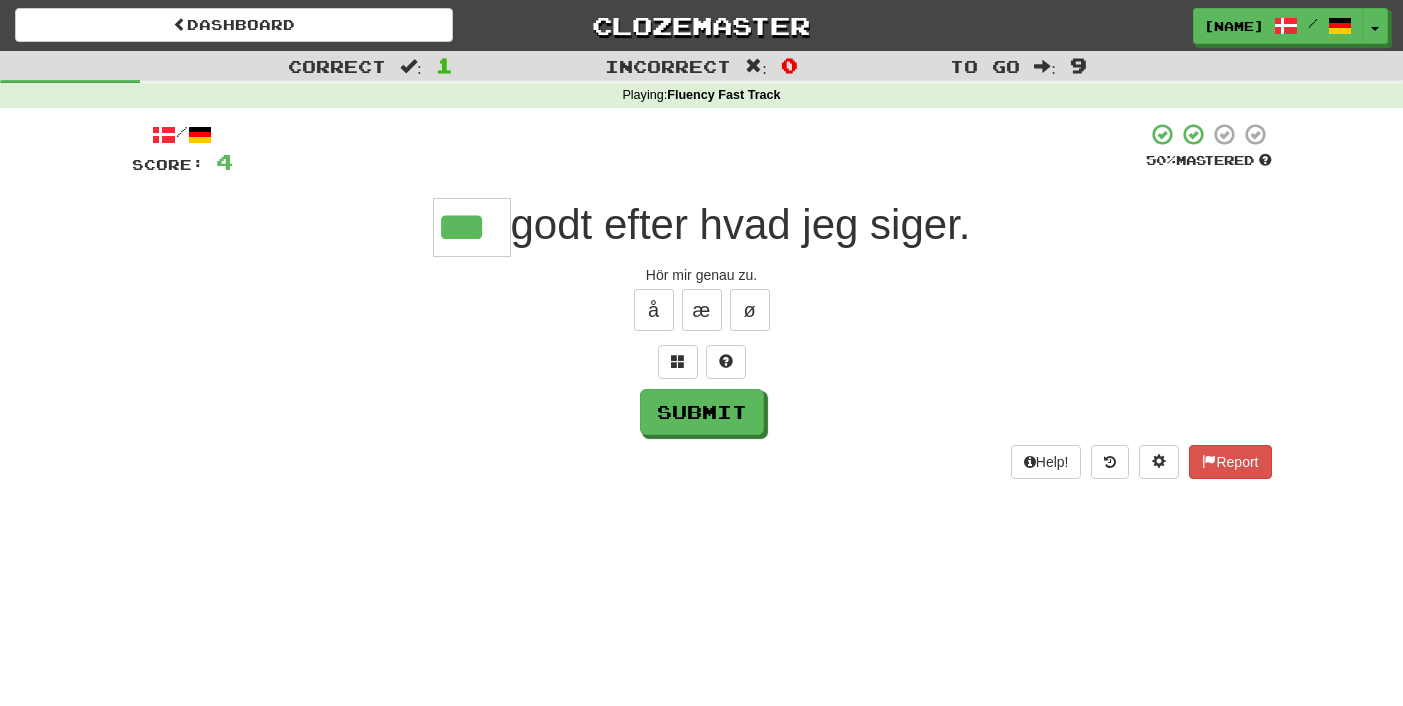 type on "***" 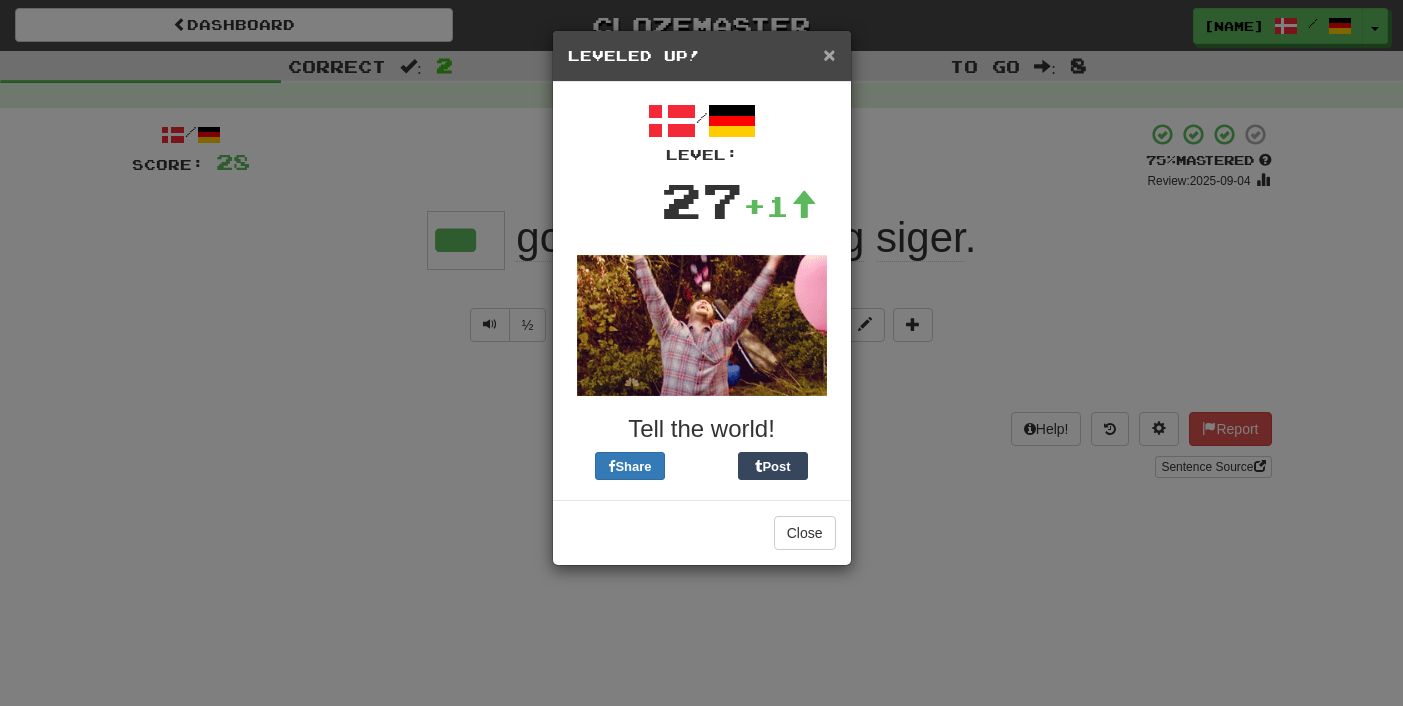 click on "×" at bounding box center [829, 54] 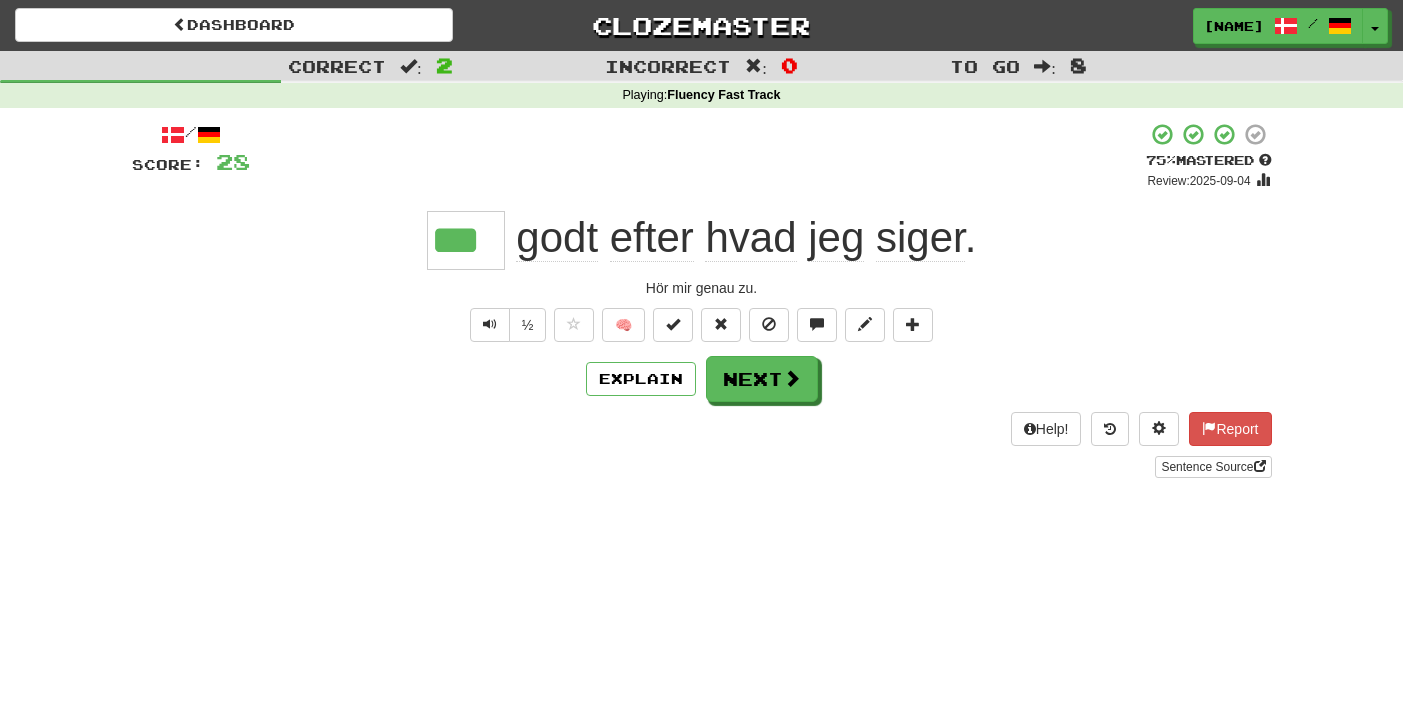 click on "/  Score:   28 + 24 75 %  Mastered Review:  2025-09-04 ***   godt   efter   hvad   jeg   siger . Hör mir genau zu. ½ 🧠 Explain Next  Help!  Report Sentence Source" at bounding box center (702, 300) 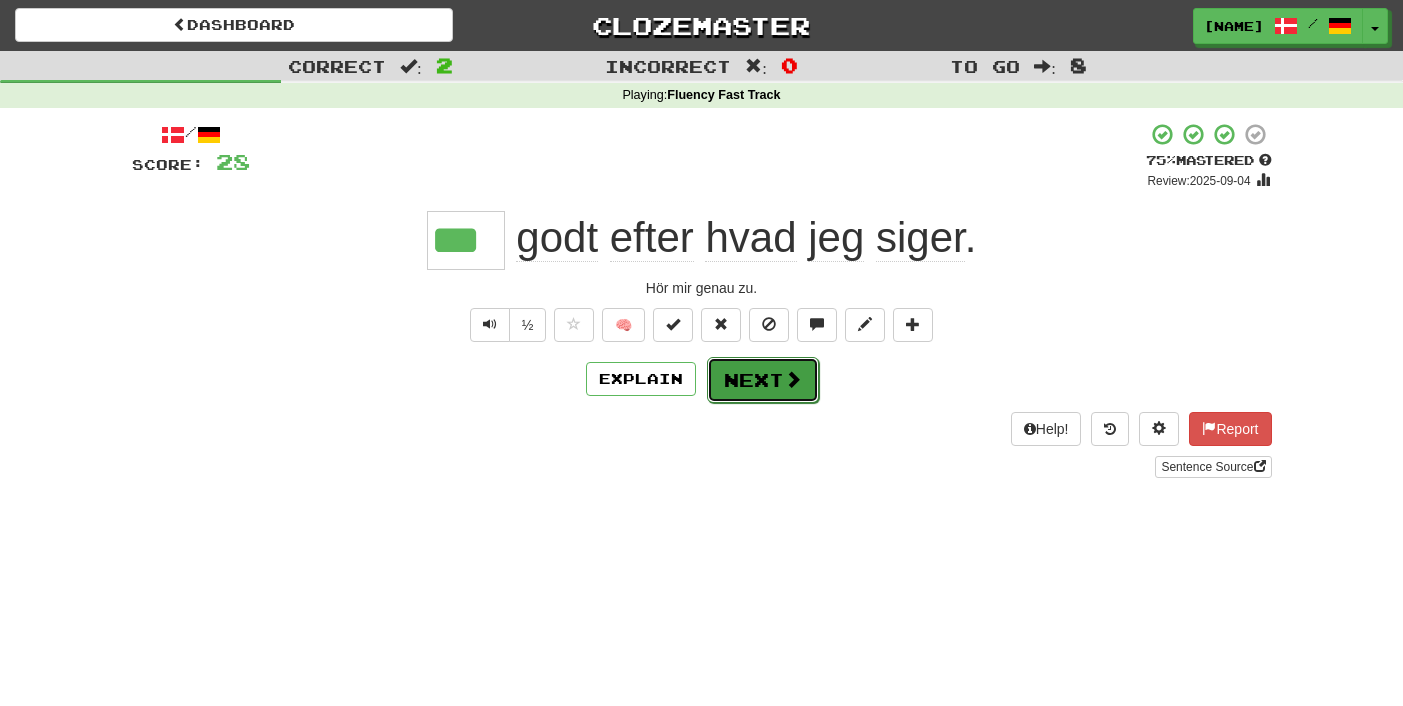 click on "Next" at bounding box center (763, 380) 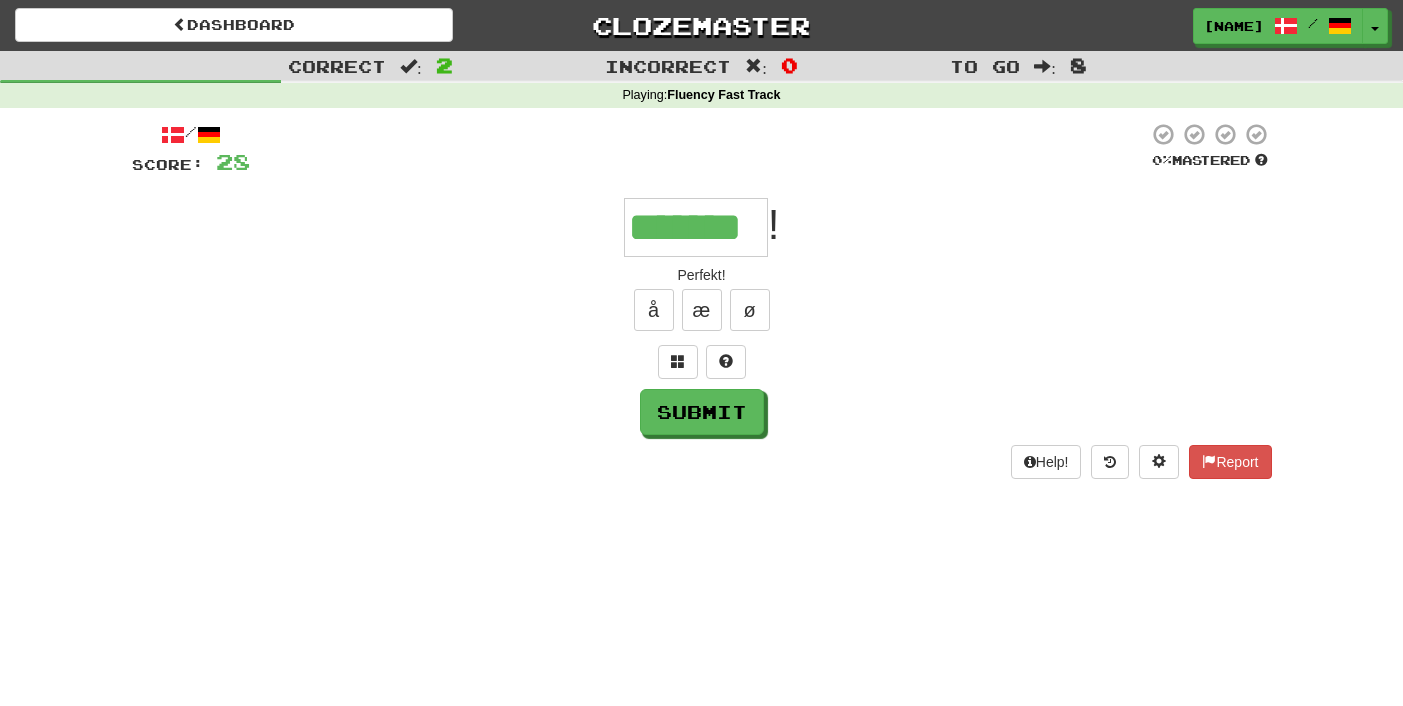type on "*******" 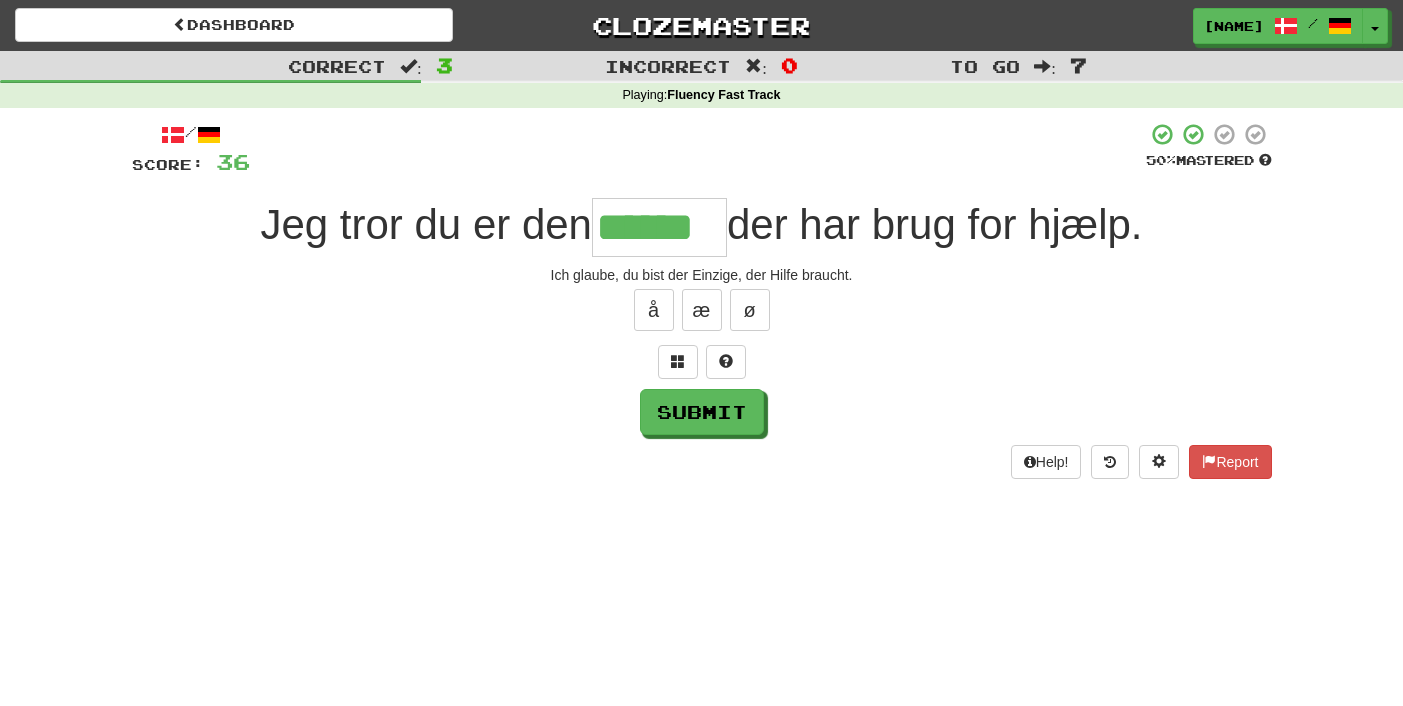 type on "******" 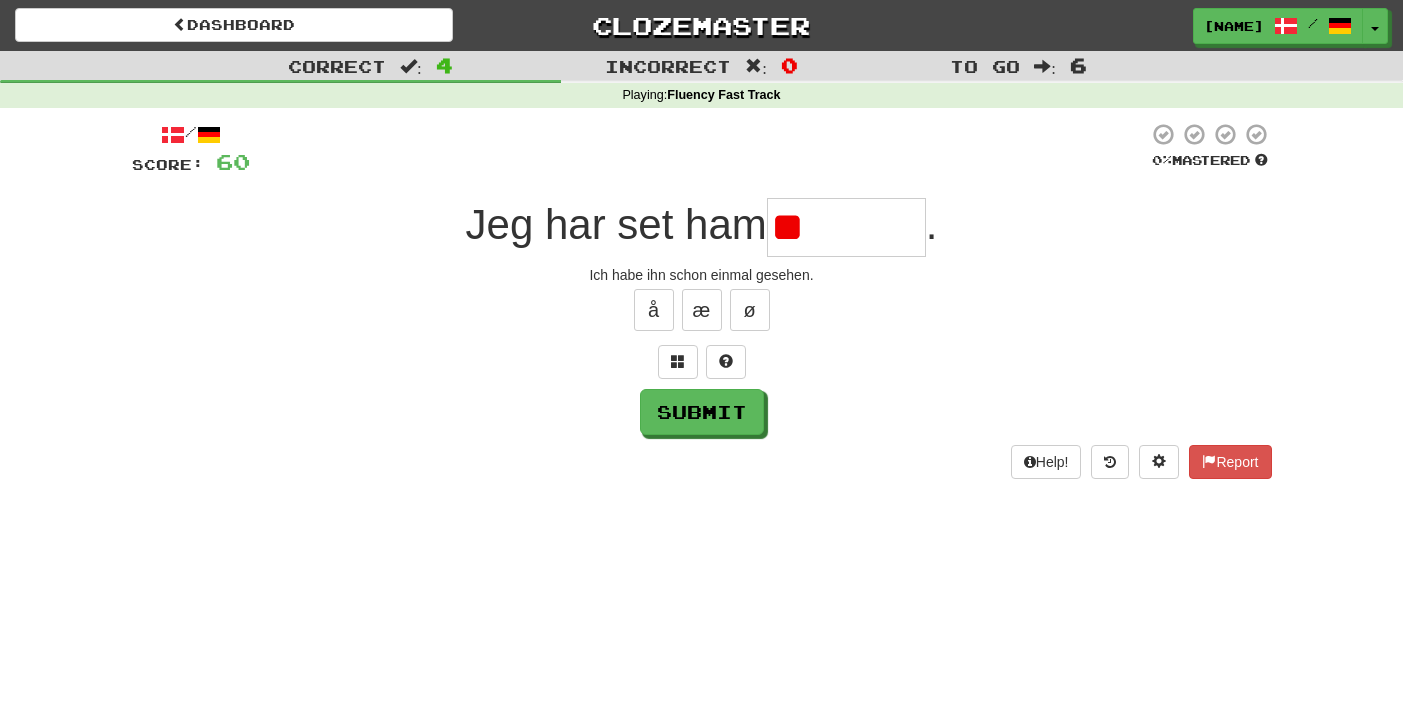 type on "*" 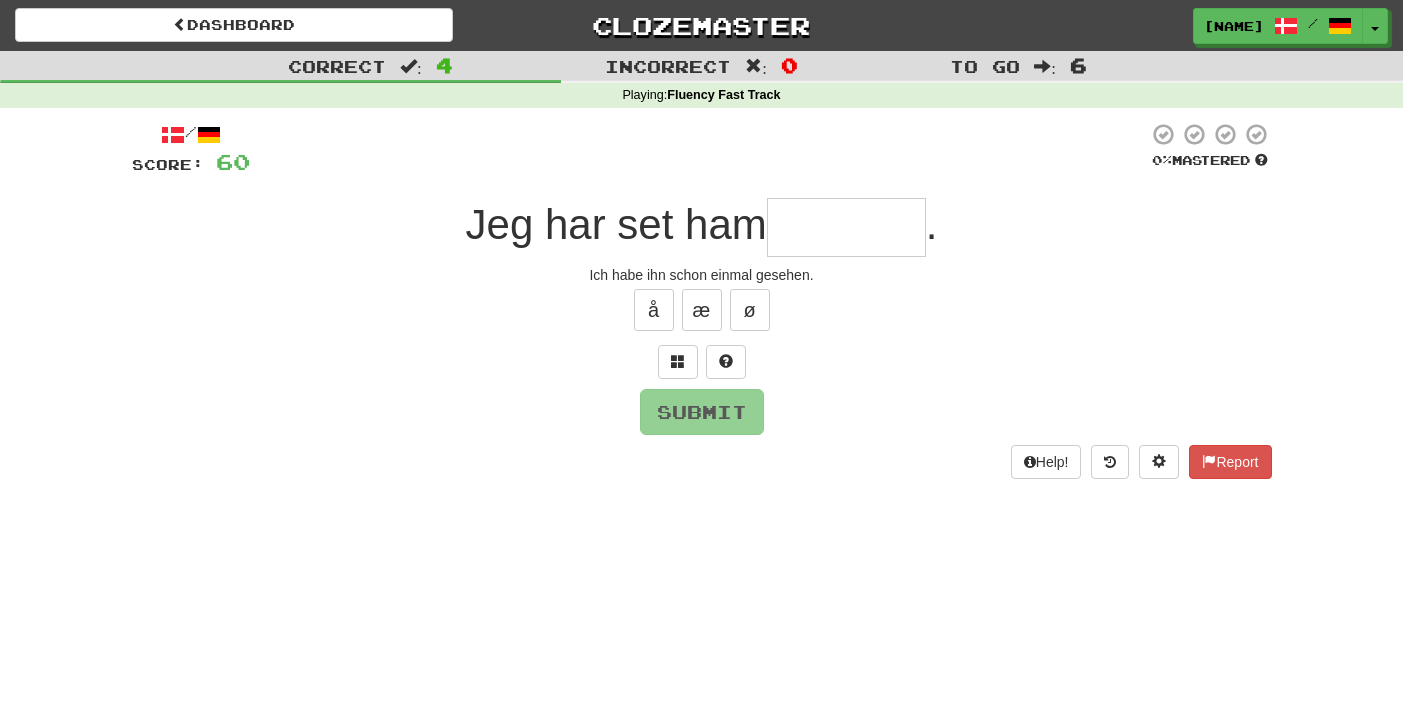 type on "*" 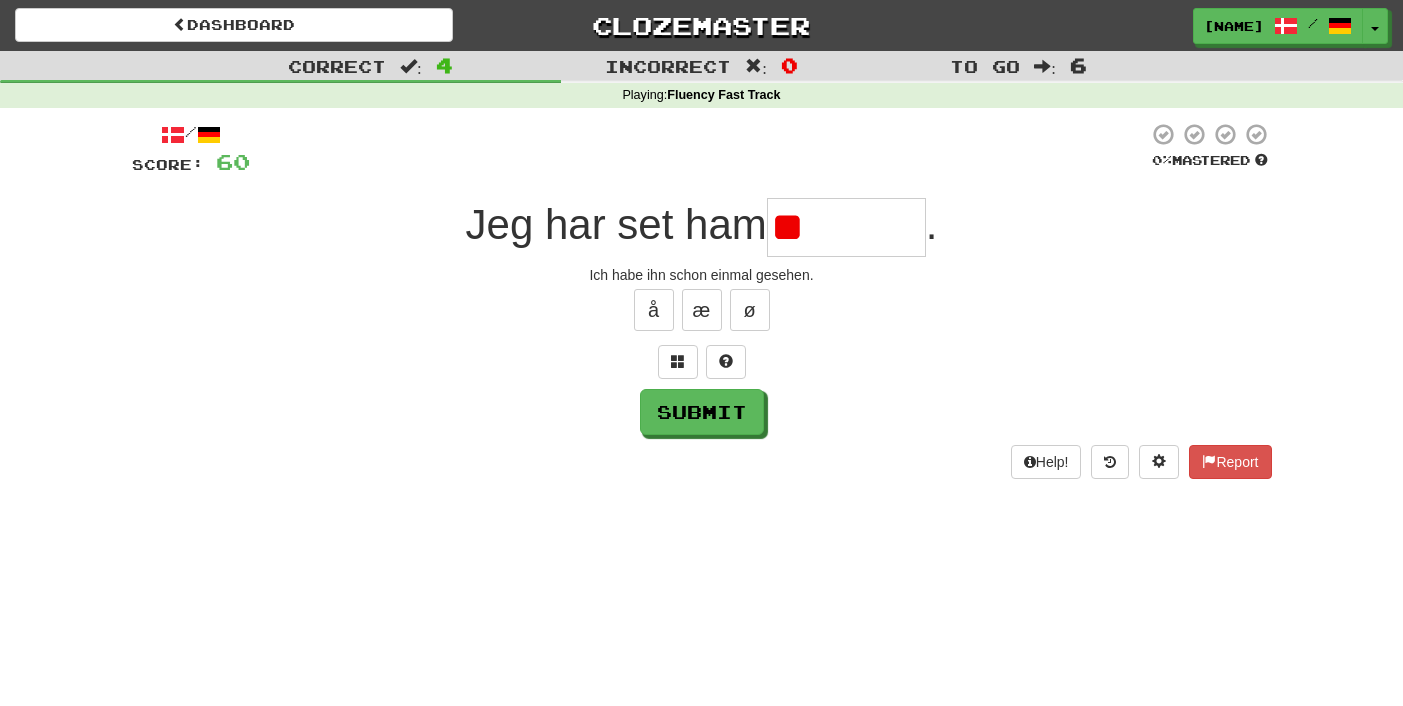 type on "*" 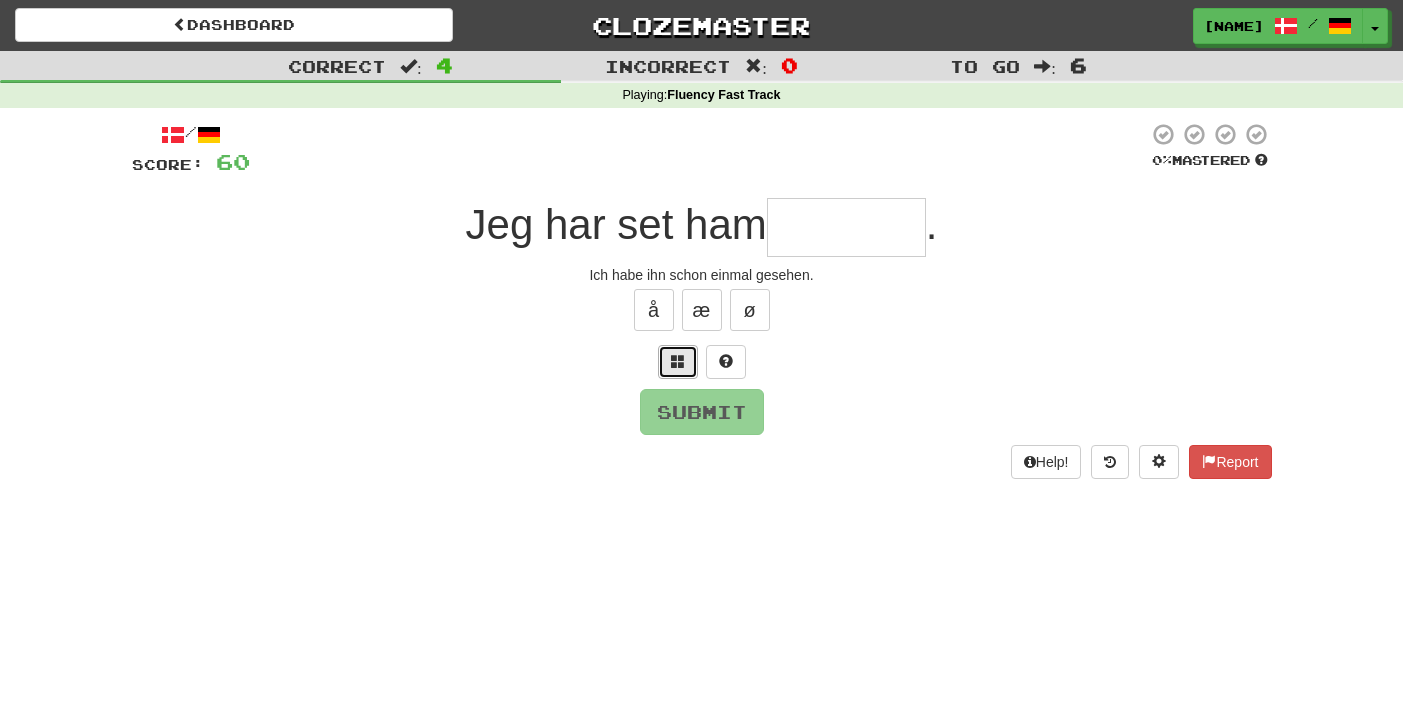 click at bounding box center [678, 361] 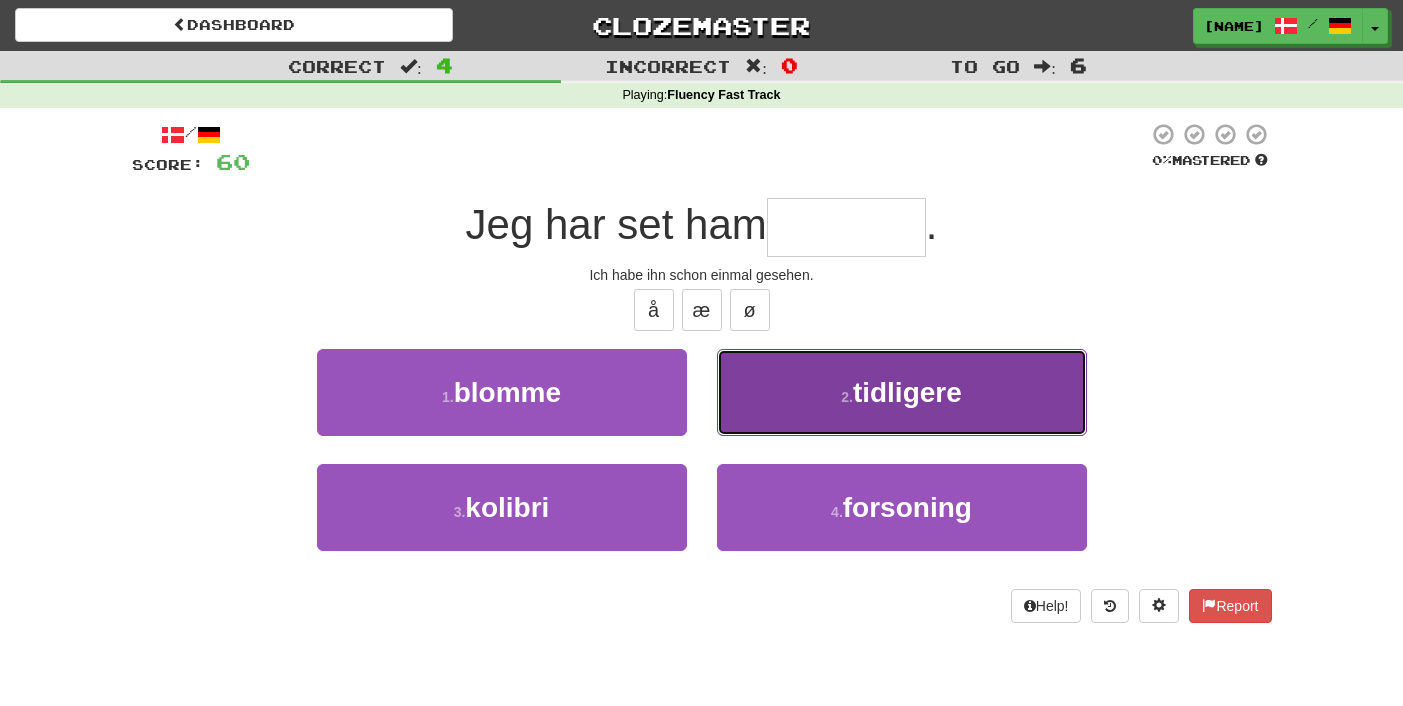 click on "tidligere" at bounding box center [907, 392] 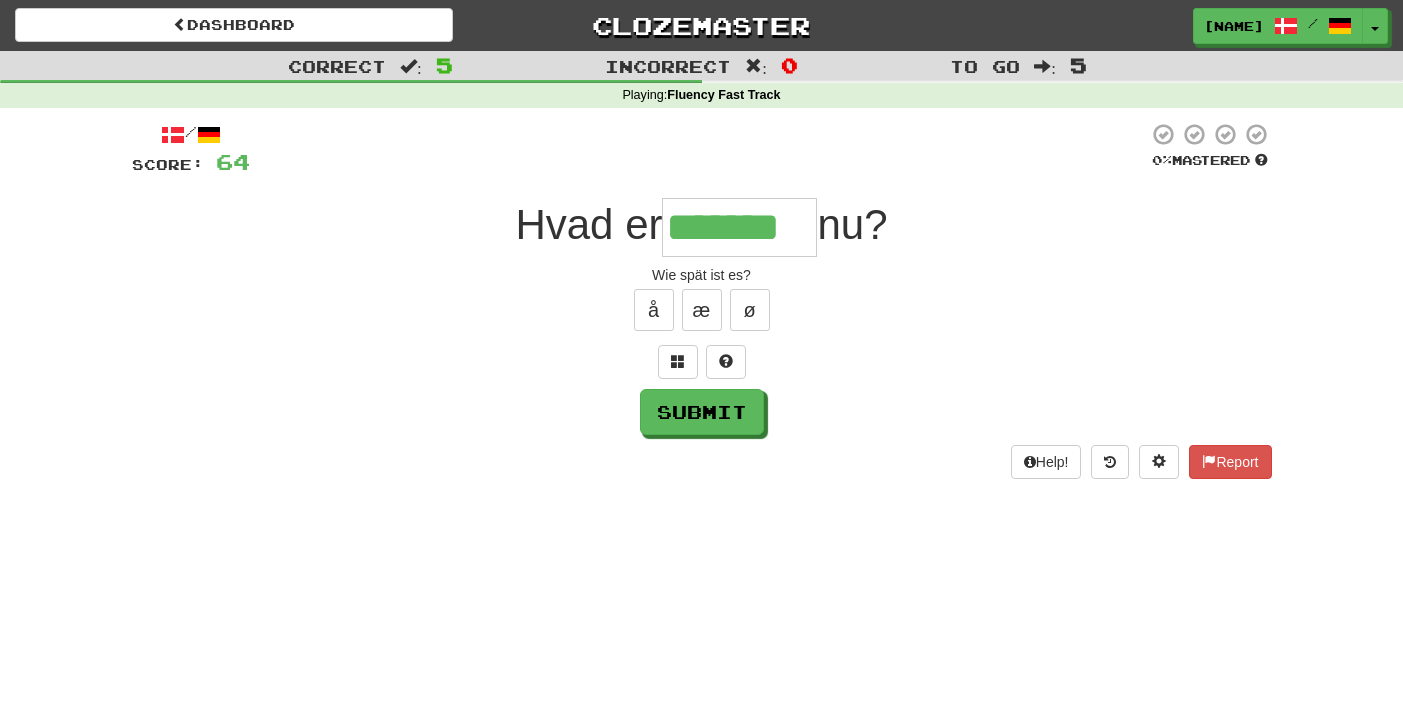 type on "*******" 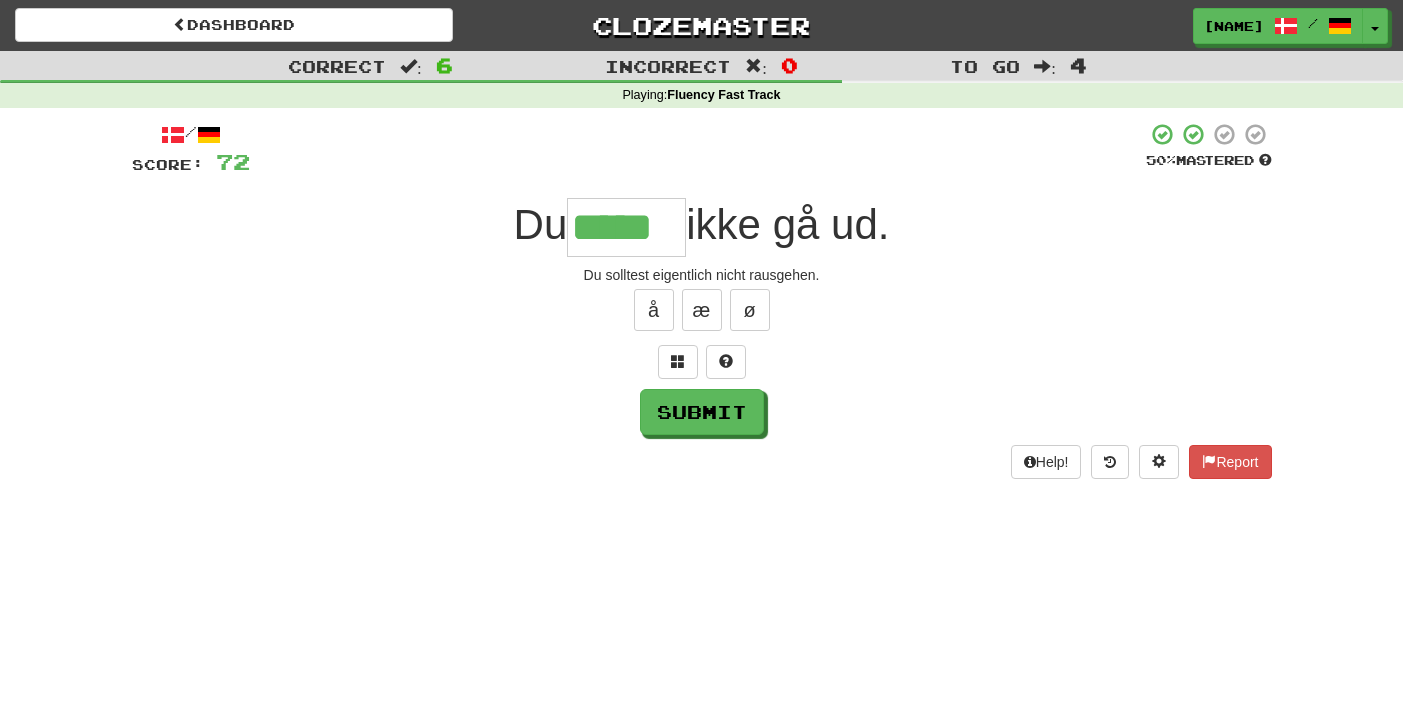 type on "*****" 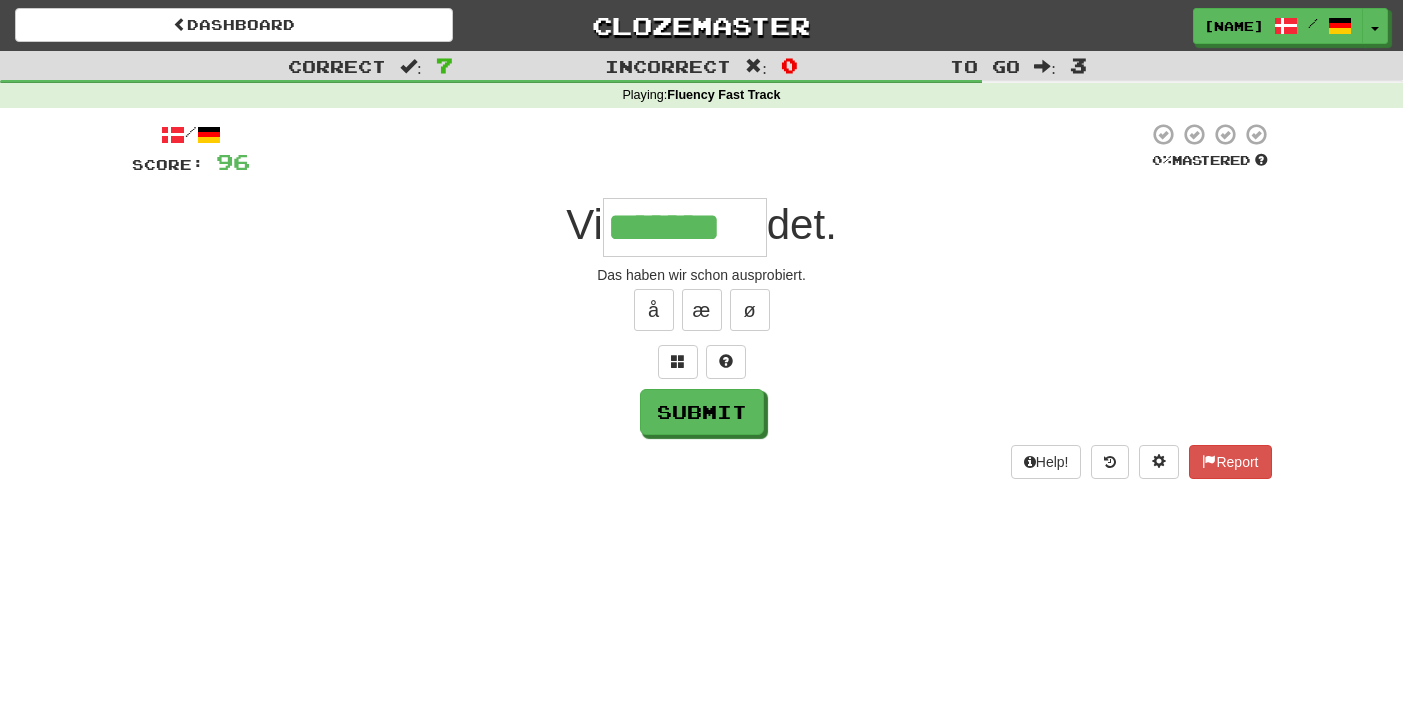 type on "*******" 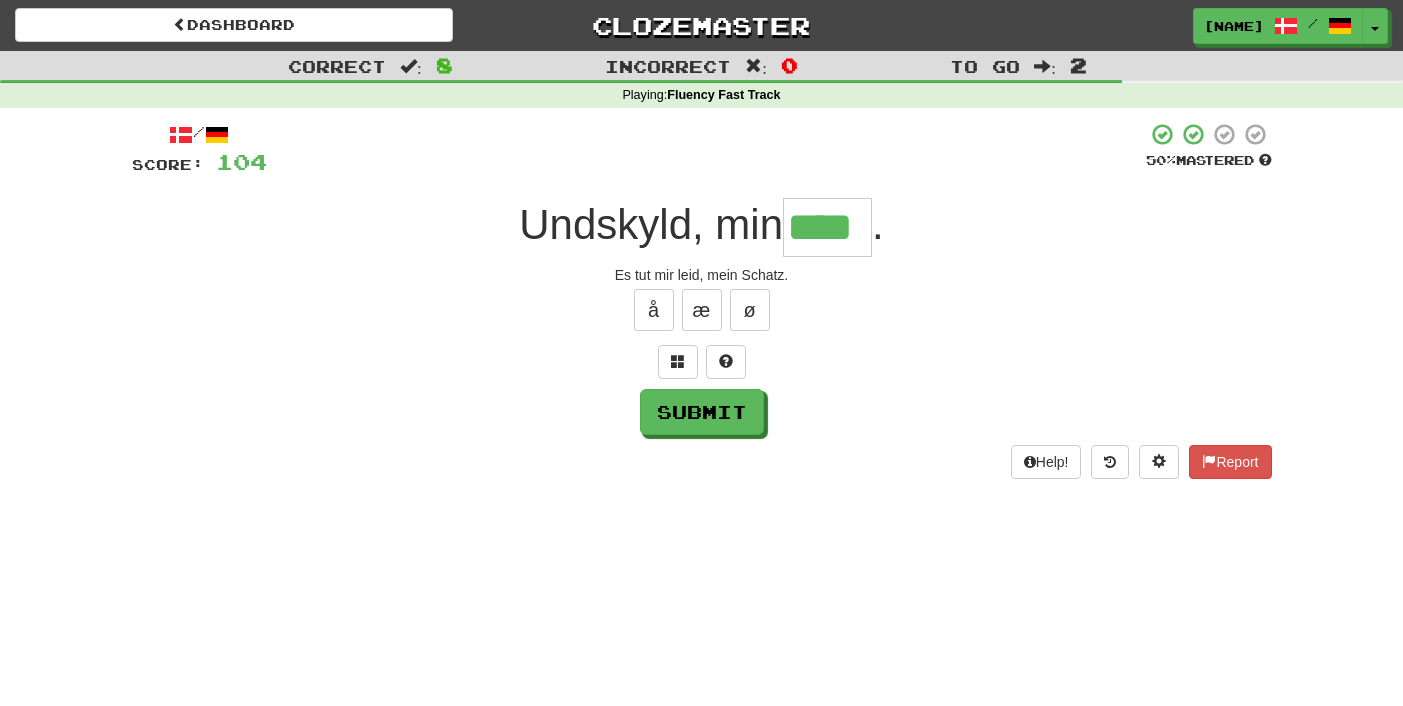 type on "****" 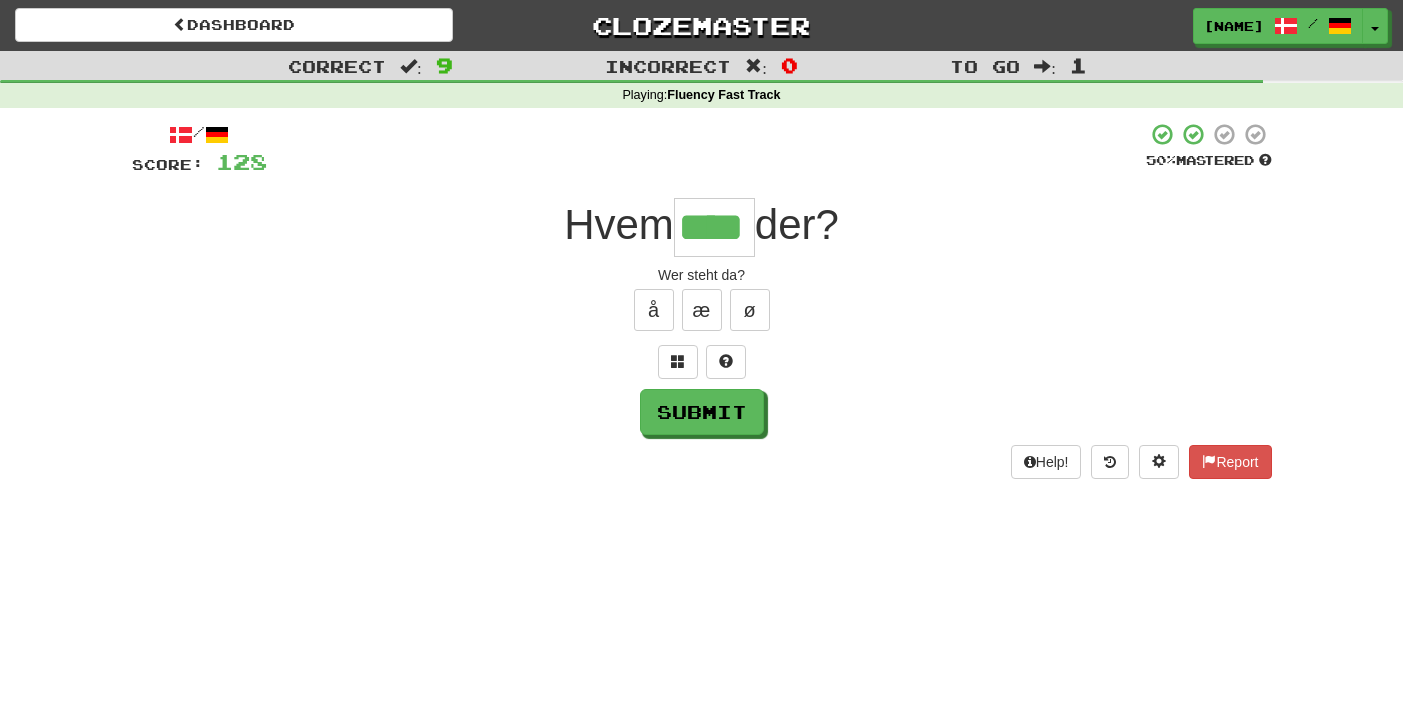 type on "****" 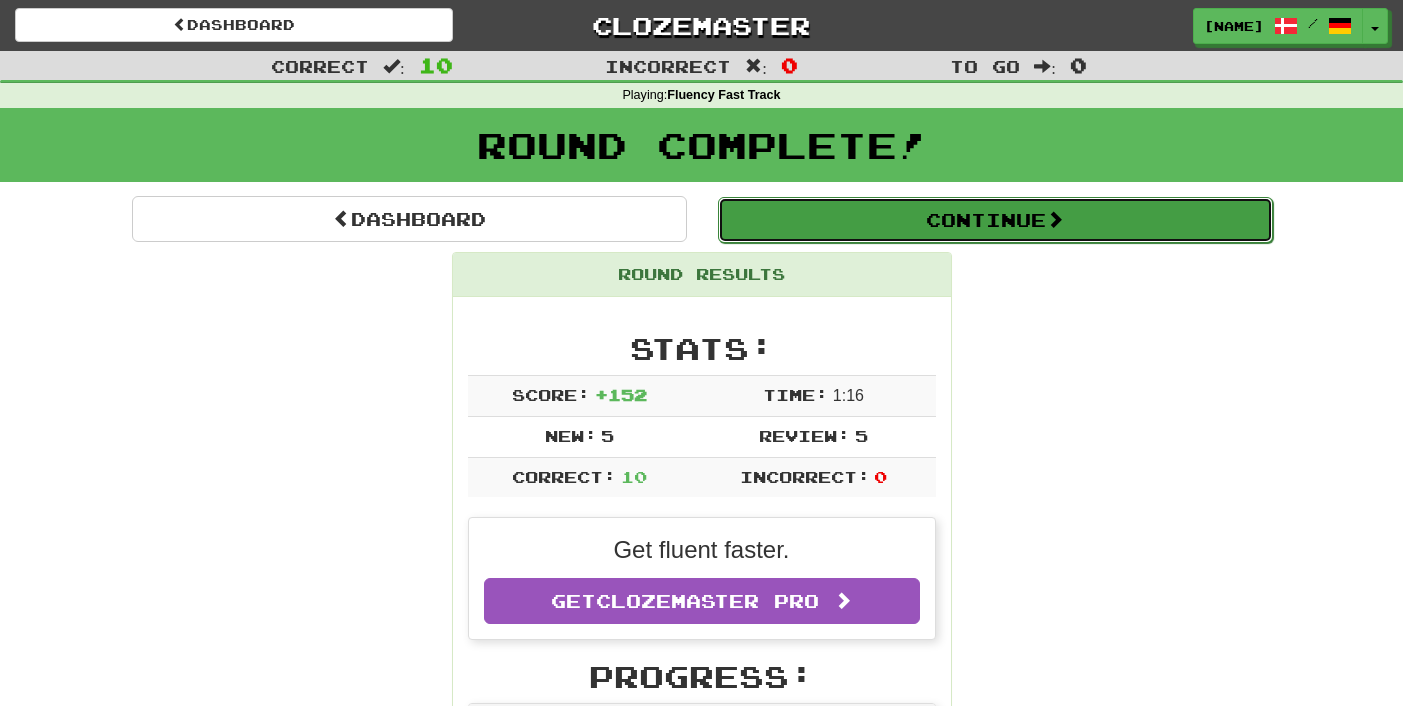 click on "Continue" at bounding box center (995, 220) 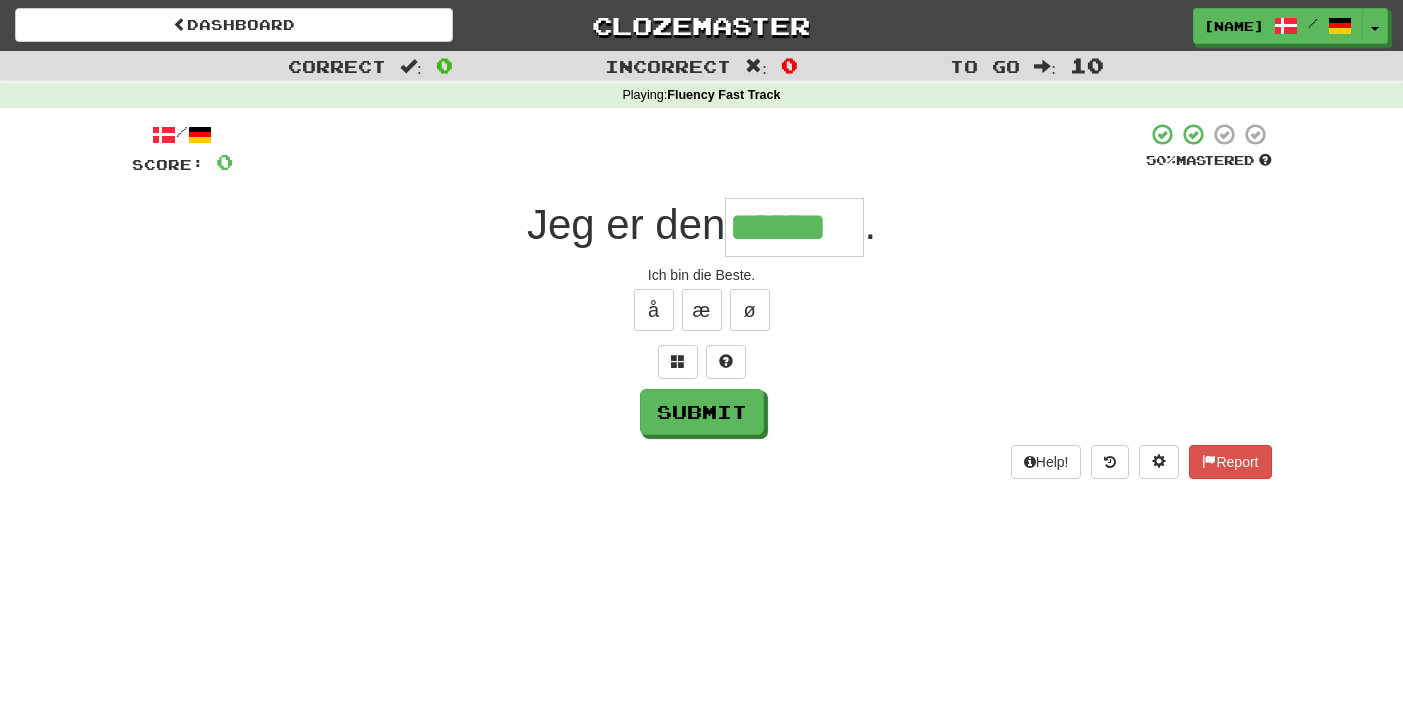 type on "******" 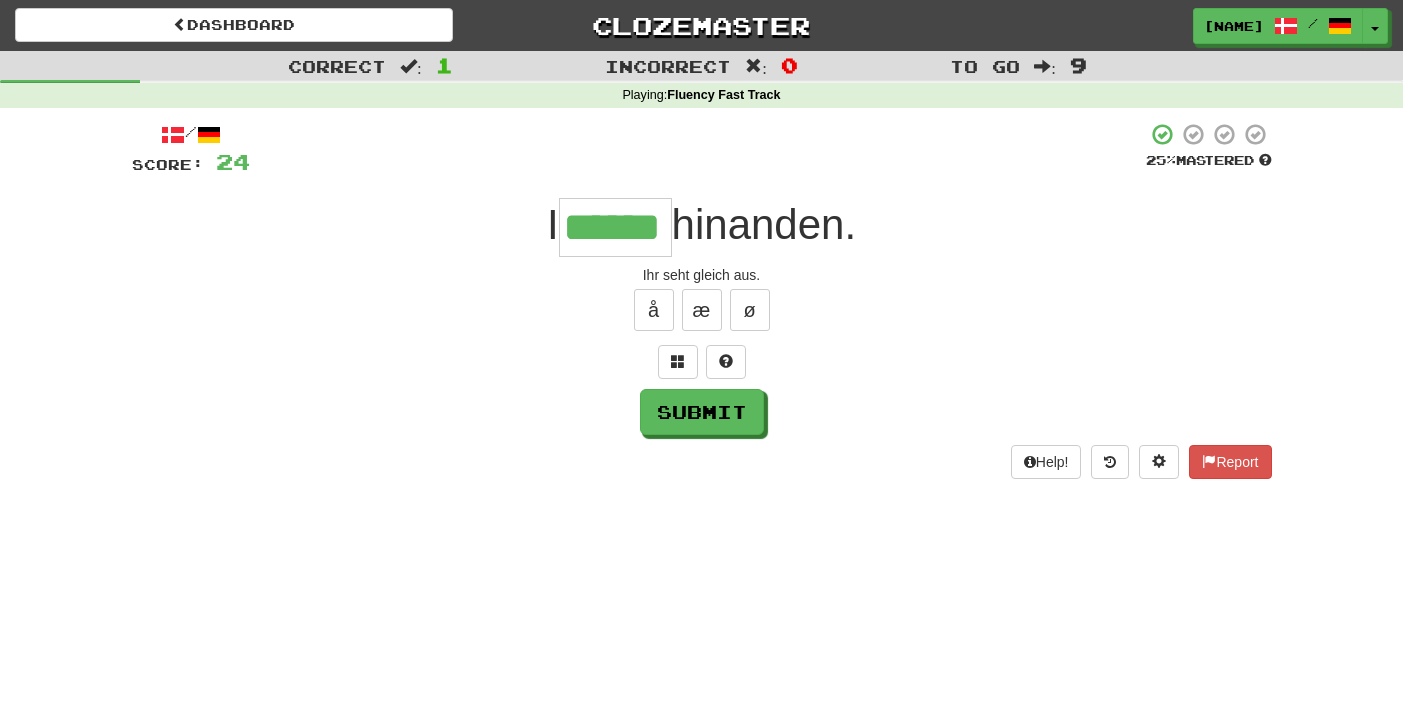type on "******" 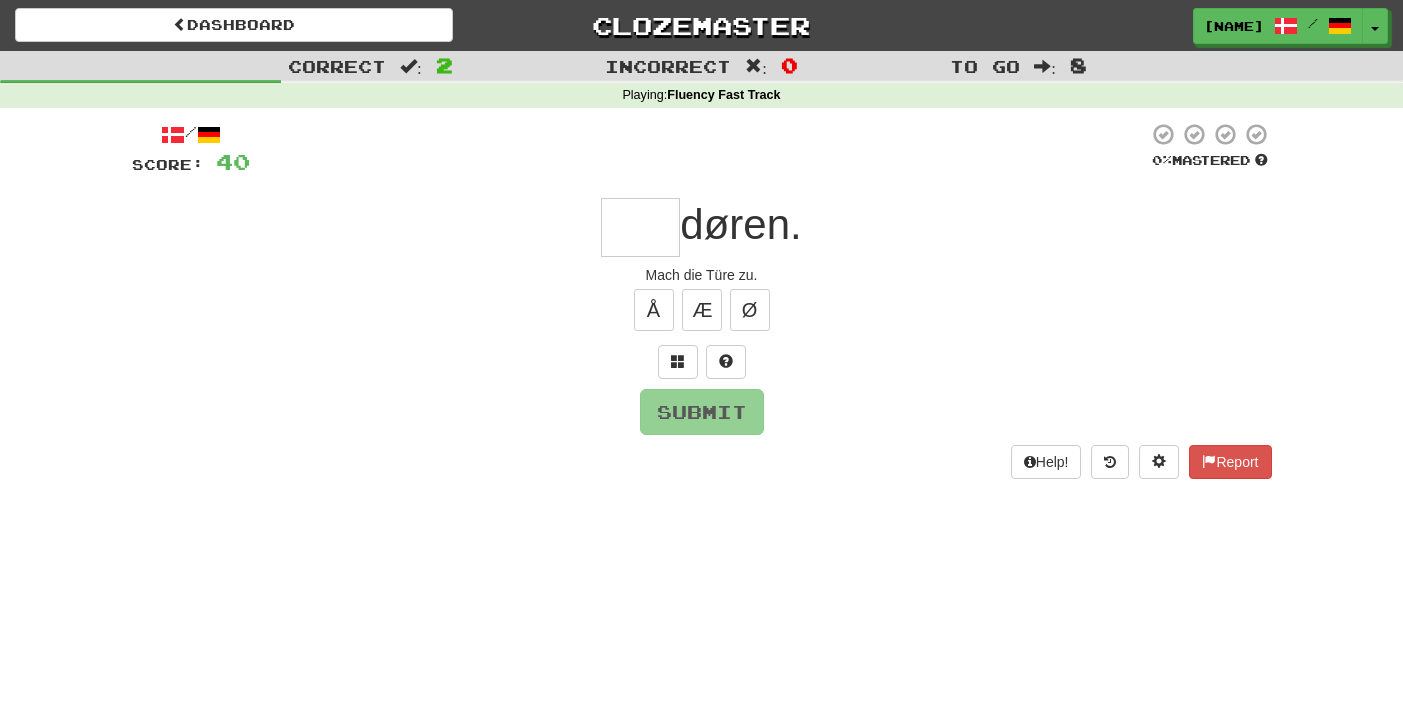 type on "*" 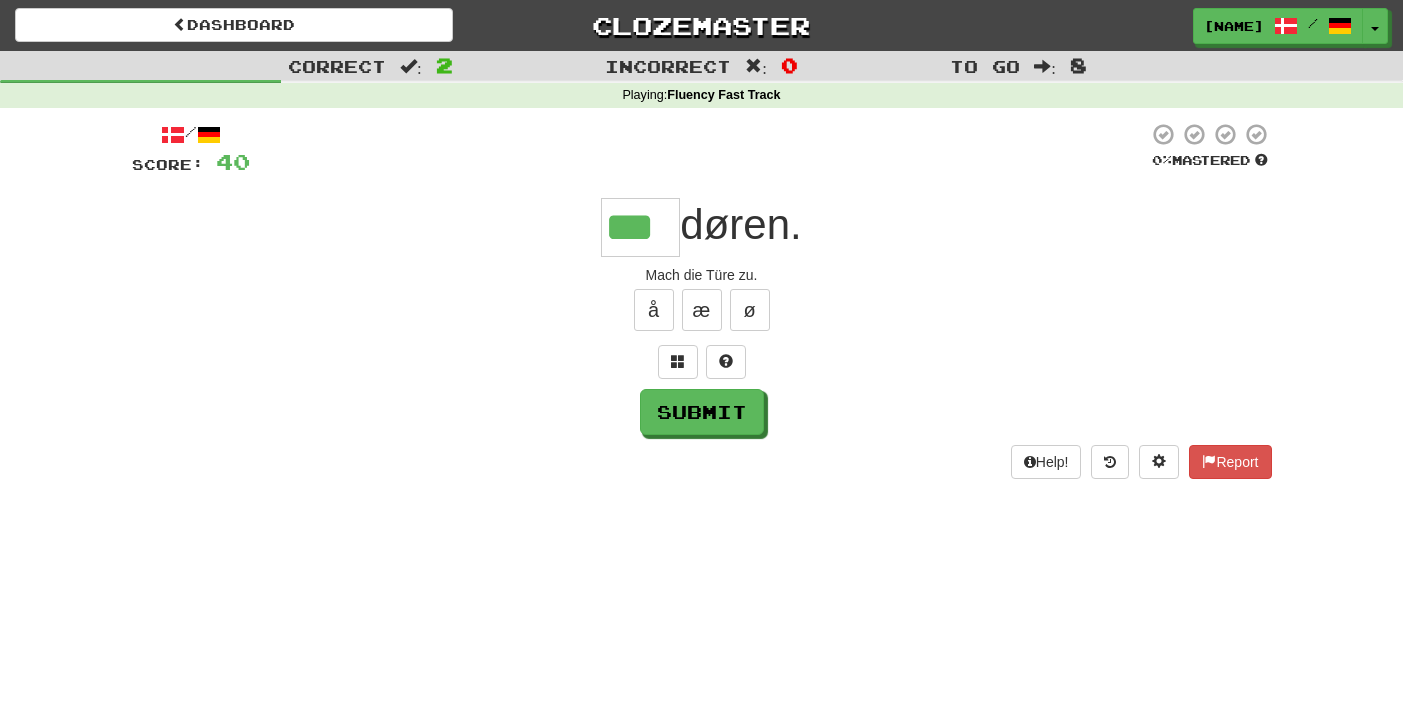 type on "***" 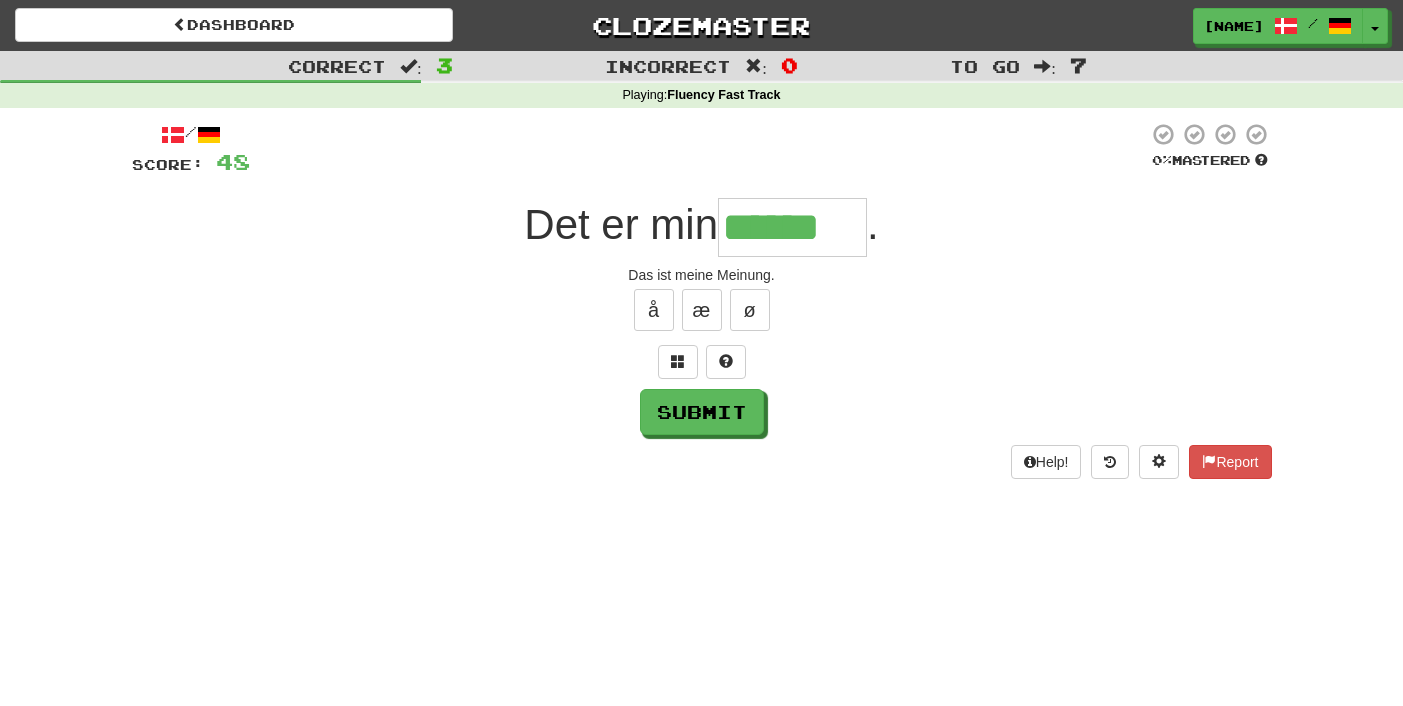type on "******" 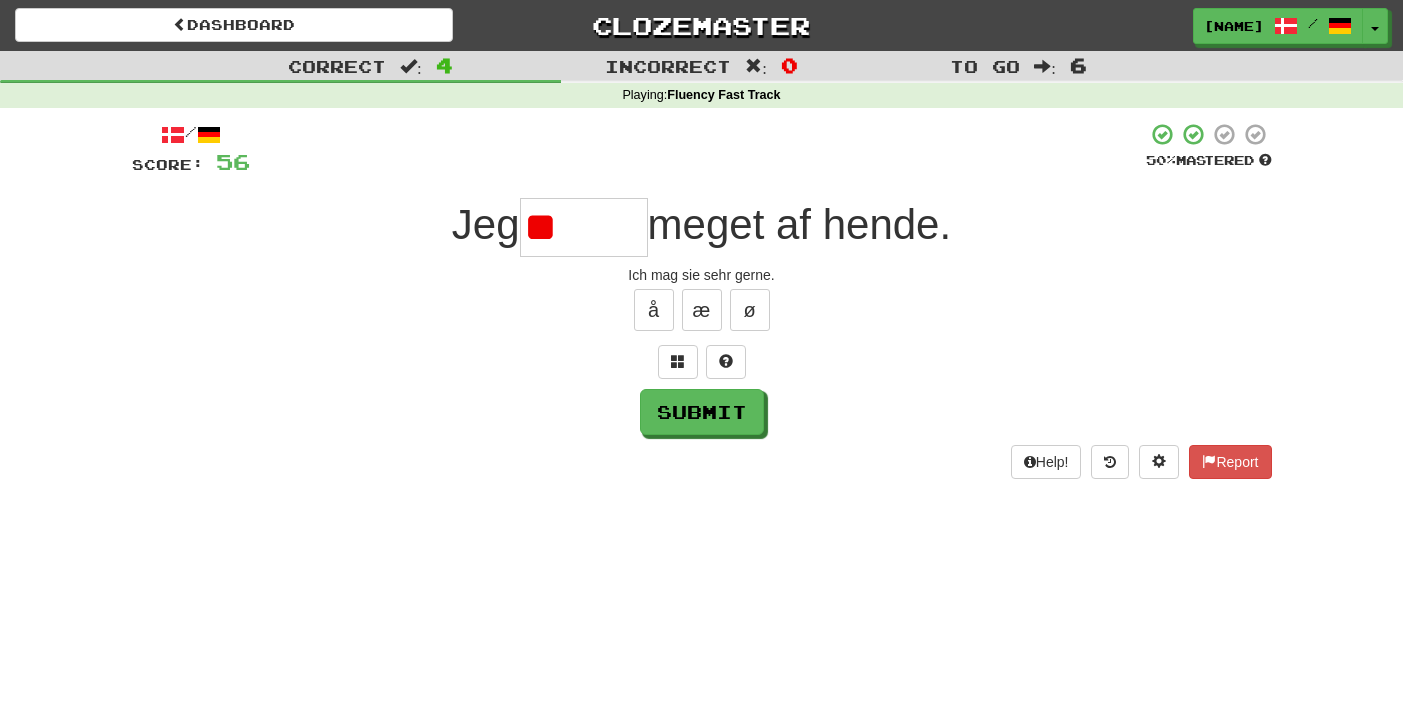 type on "*" 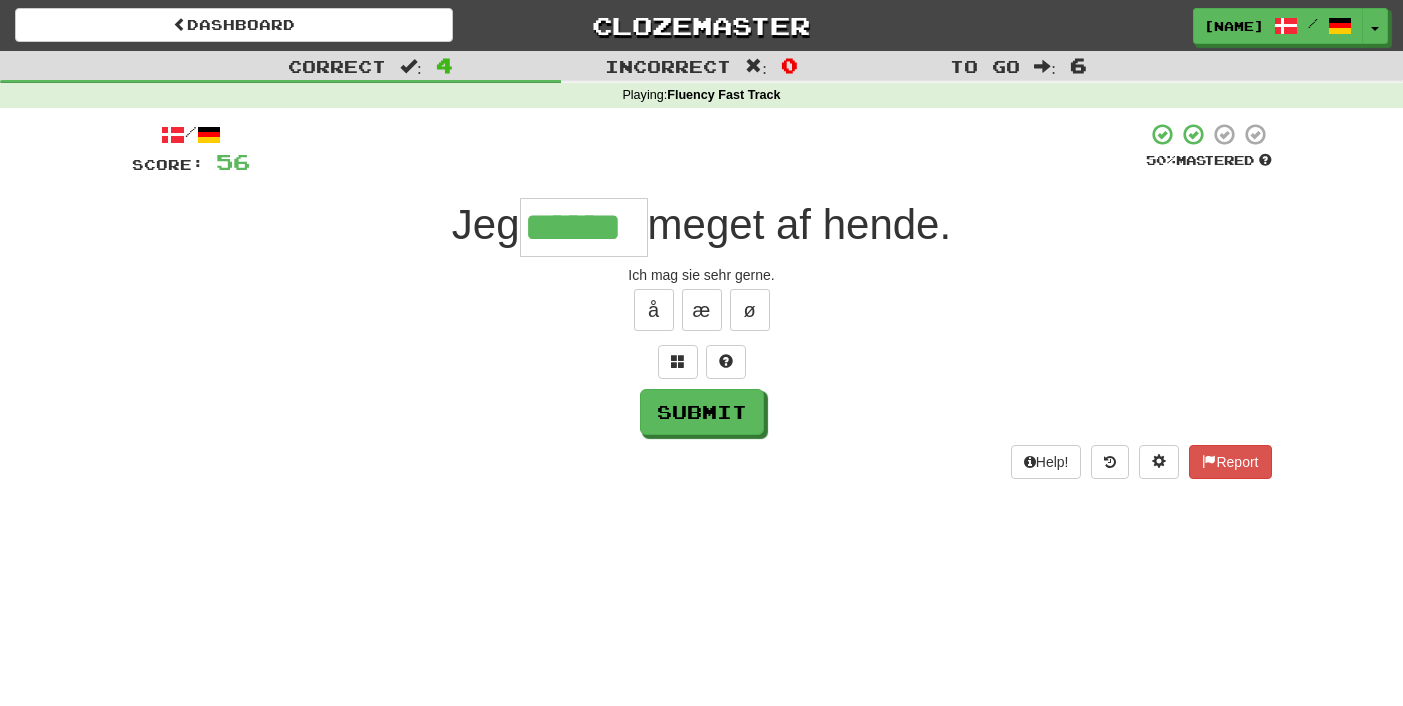type on "******" 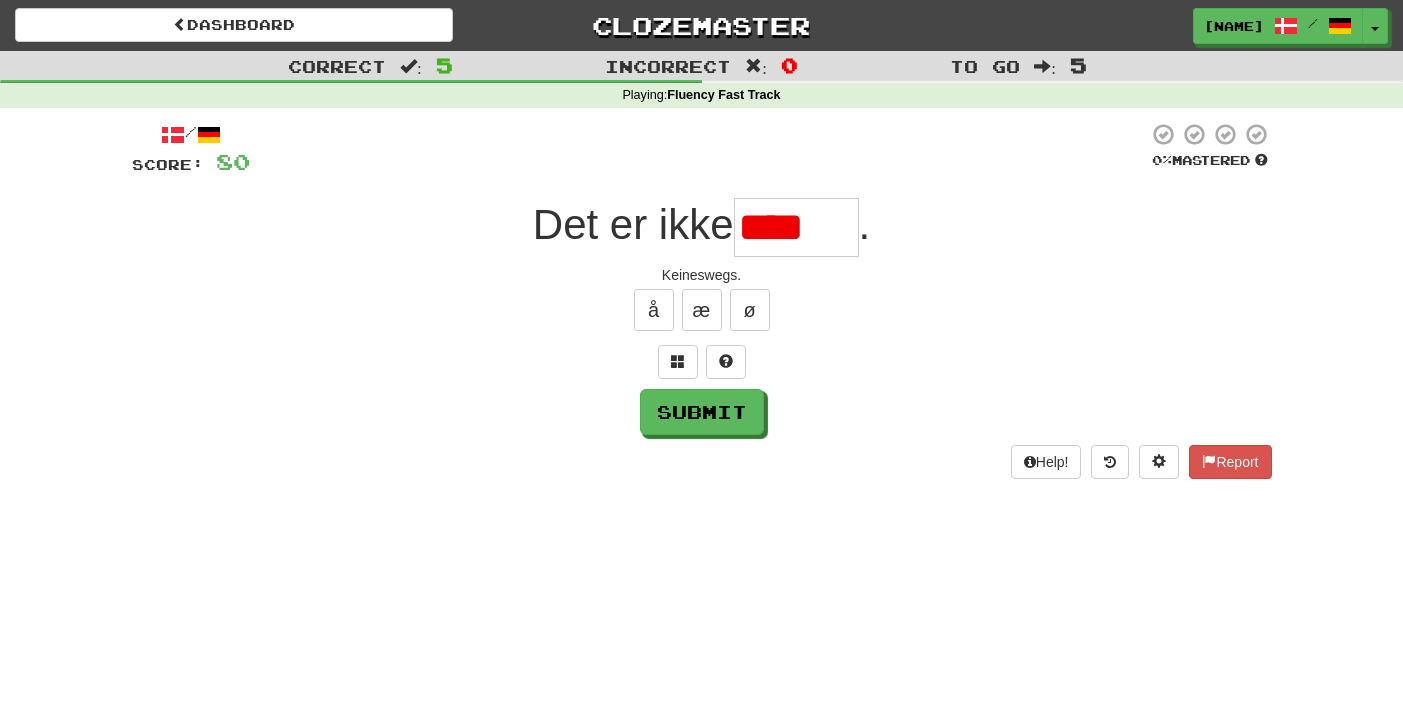 type on "*****" 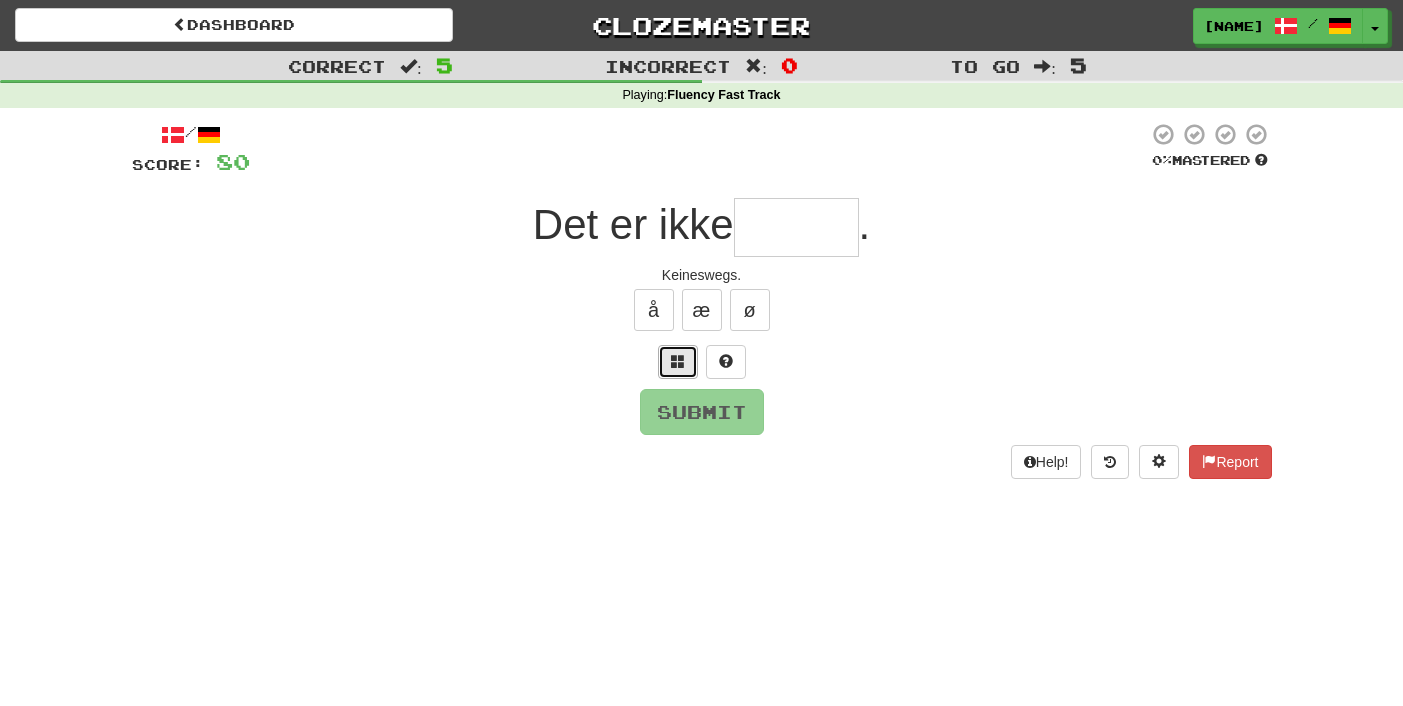 click at bounding box center [678, 361] 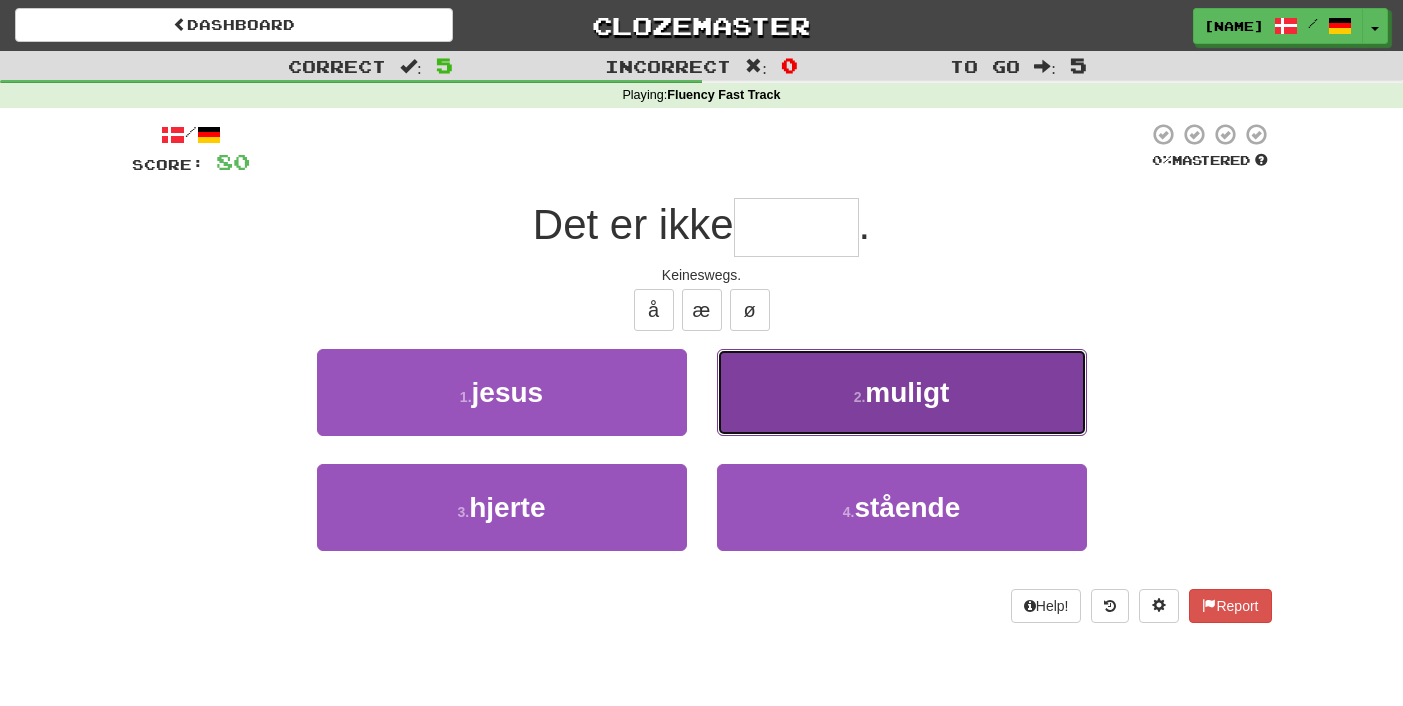 click on "2 .  muligt" at bounding box center (902, 392) 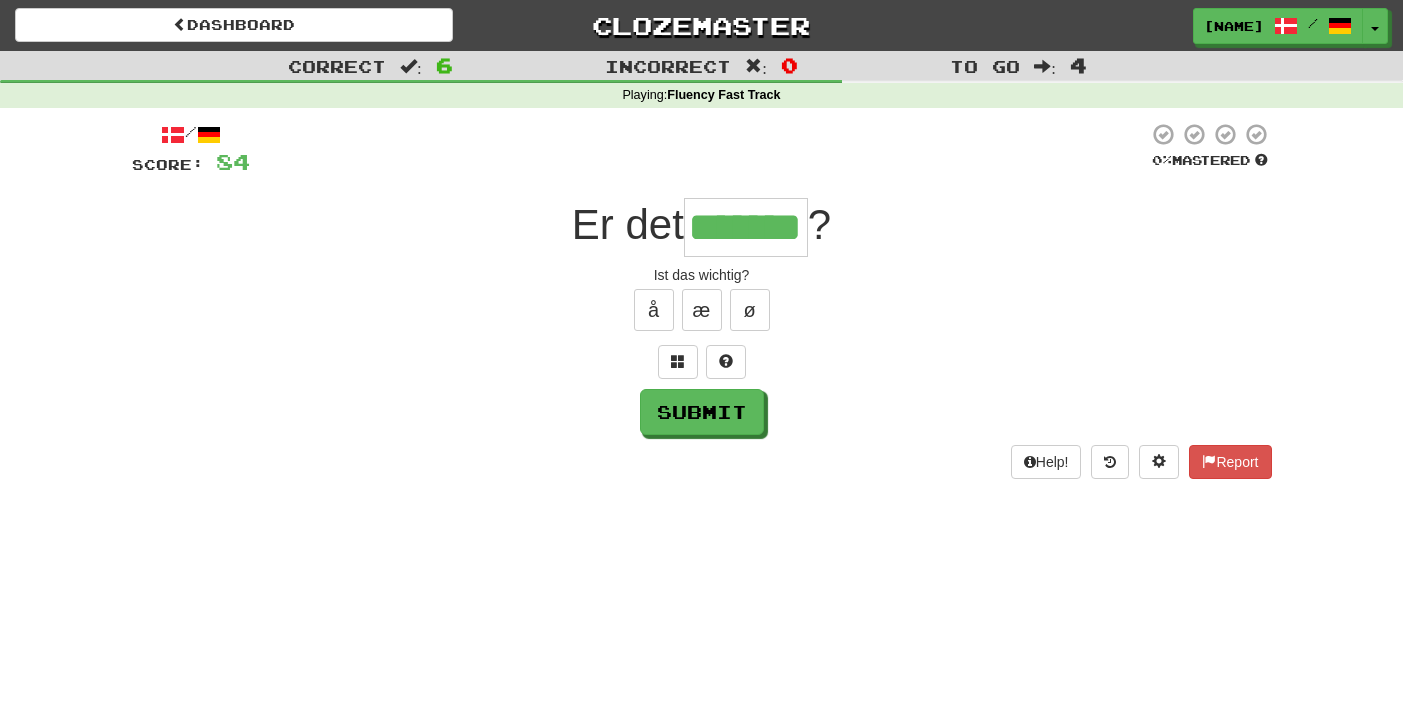 type on "*******" 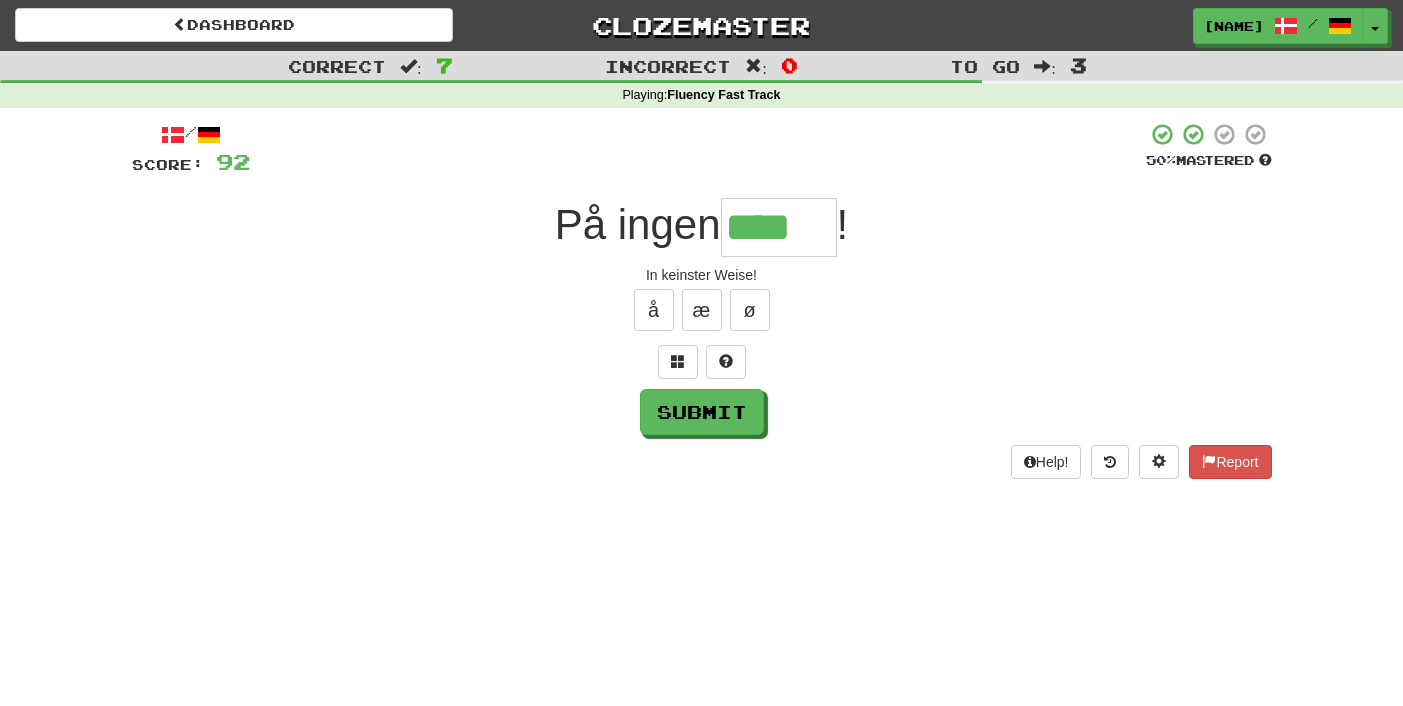 type on "****" 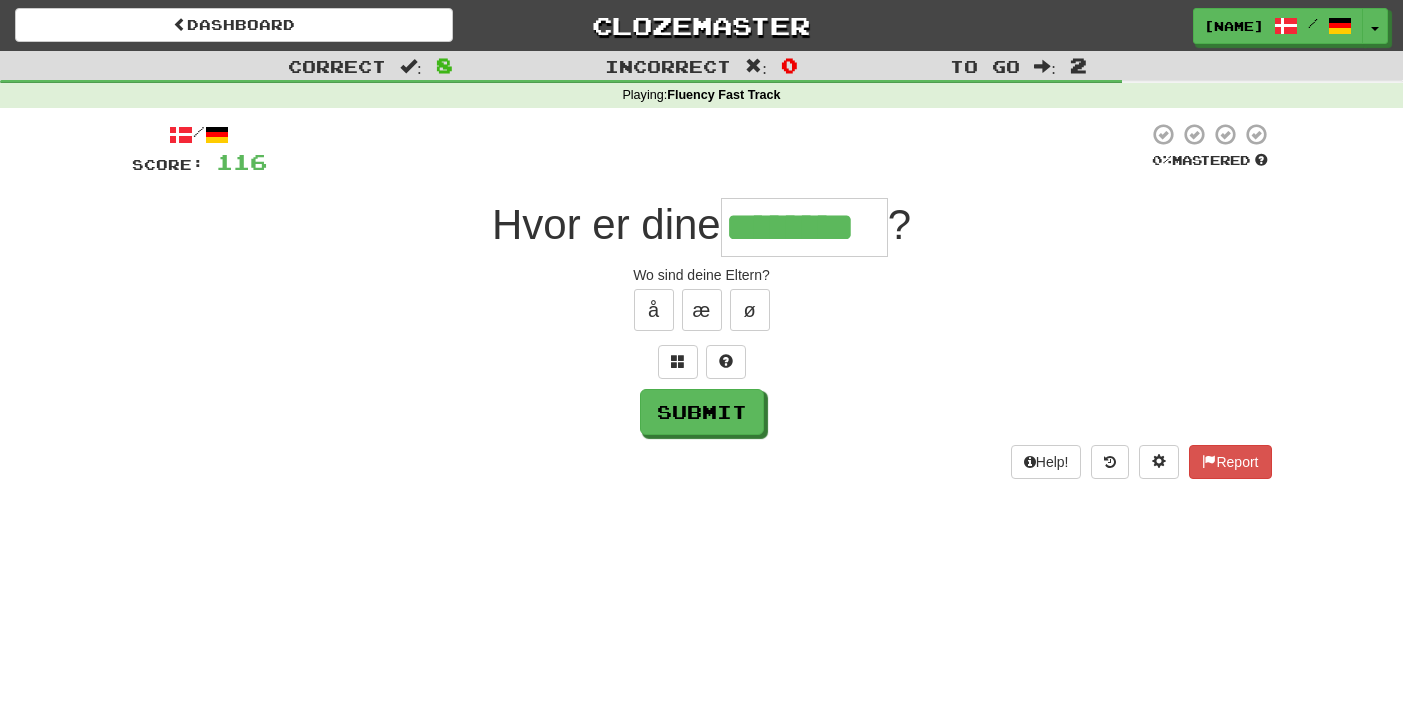 type on "********" 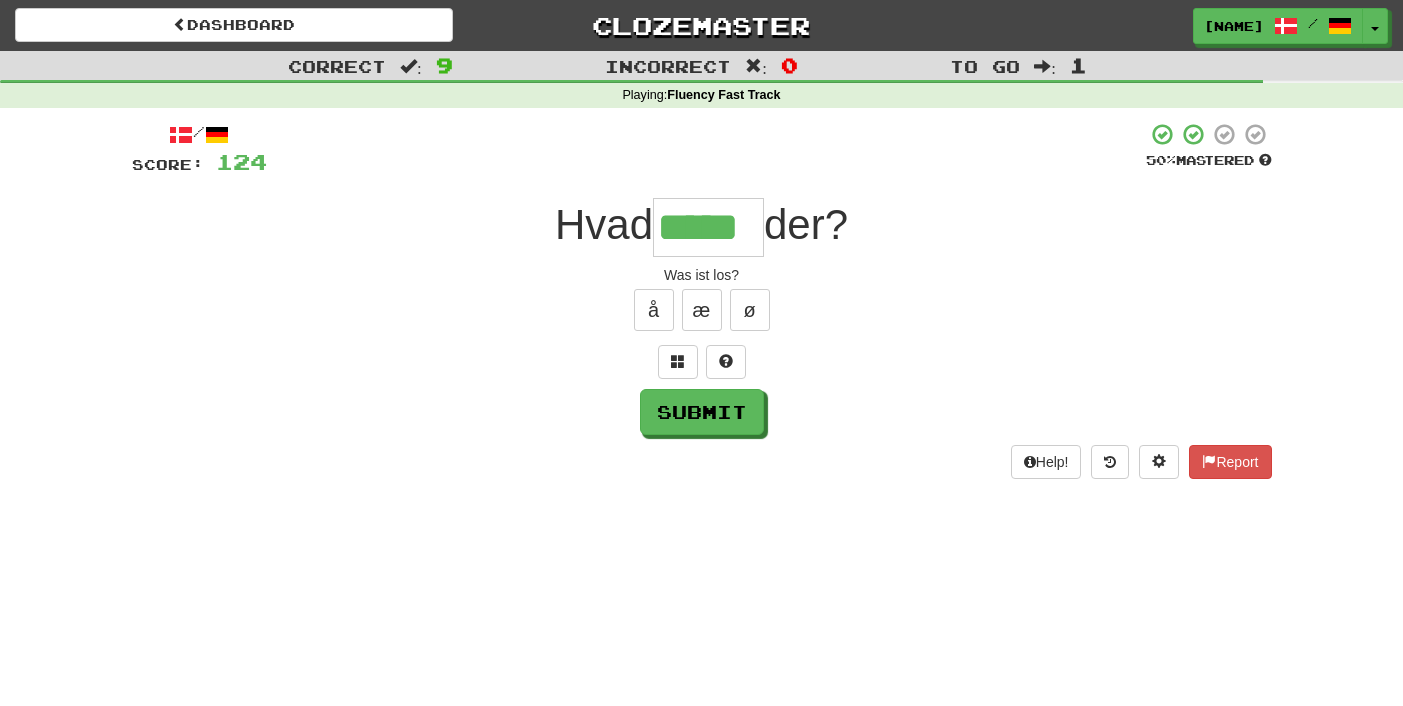 type on "*****" 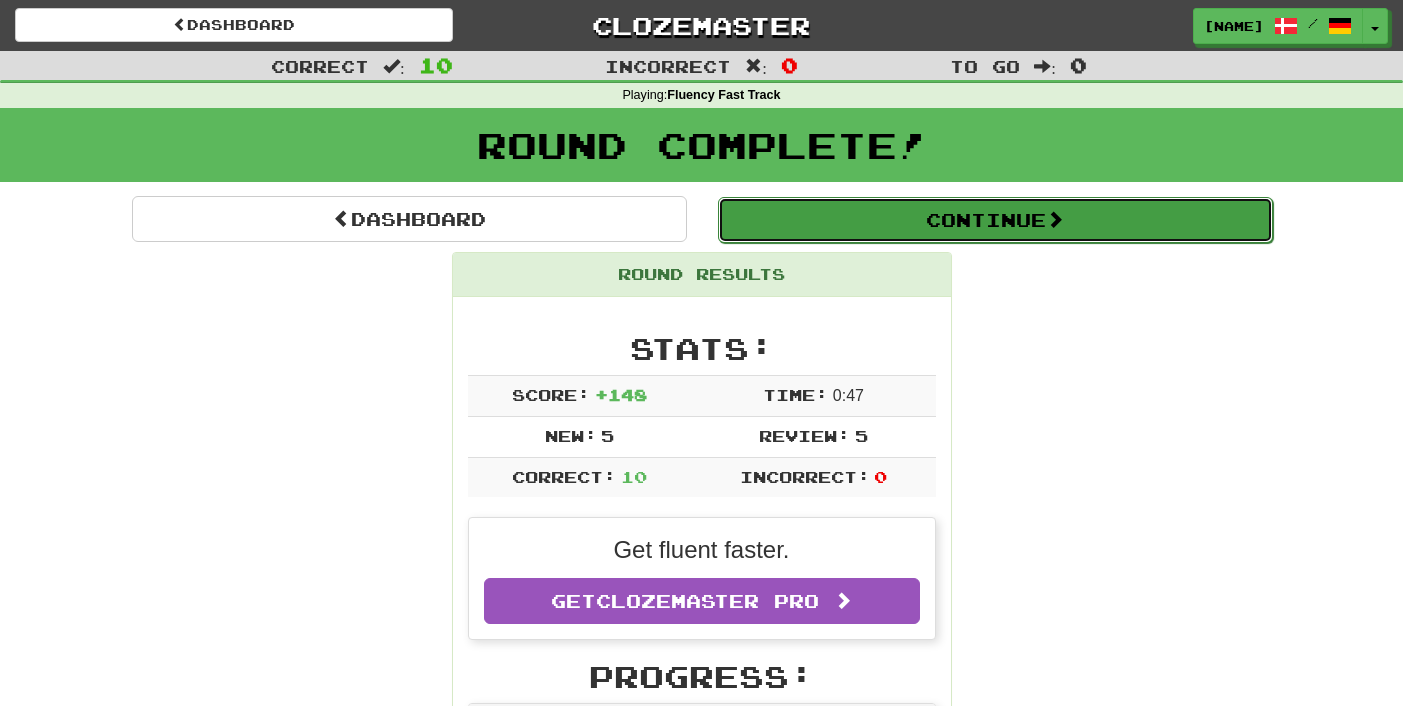 click at bounding box center (1055, 219) 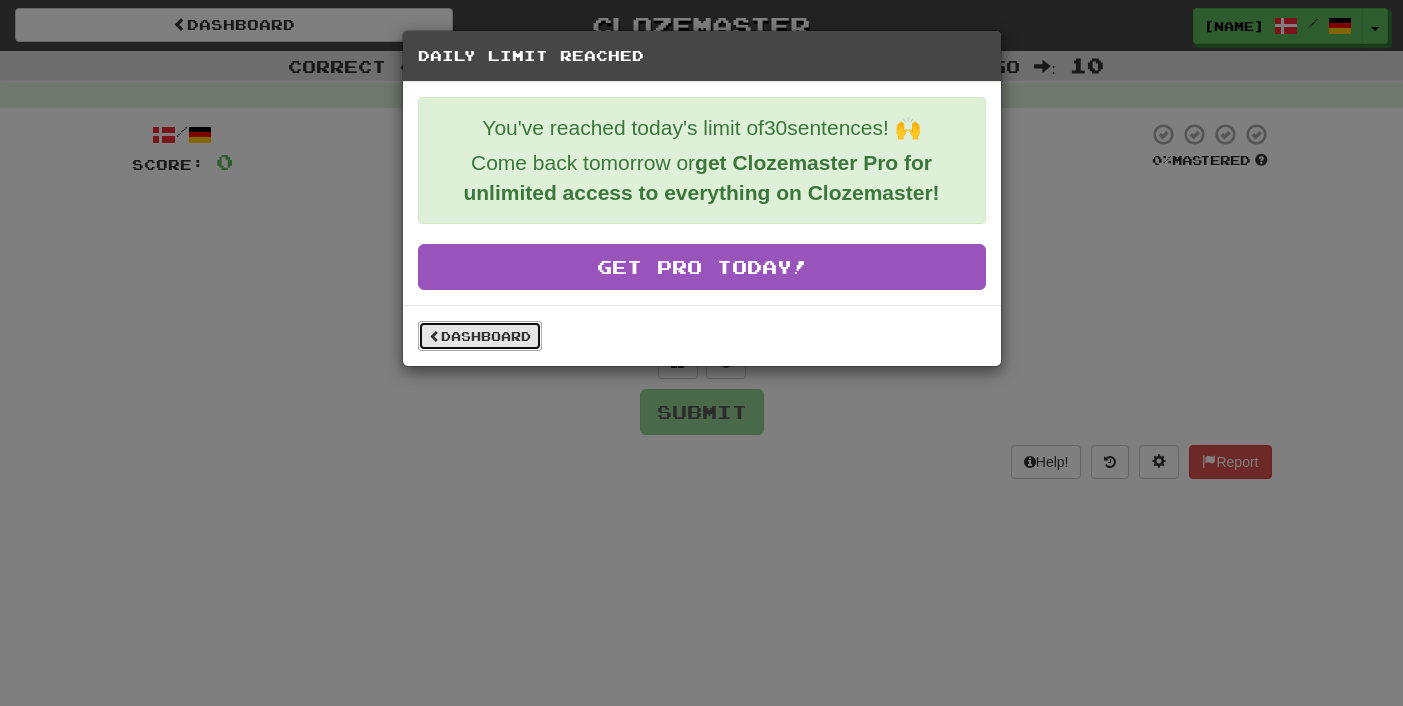 click on "Dashboard" at bounding box center [480, 336] 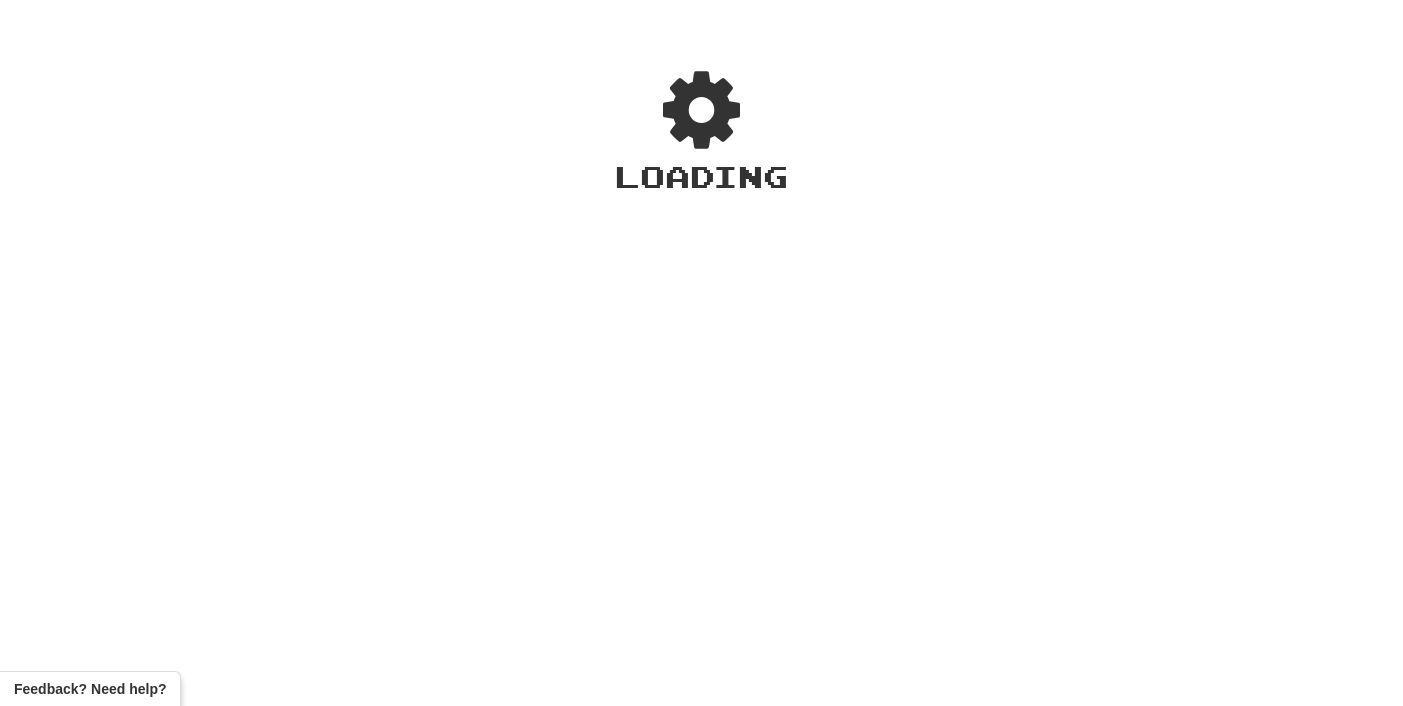 scroll, scrollTop: 0, scrollLeft: 0, axis: both 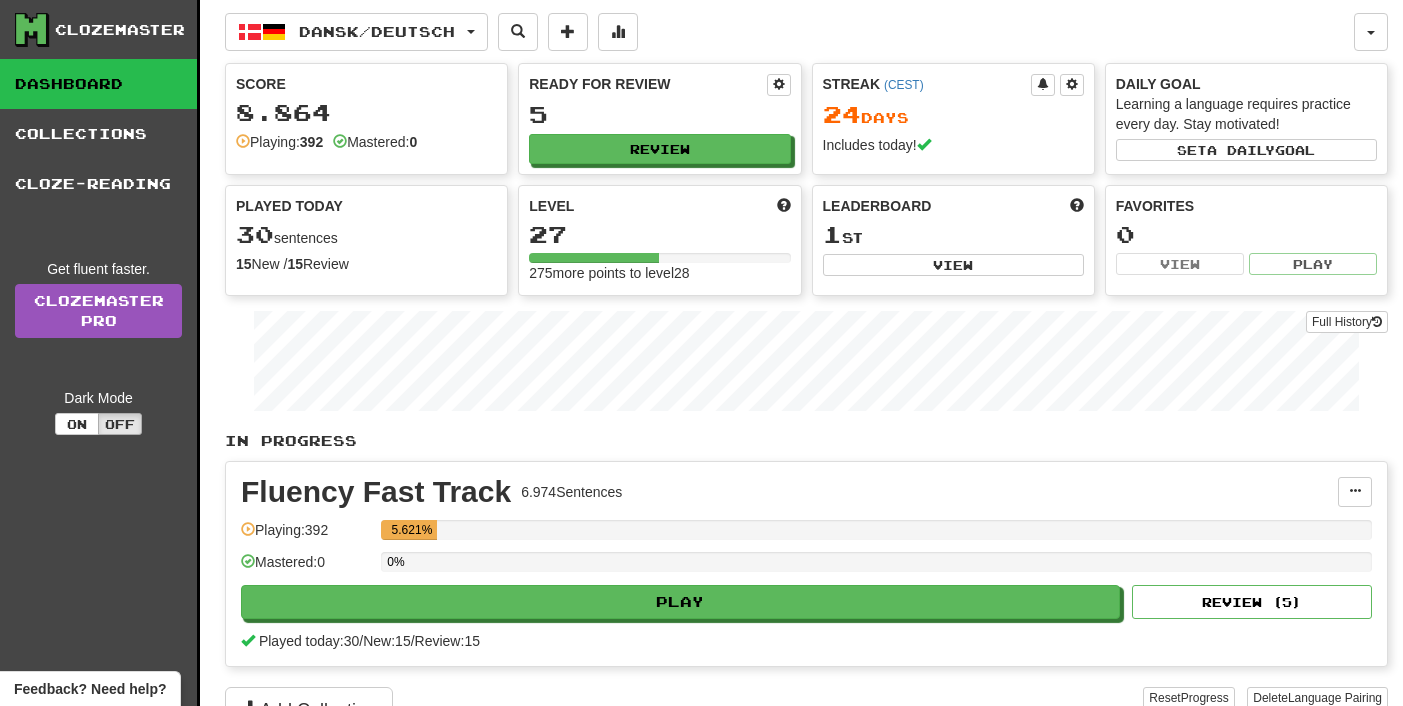 click on "Dansk  /  Deutsch Dansk  /  Deutsch Streak:  24   Review:  5 Points today:  452 Deutsch  /  English Streak:  0   Review:  0 Points today:  0 Français  /  Deutsch Streak:  26   Review:  20 Points today:  0 Français  /  English Streak:  0   Review:  0 Points today:  0 Íslenska  /  Deutsch Streak:  0   Review:  10 Points today:  0 Polski  /  Deutsch Streak:  0   Review:  0 Points today:  0 Svenska  /  Deutsch Streak:  0   Review:  0 Points today:  0 Svenska  /  Nederlands Streak:  0   Review:  20 Points today:  0  Language Pairing Username: JandeSchipper Edit  Account  Notifications  Activity Feed  Profile  Leaderboard  Forum  Logout Score 8.864  Playing:  392  Mastered:  0 Ready for Review 5   Review Streak   ( CEST ) 24  Day s Includes today!  Daily Goal Learning a language requires practice every day. Stay motivated! Set  a daily  goal Played Today 30  sentences 15  New /  15  Review Full History  Level 27 275  more points to level  28 Leaderboard 1 st View Favorites 0 View Play Full History  In Progress 0" at bounding box center (806, 391) 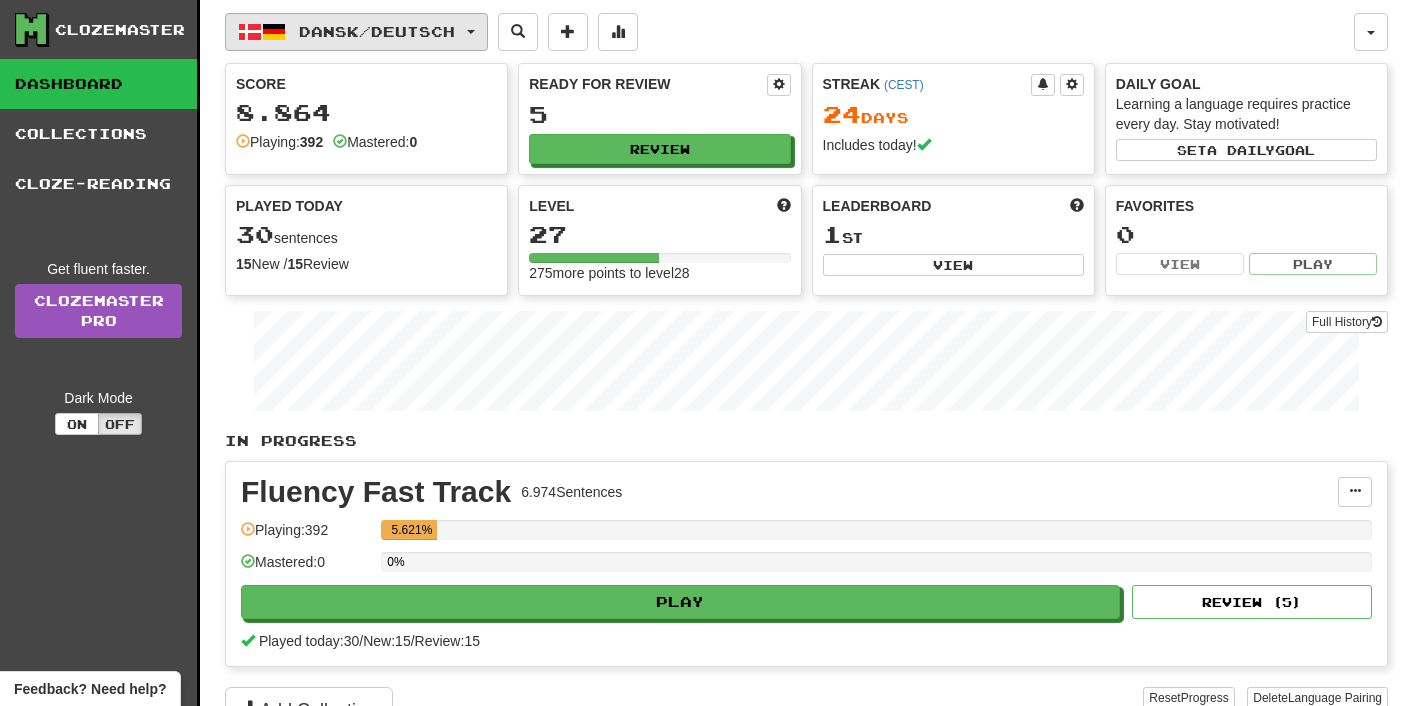 click on "Dansk  /  Deutsch" at bounding box center [356, 32] 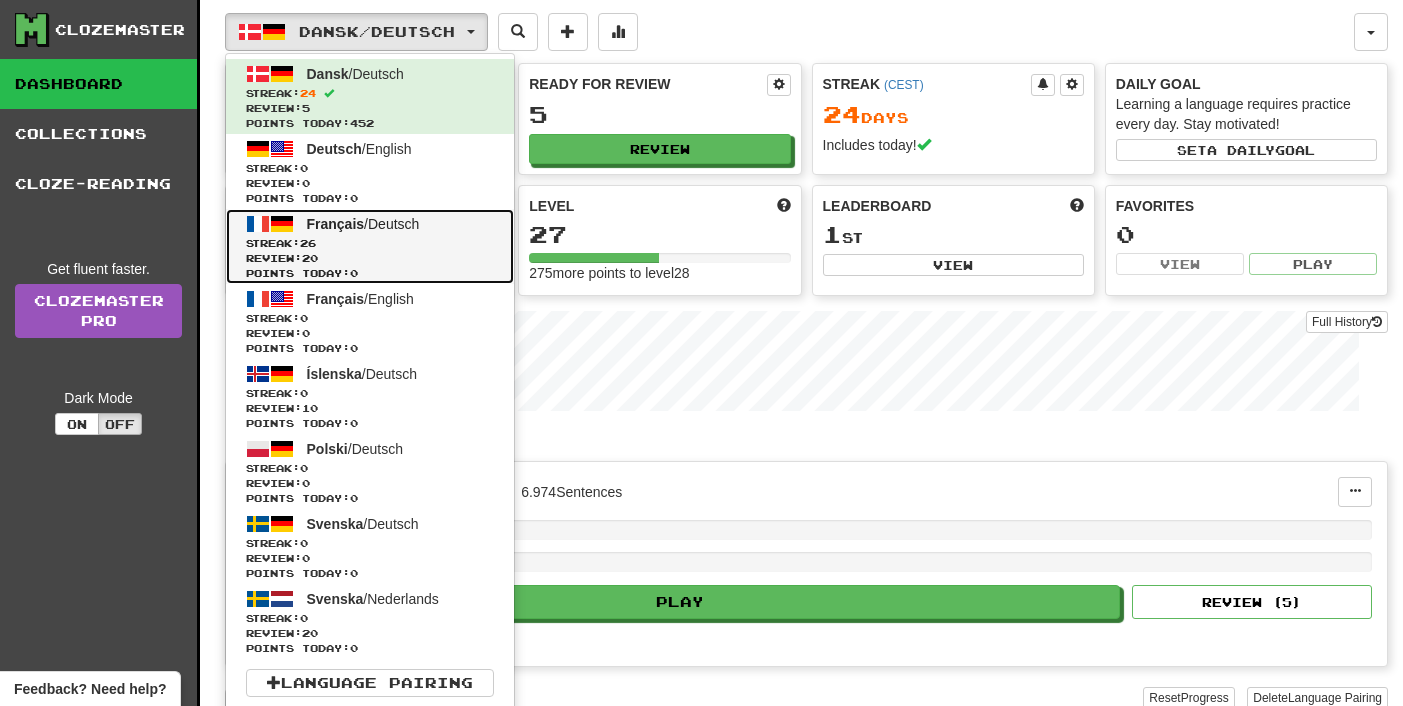 click on "Review:  20" at bounding box center (370, 258) 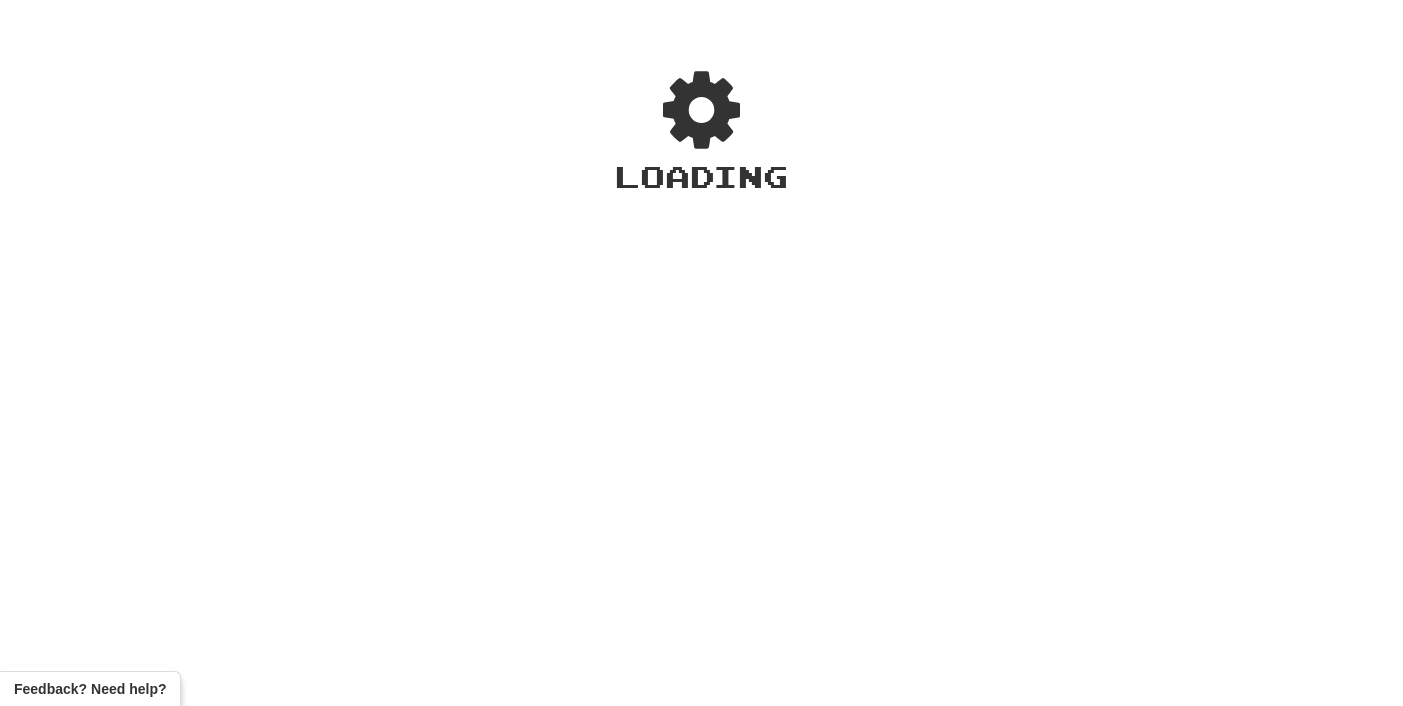 scroll, scrollTop: 0, scrollLeft: 0, axis: both 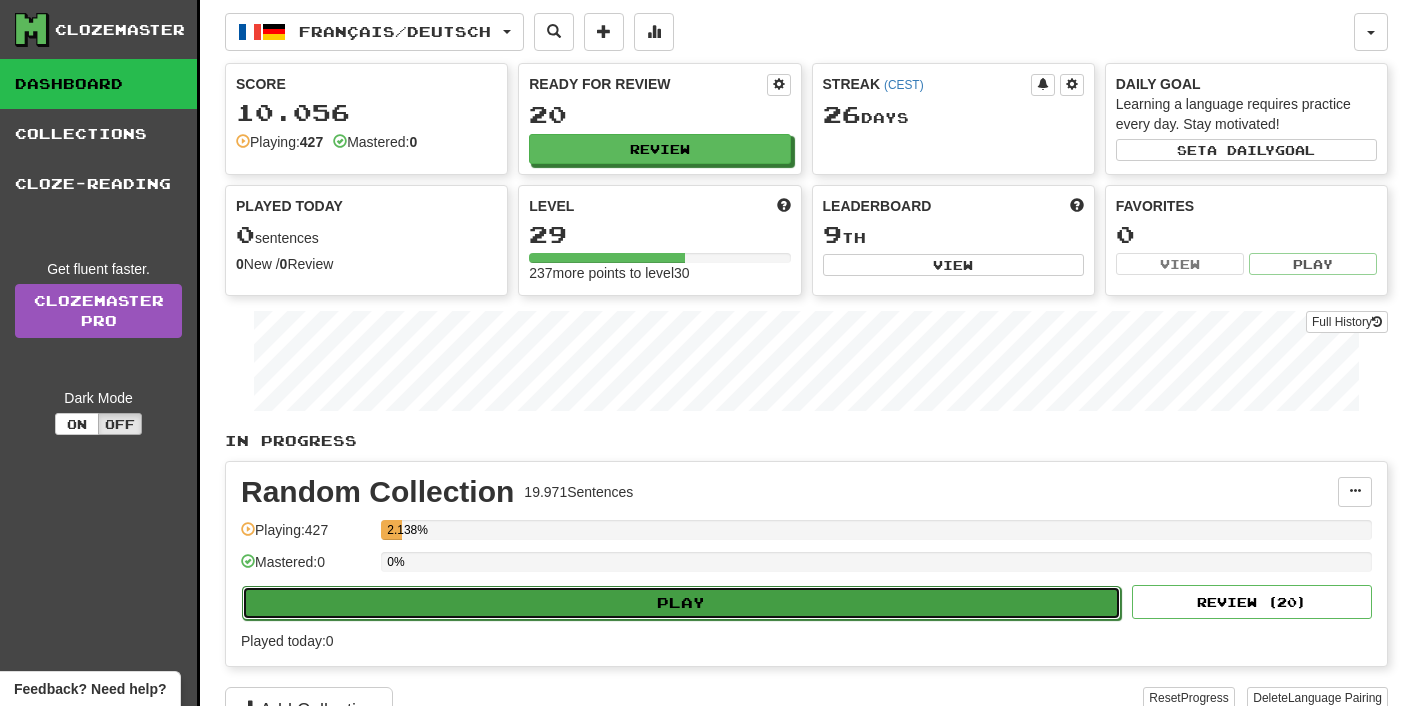 click on "Play" at bounding box center (681, 603) 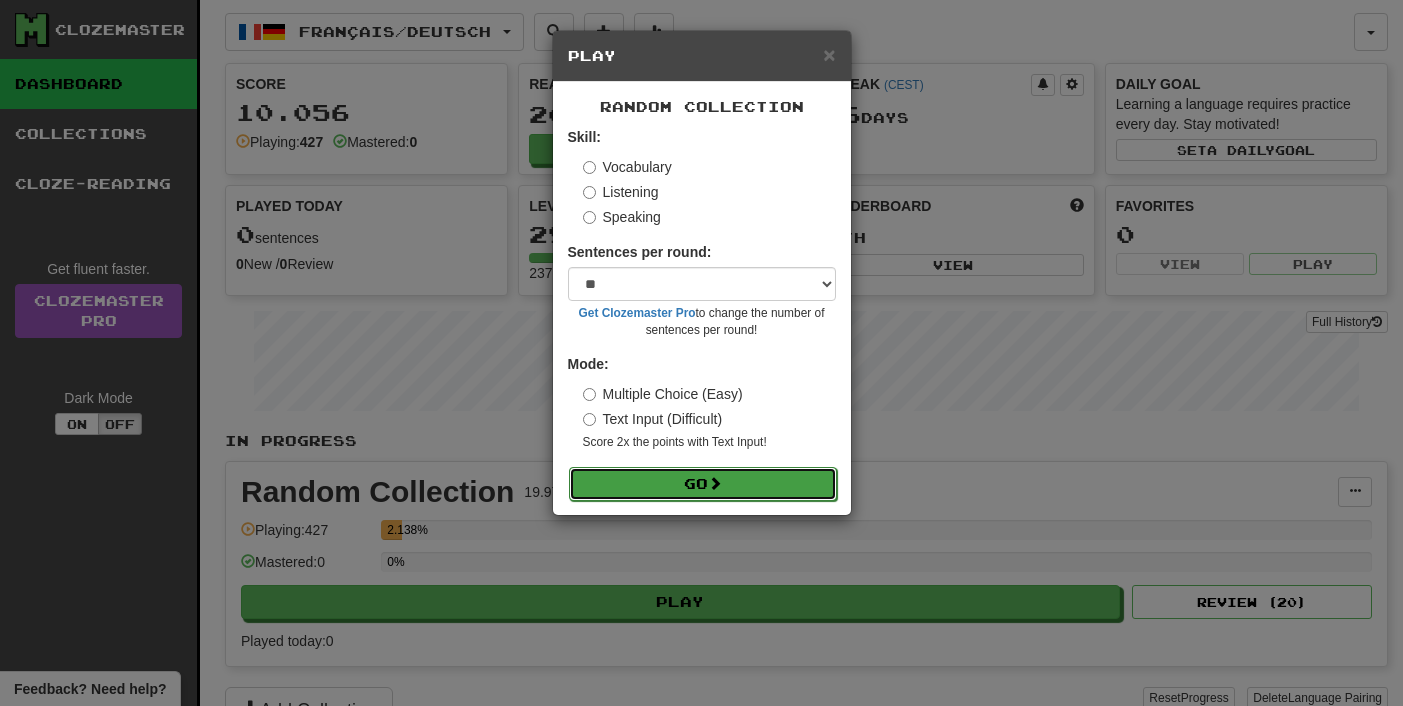 click on "Go" at bounding box center (703, 484) 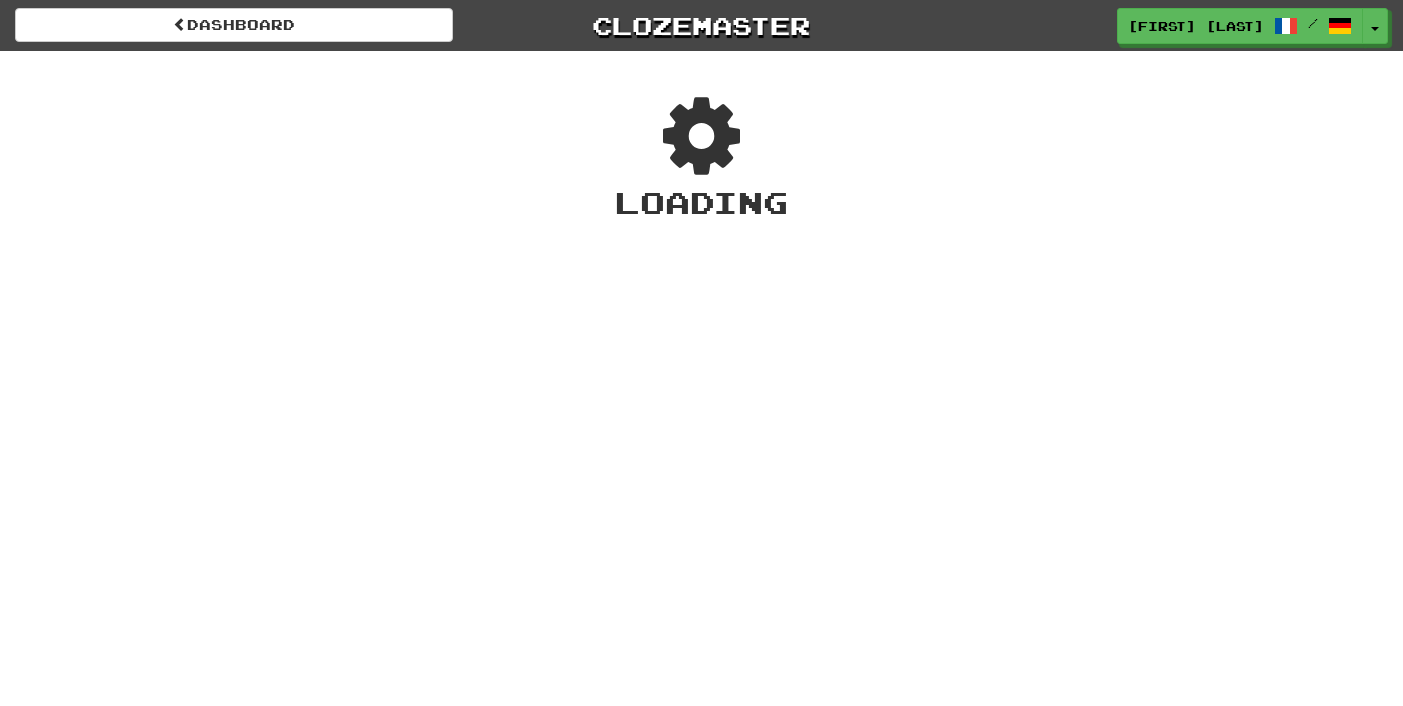 scroll, scrollTop: 0, scrollLeft: 0, axis: both 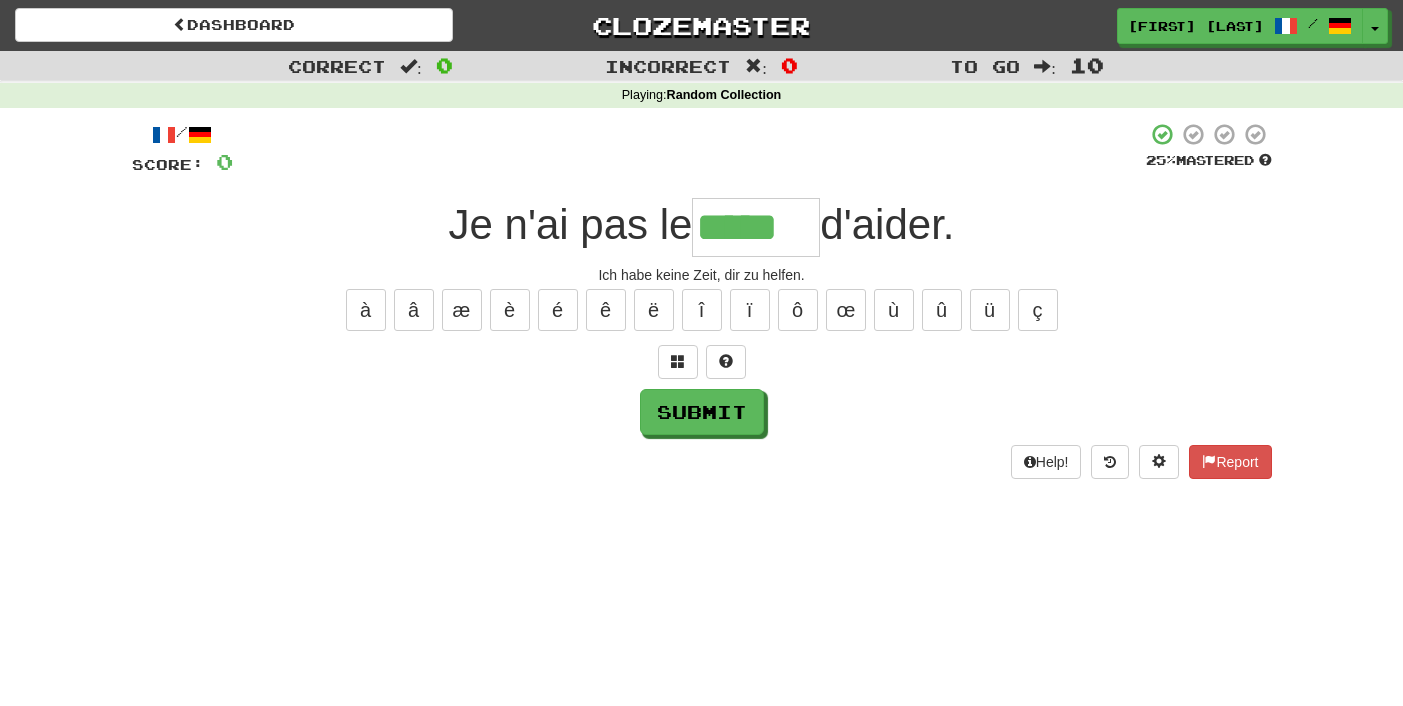 type on "*****" 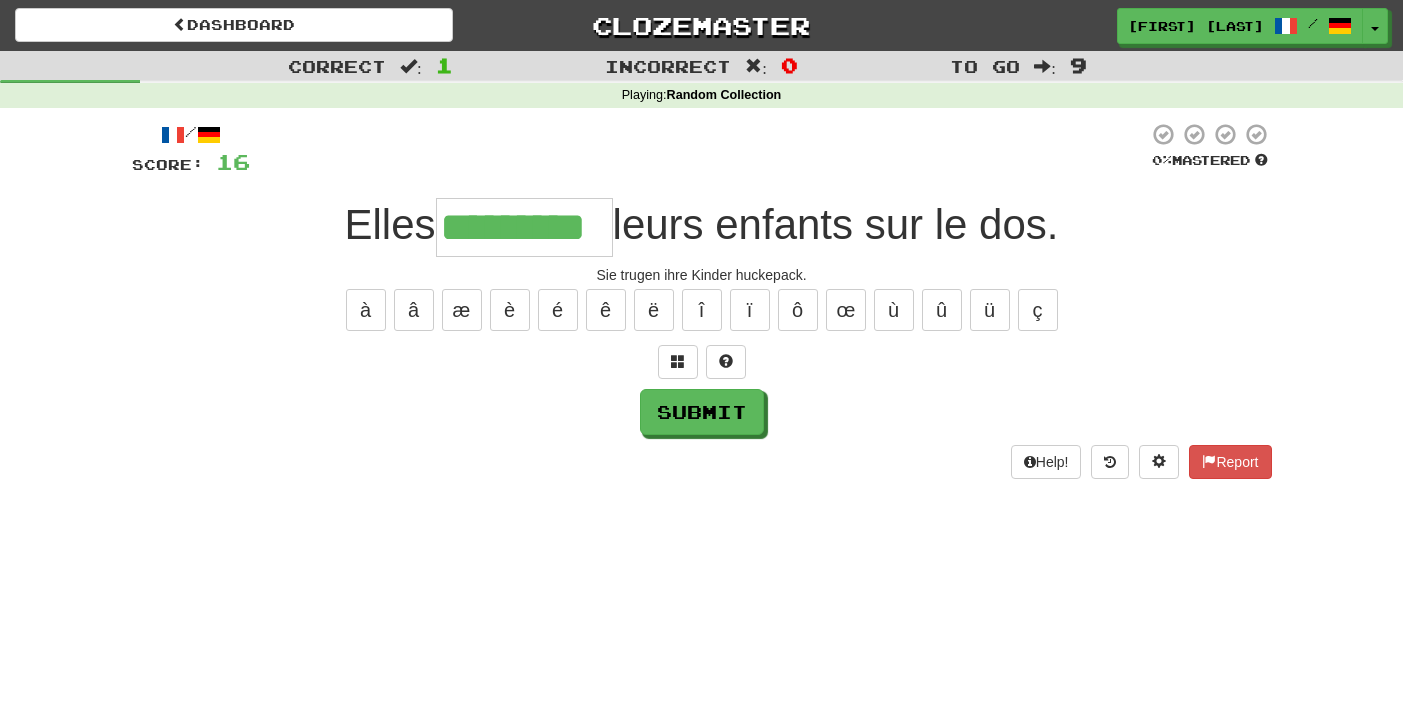 type on "*********" 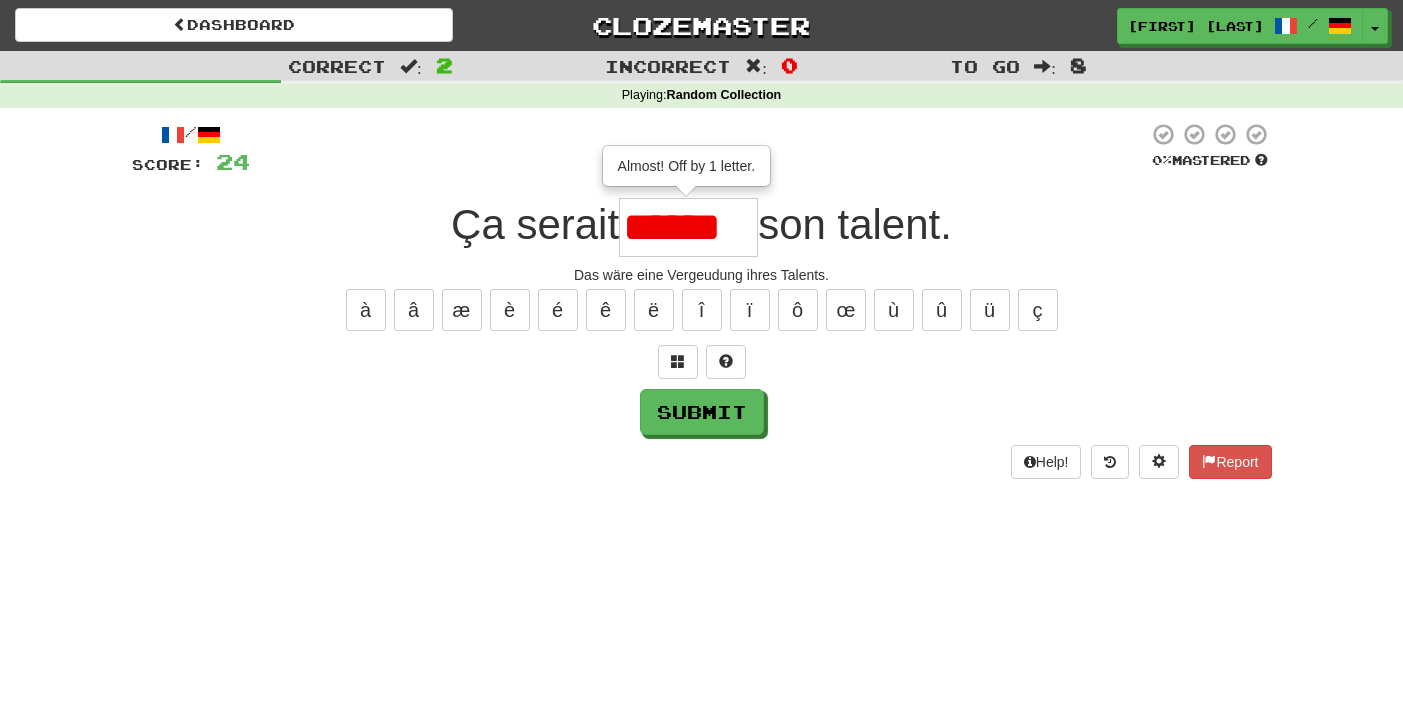 scroll, scrollTop: 0, scrollLeft: 0, axis: both 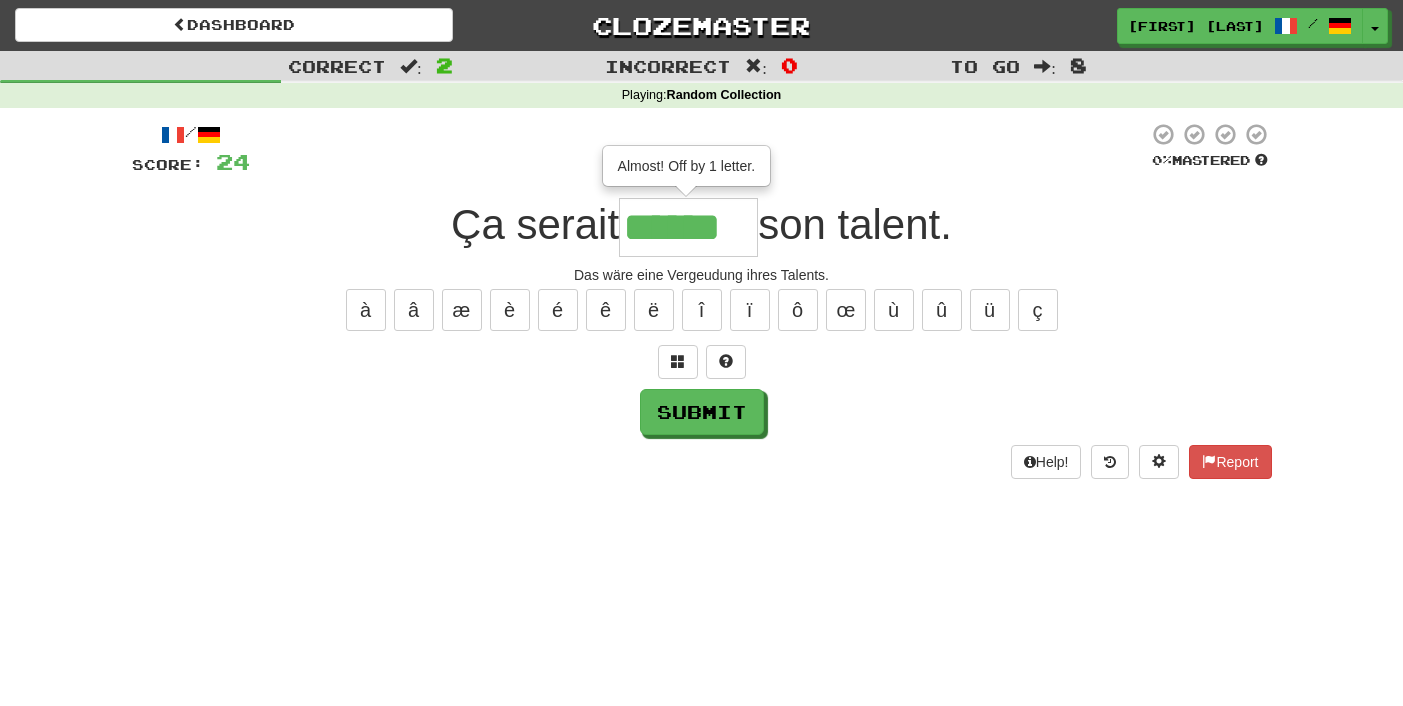 type on "******" 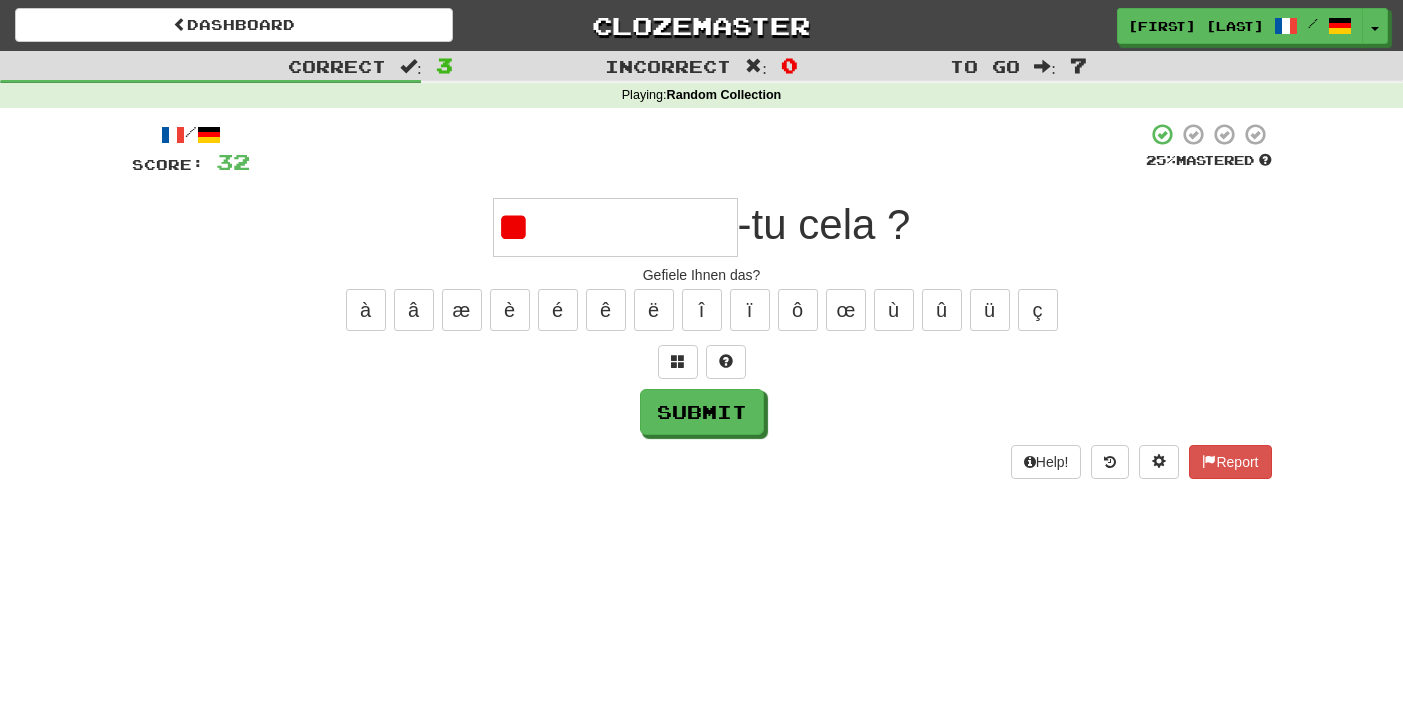 type on "*" 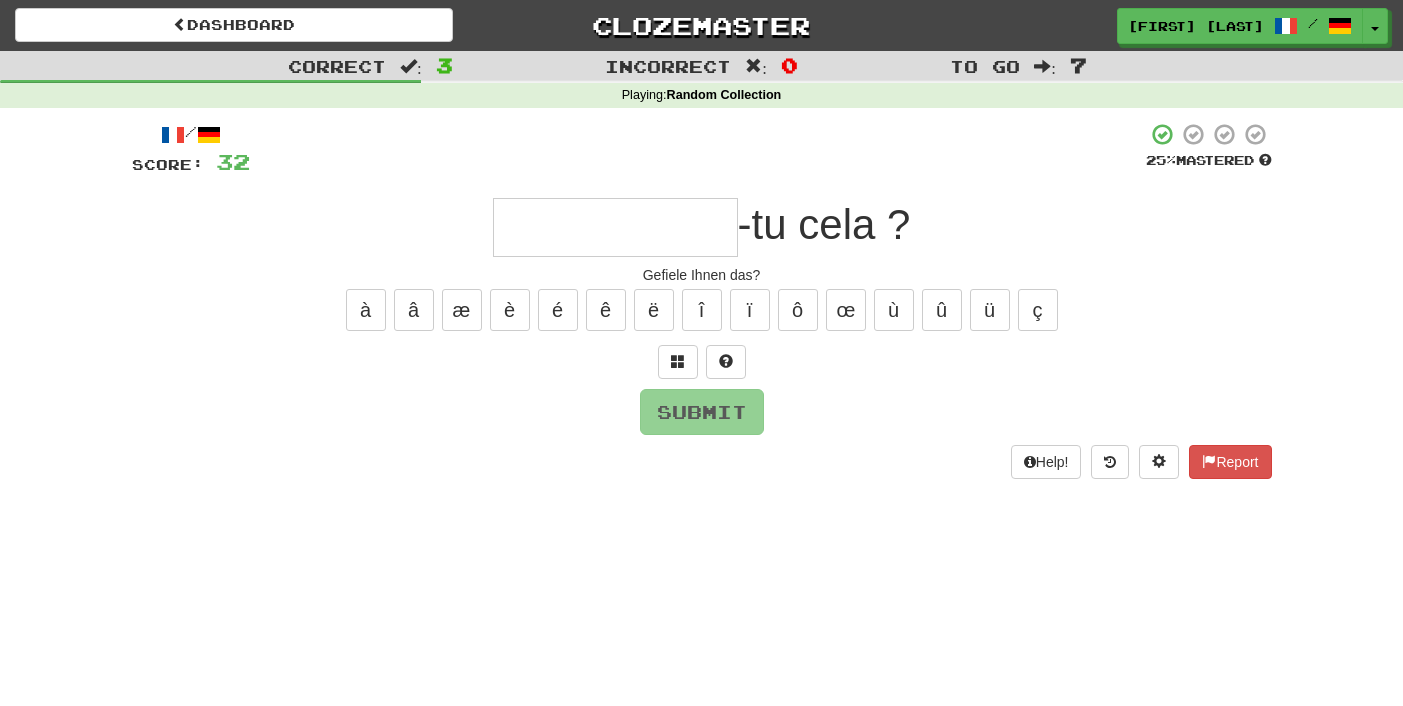 type on "*" 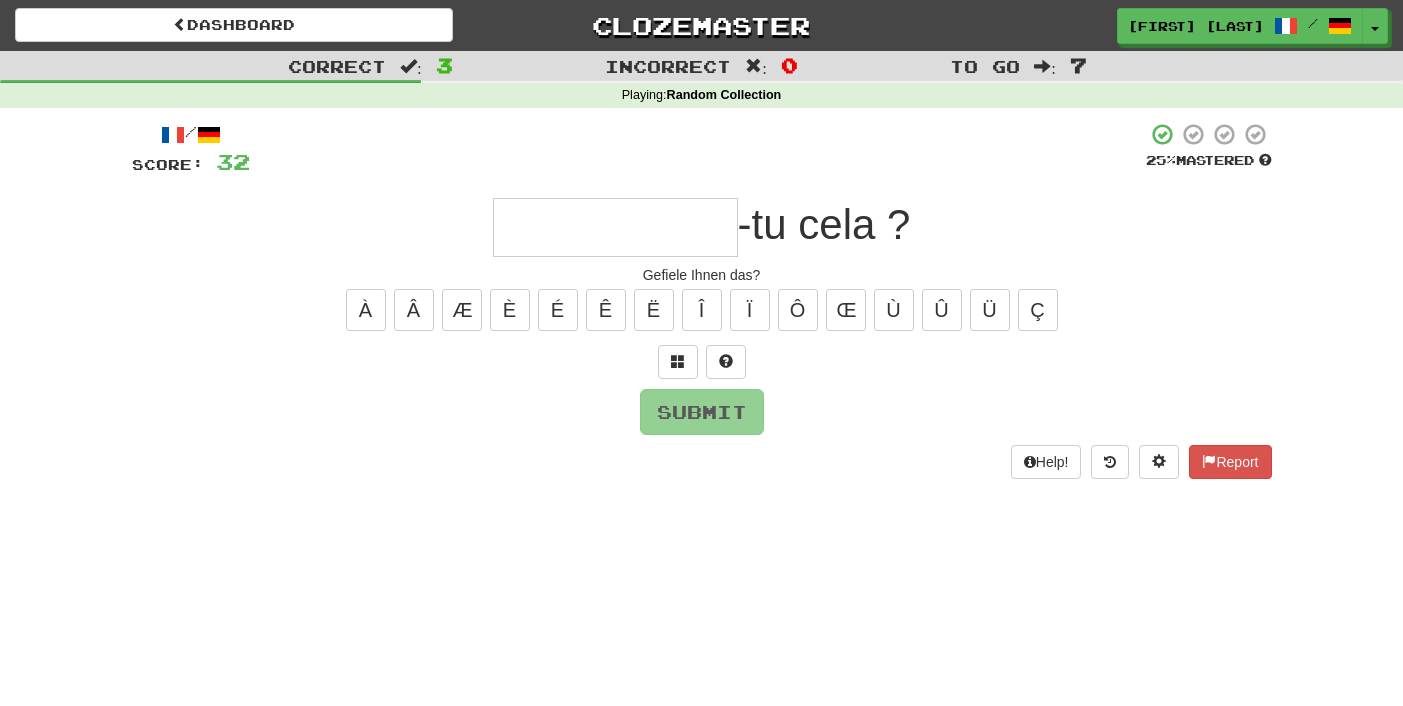 type on "*" 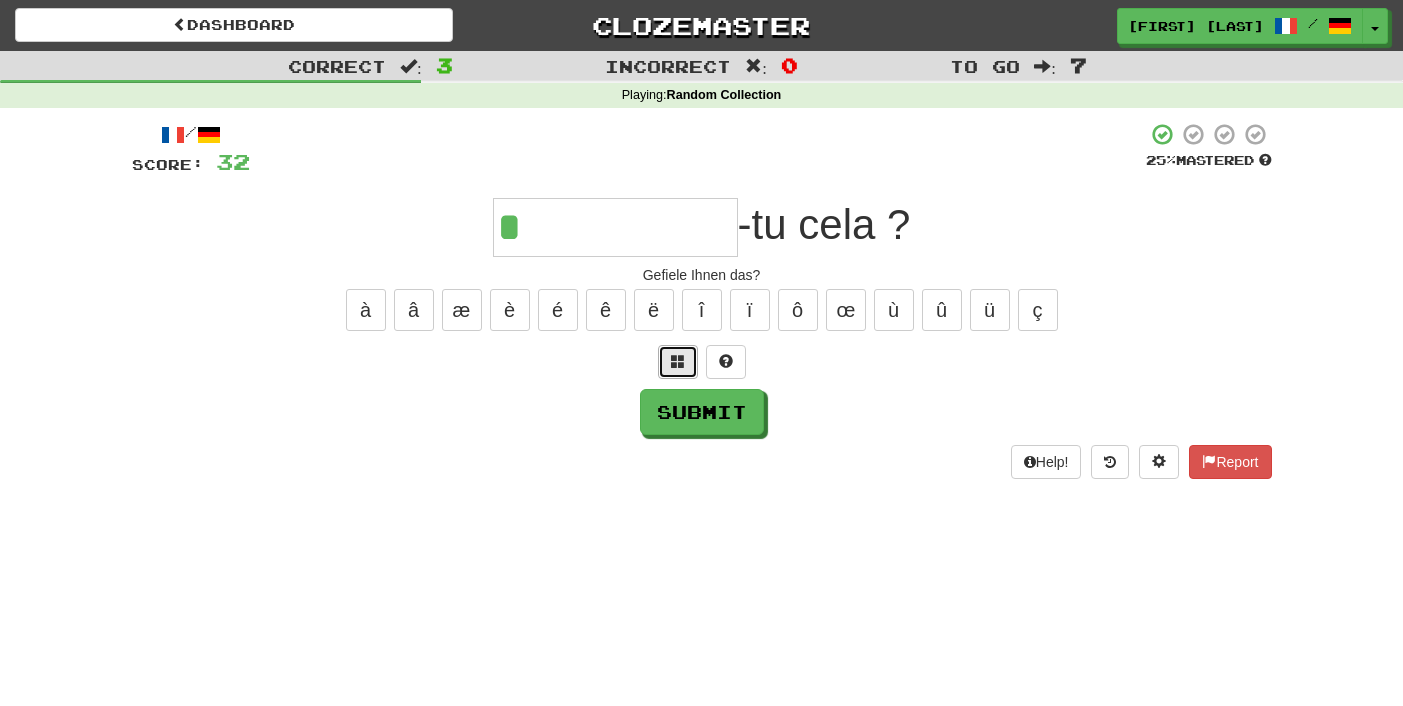 click at bounding box center (678, 362) 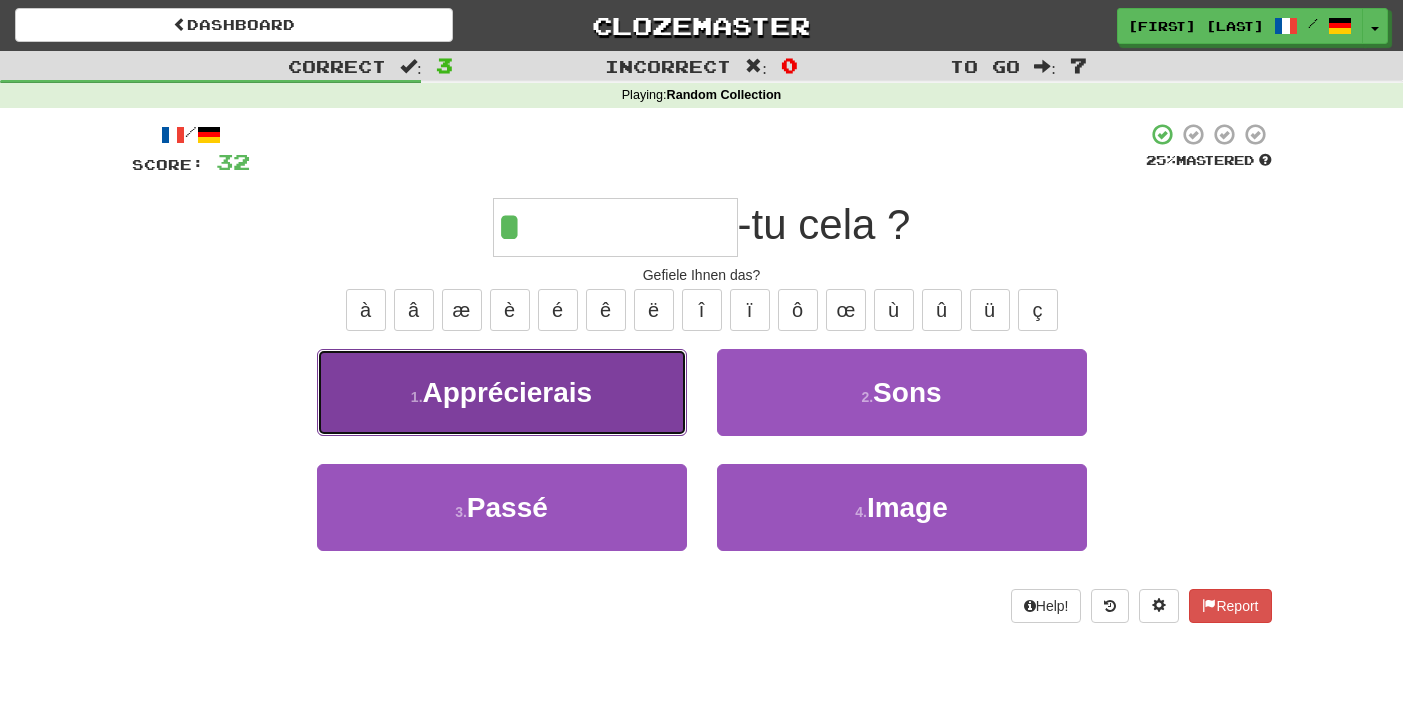 click on "1 .  Apprécierais" at bounding box center (502, 392) 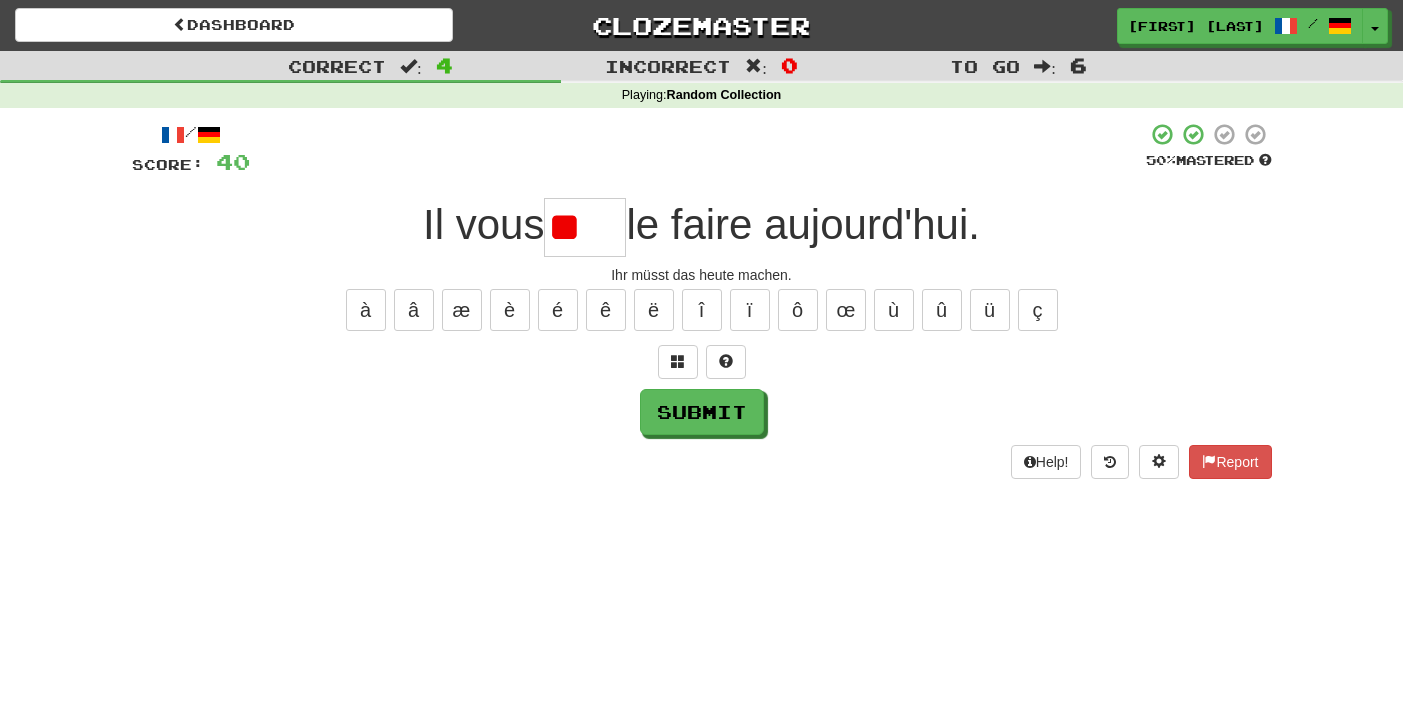 type on "*" 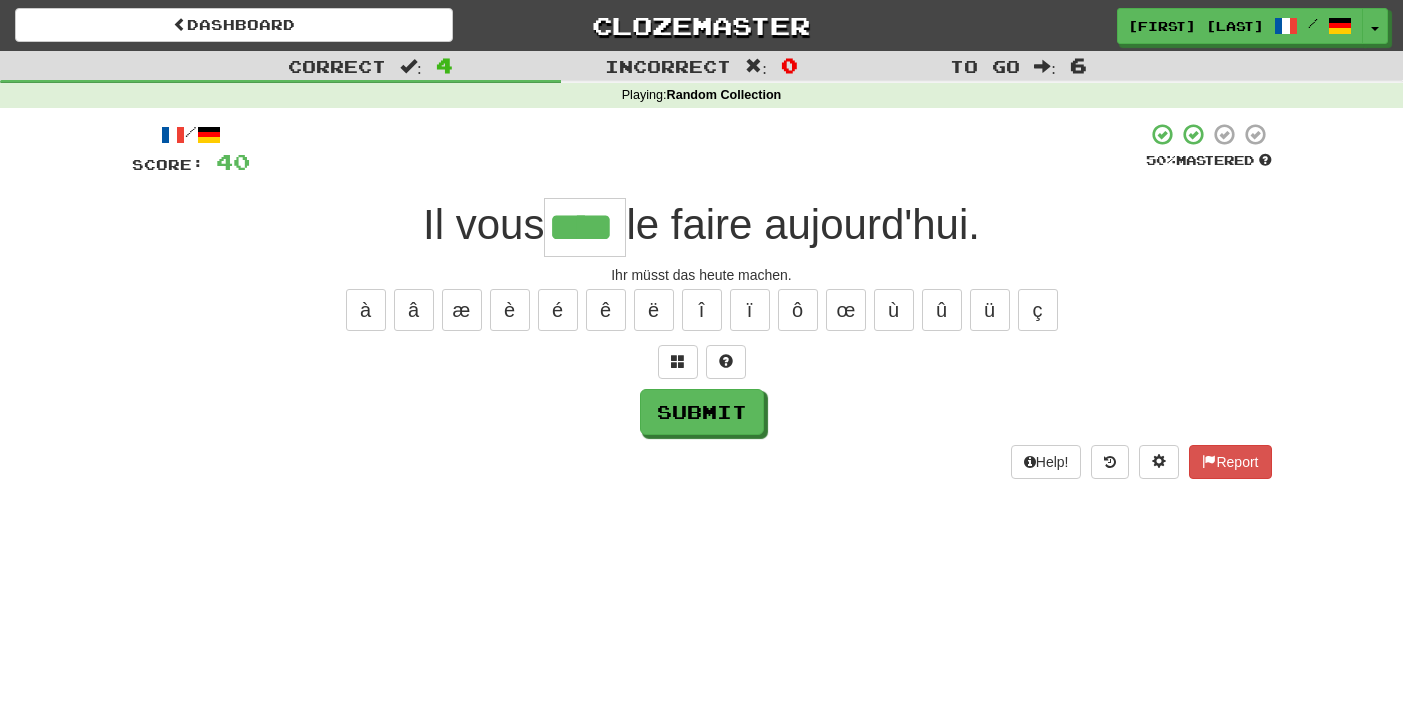 type on "****" 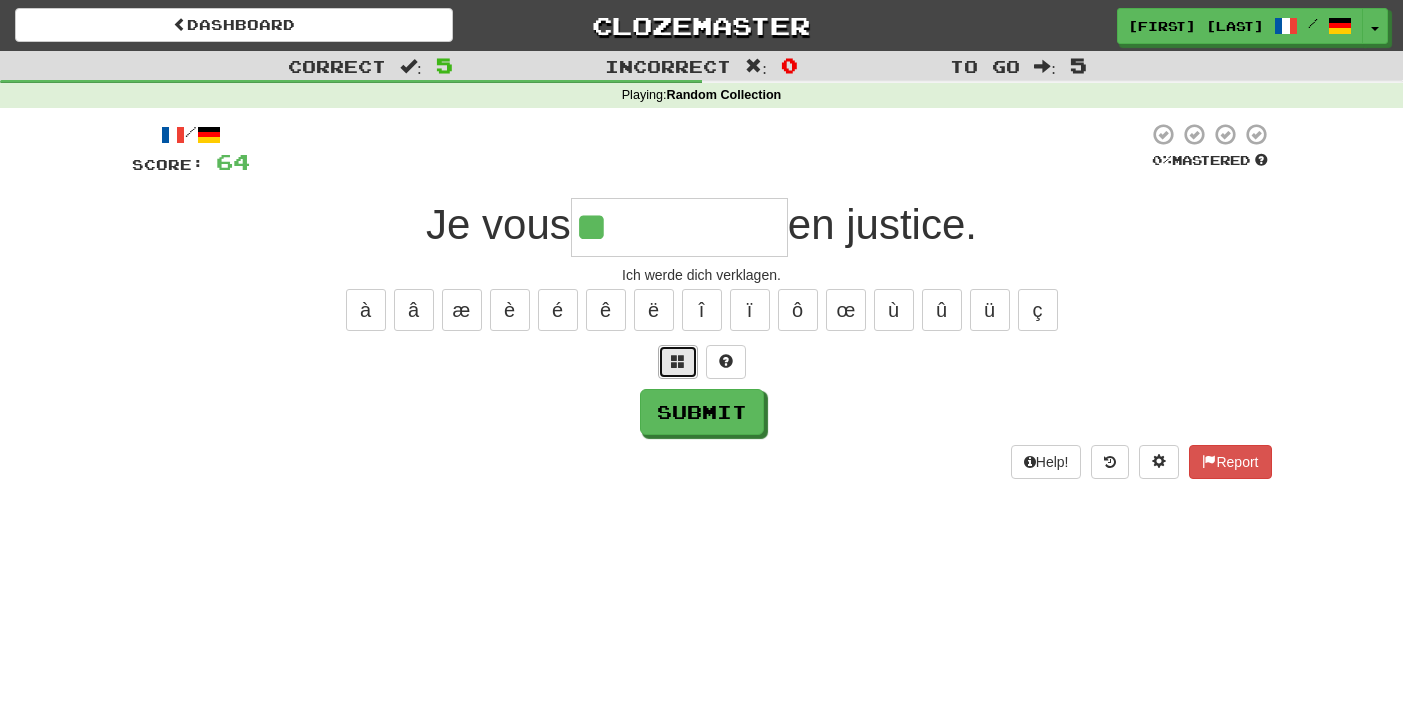 click at bounding box center (678, 361) 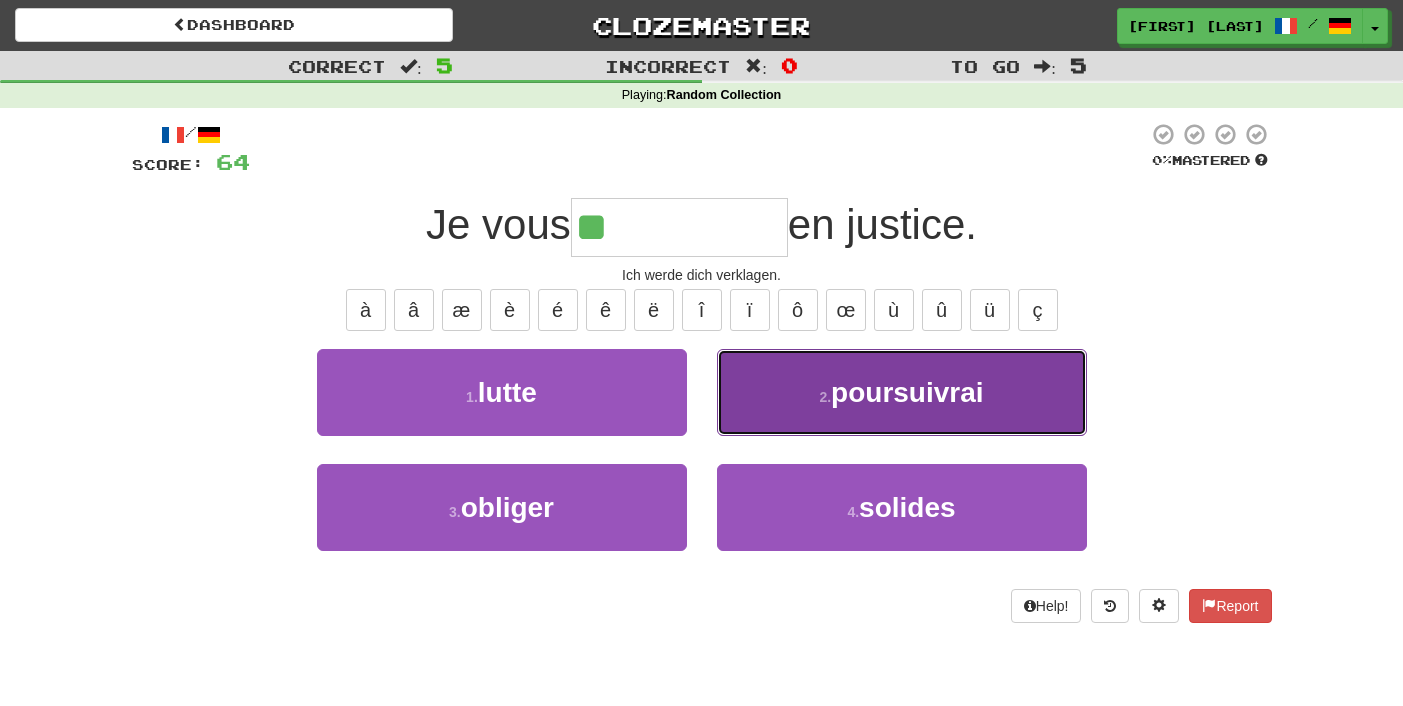 click on "poursuivrai" at bounding box center (907, 392) 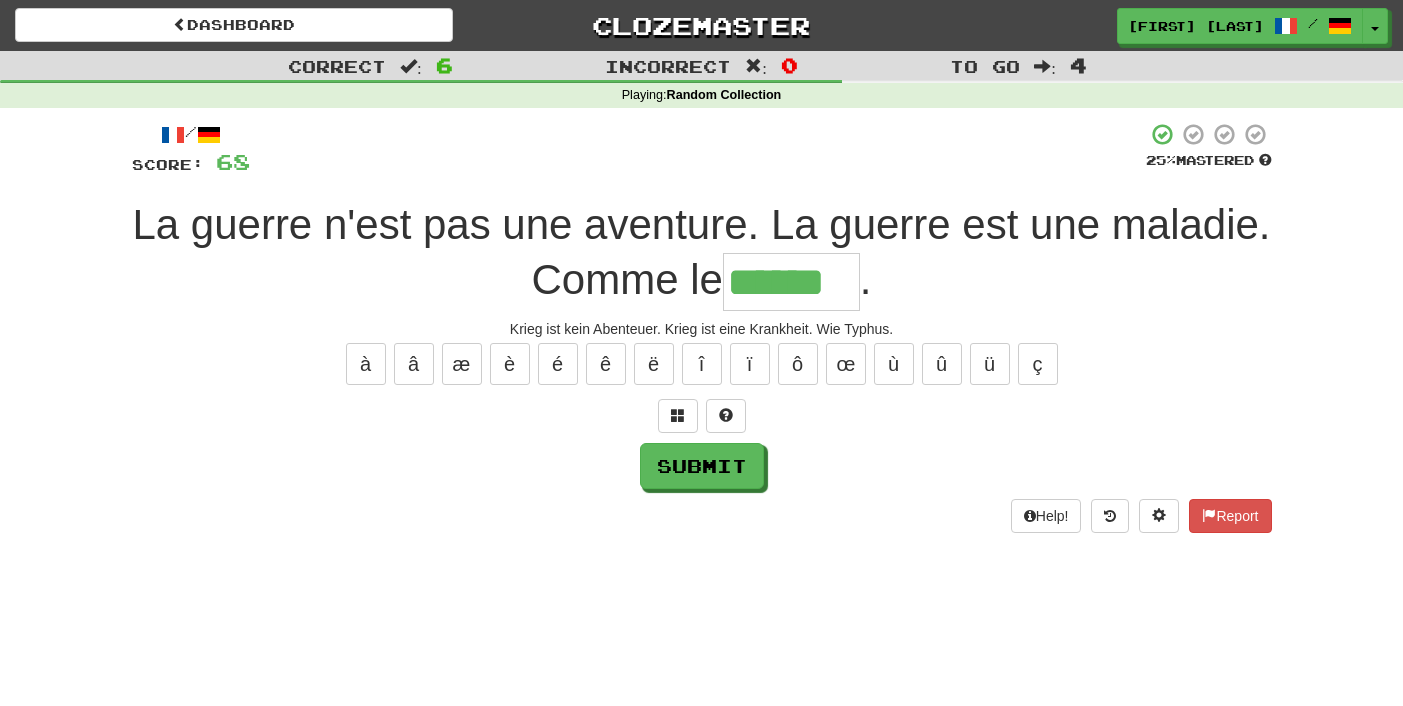 type on "******" 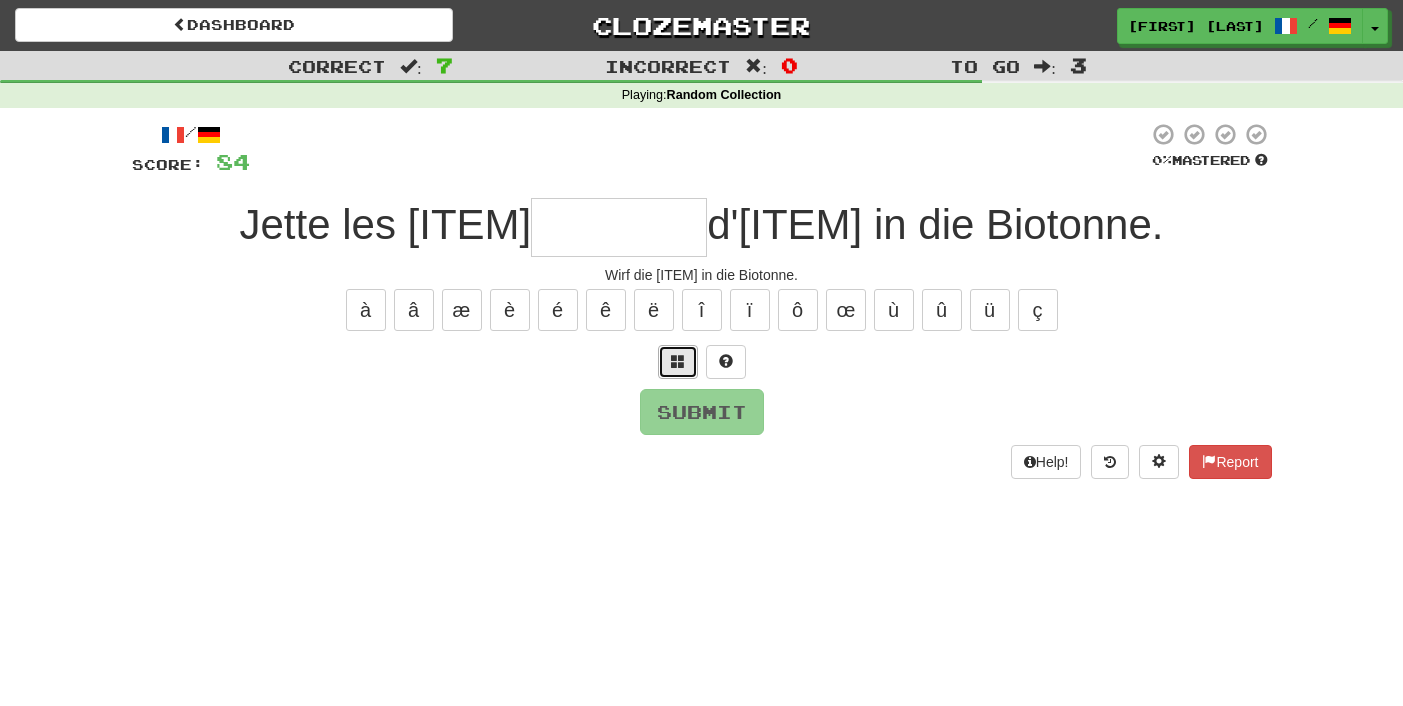 click at bounding box center [678, 362] 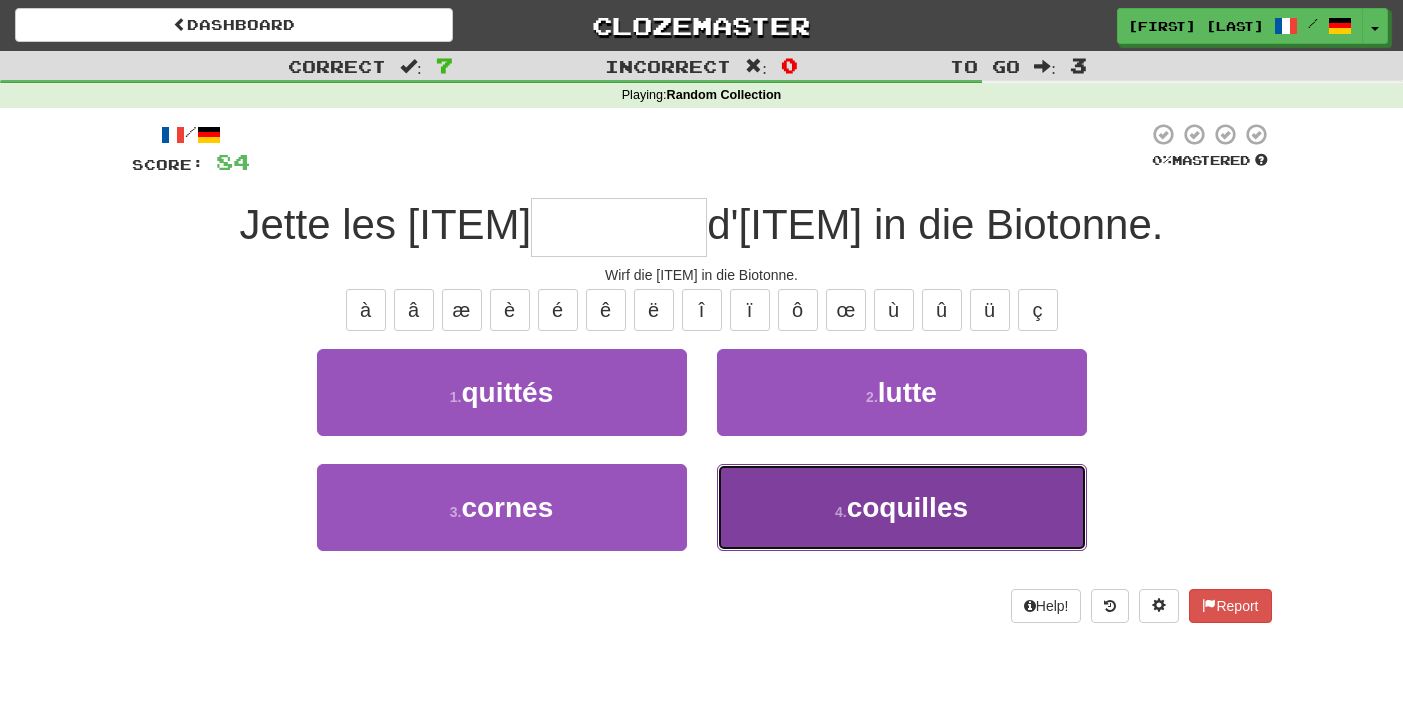 click on "4 .  coquilles" at bounding box center [902, 507] 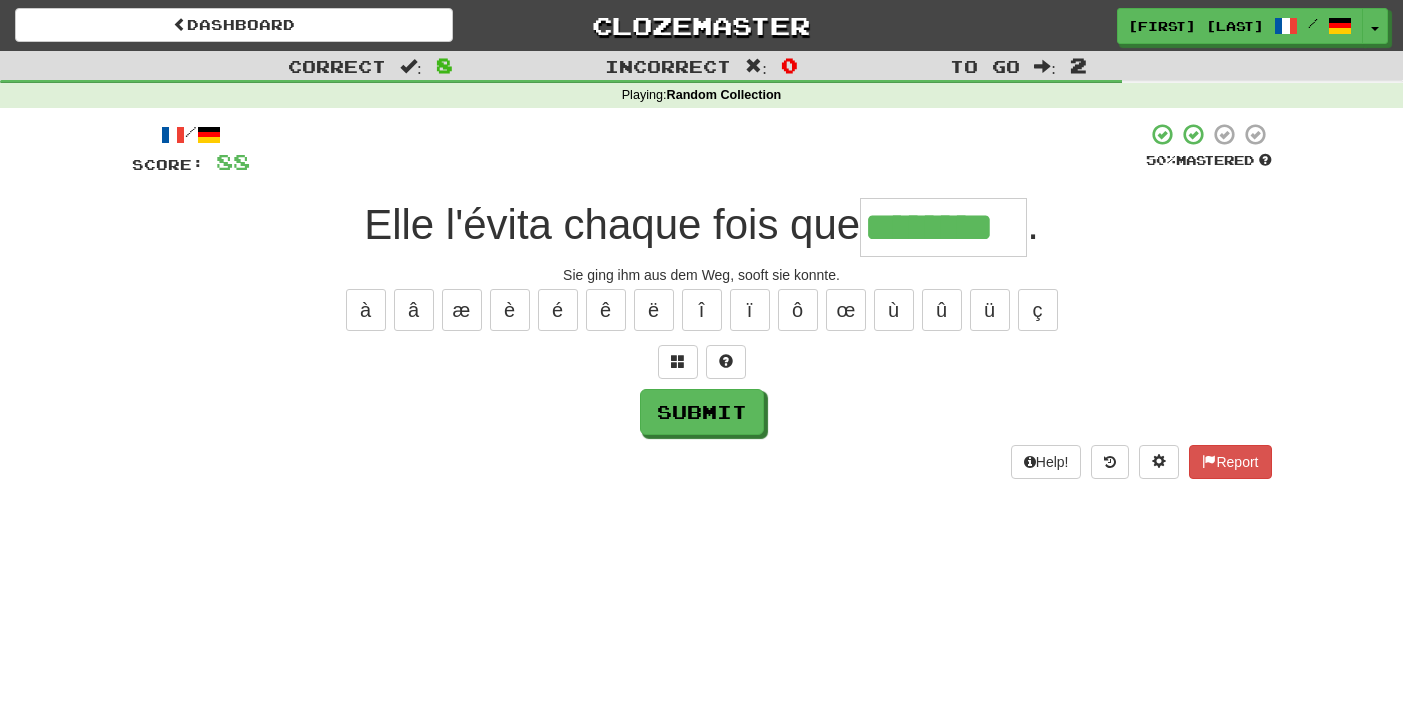 type on "********" 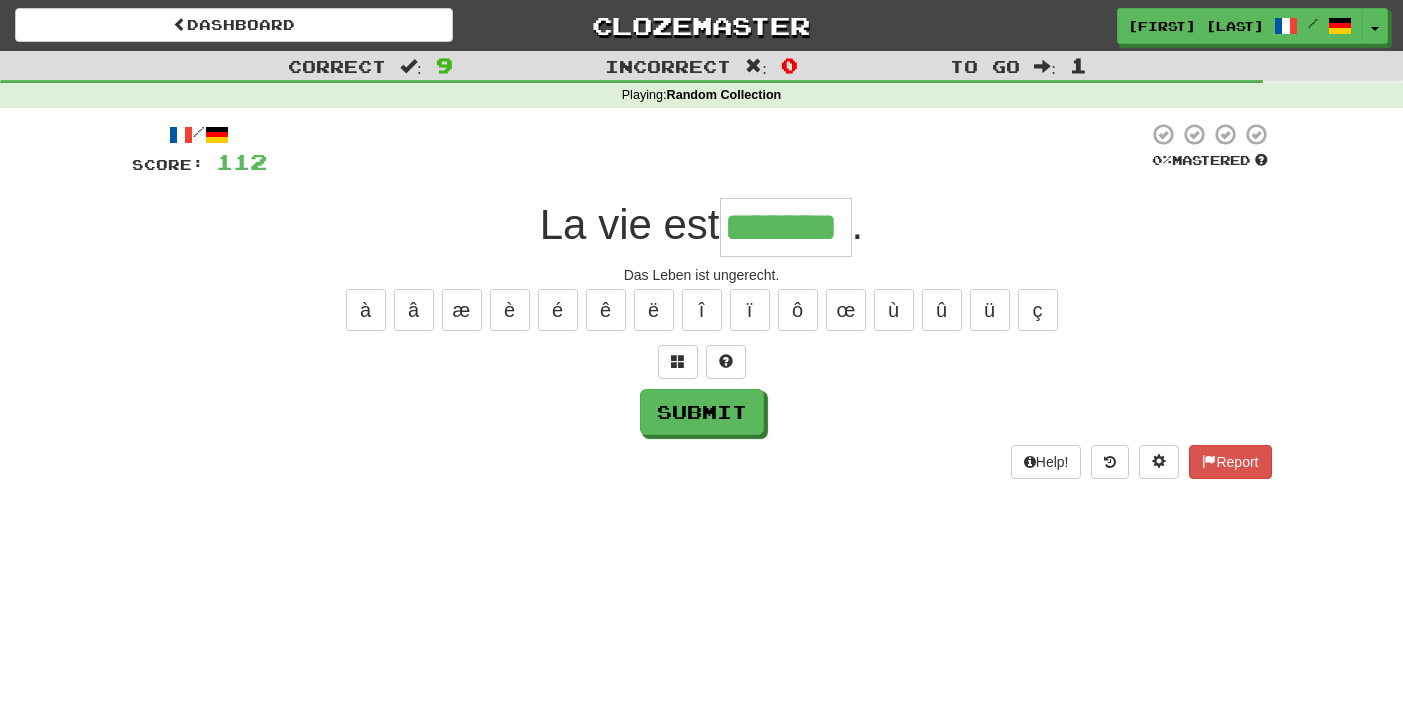 type on "*******" 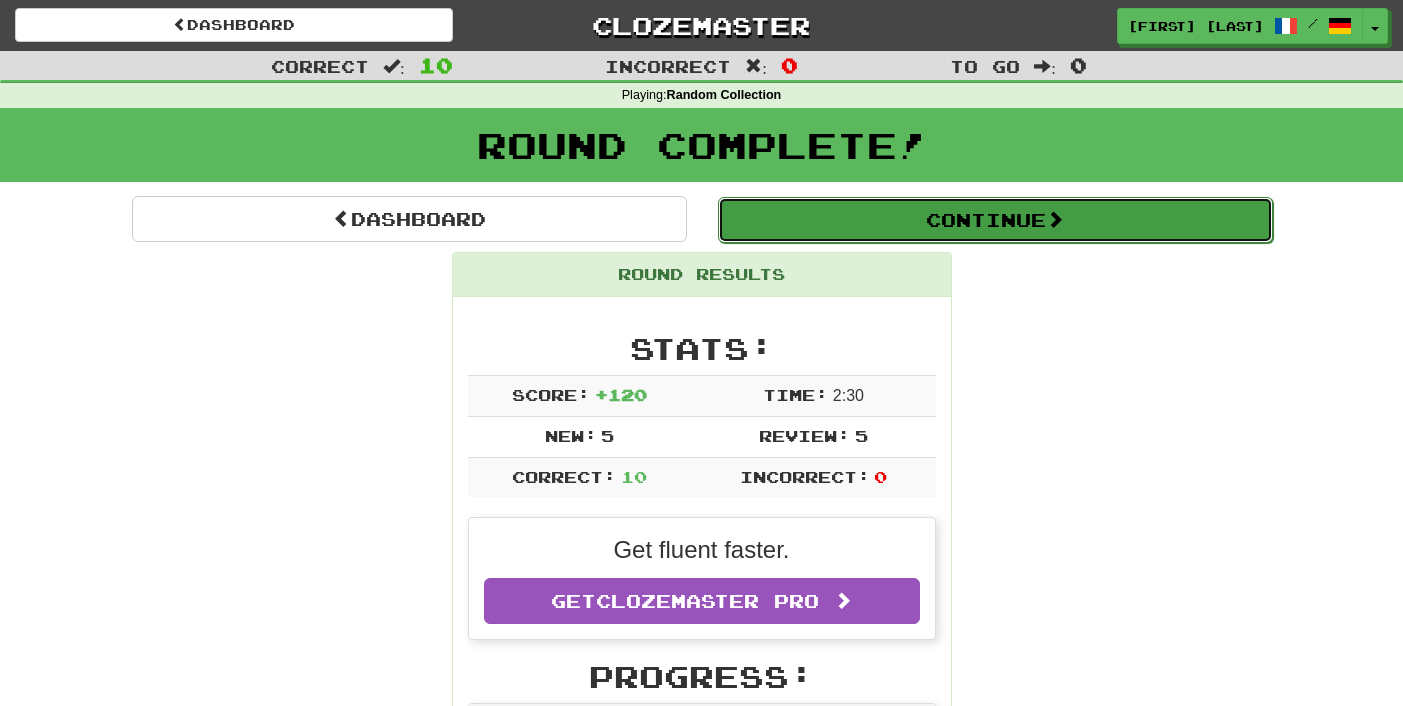 click on "Continue" at bounding box center [995, 220] 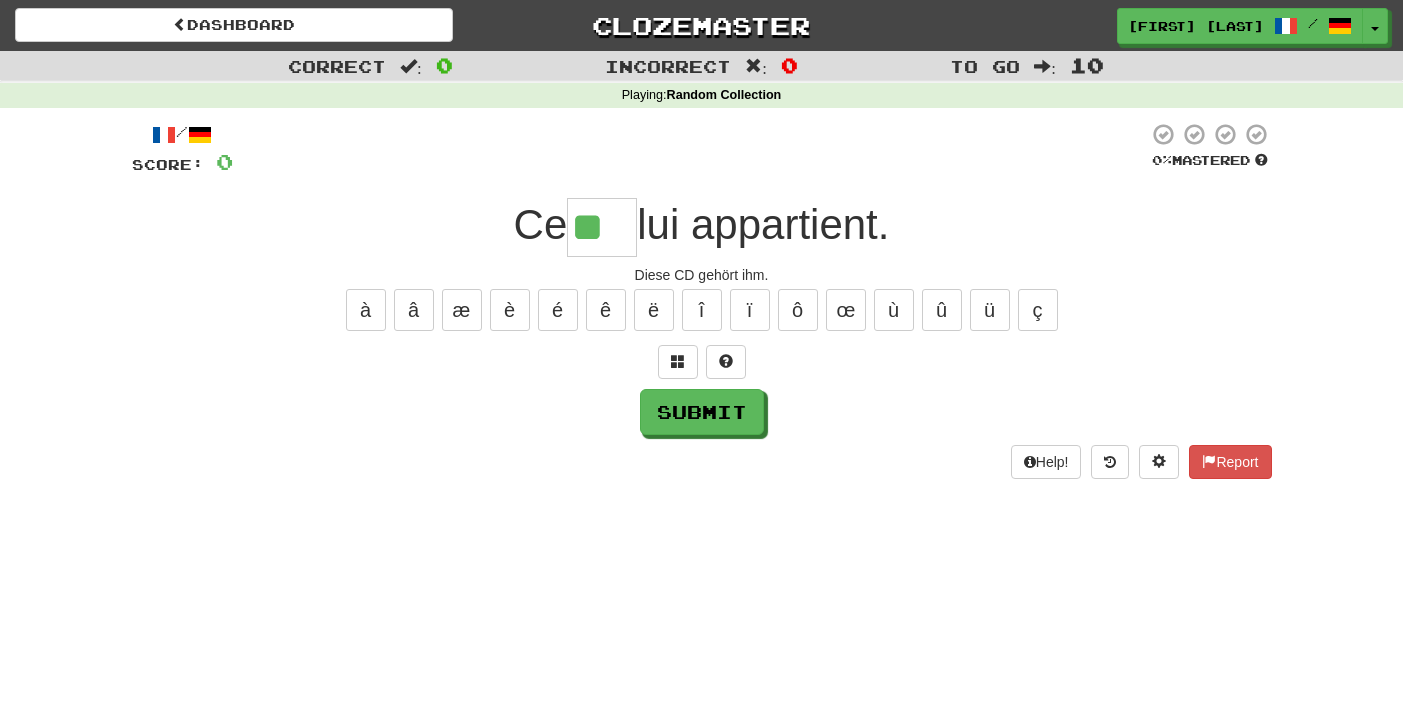 type on "**" 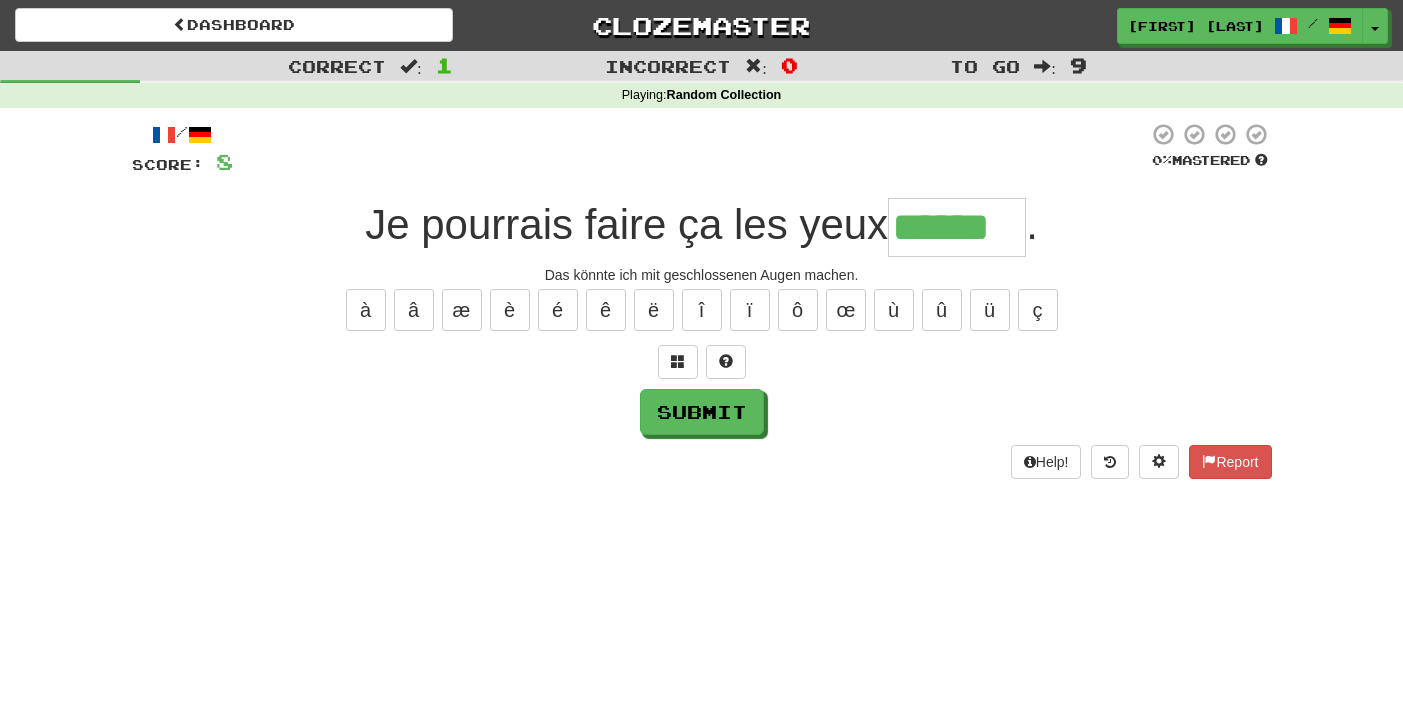 type on "******" 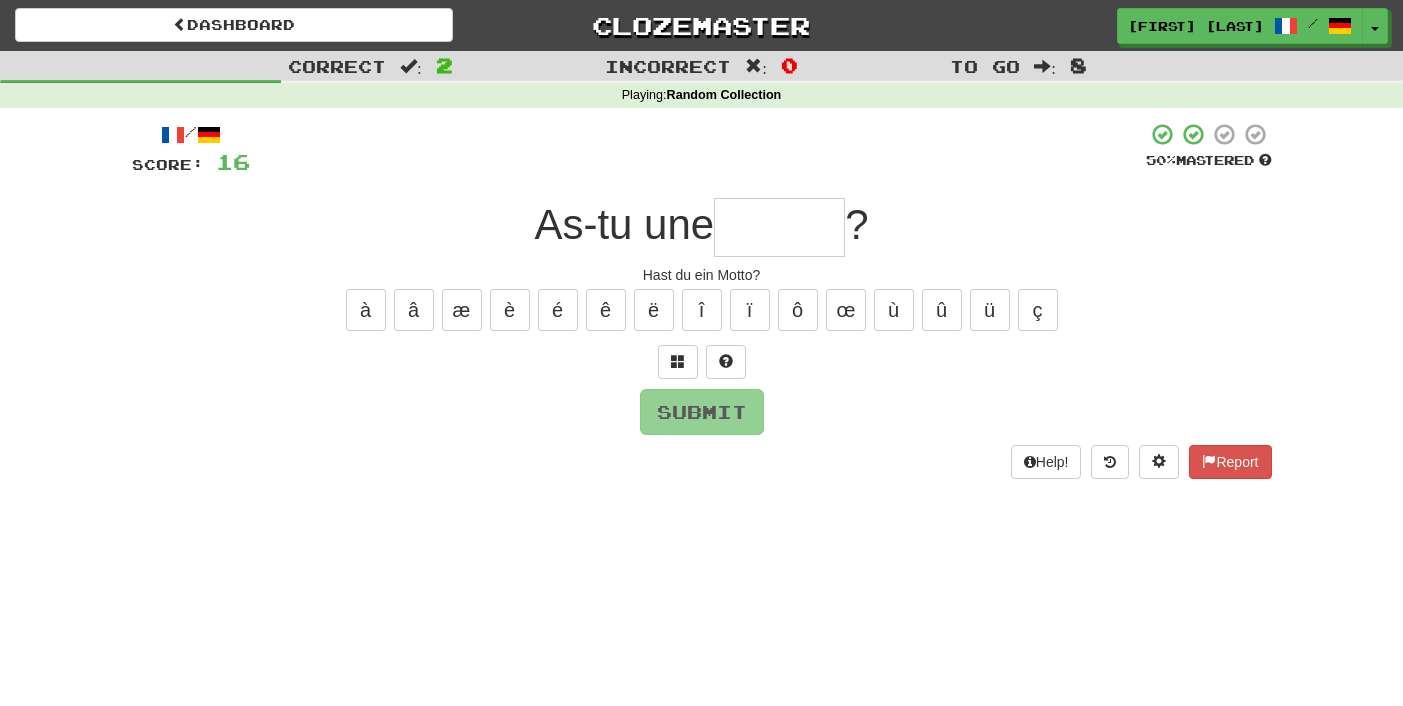 type on "*" 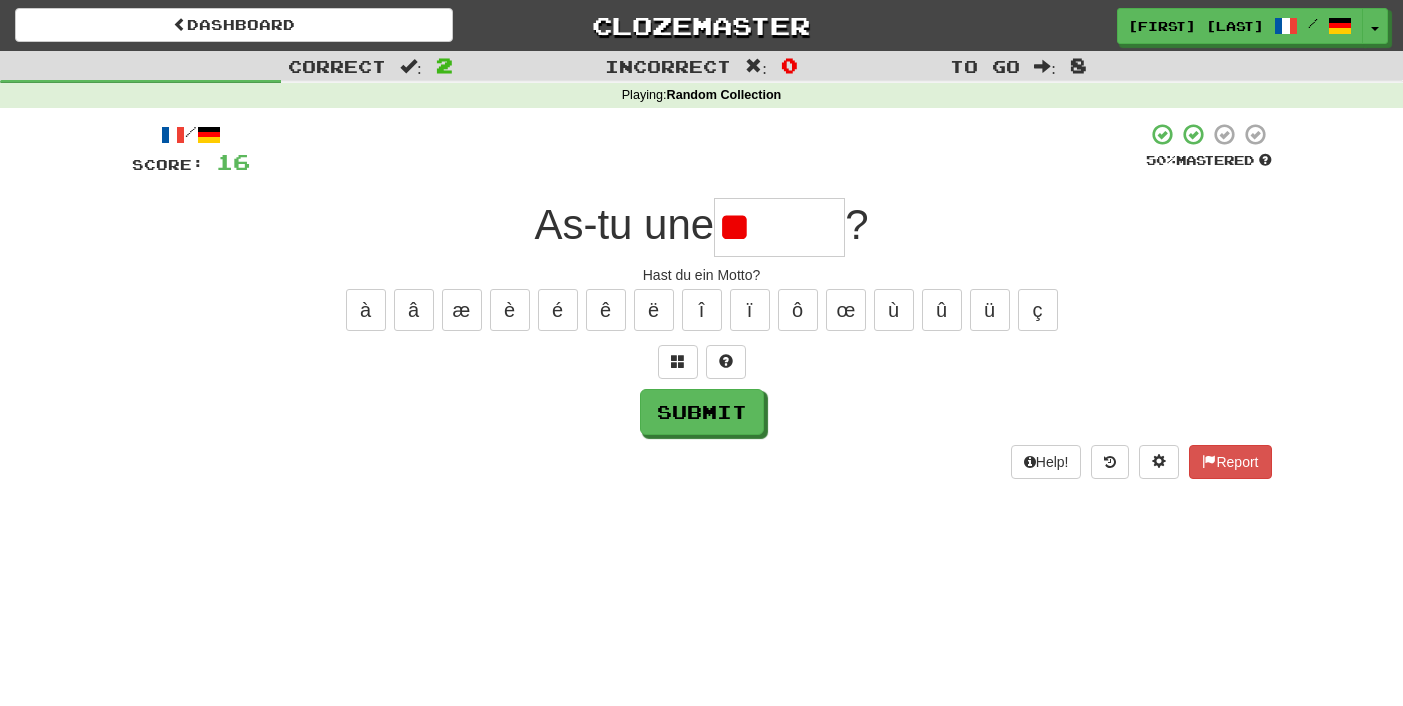 type on "*" 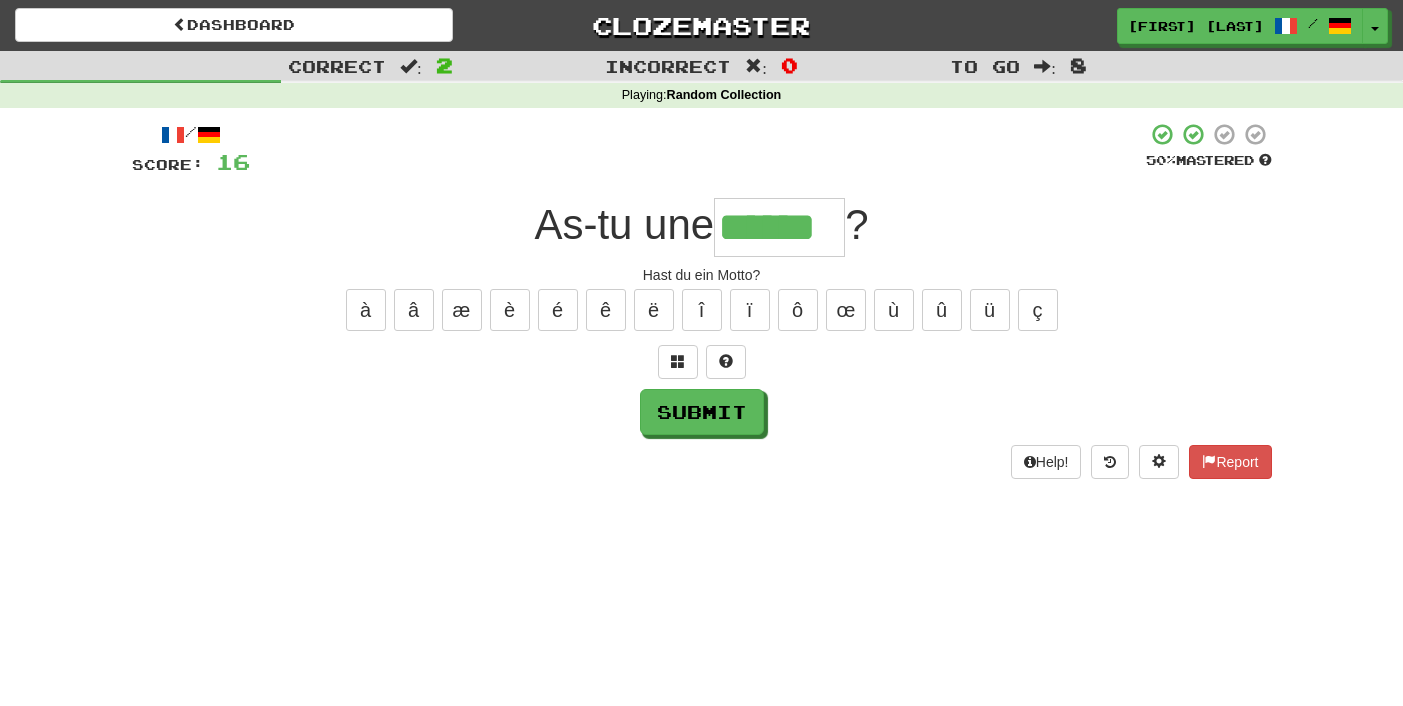 type on "******" 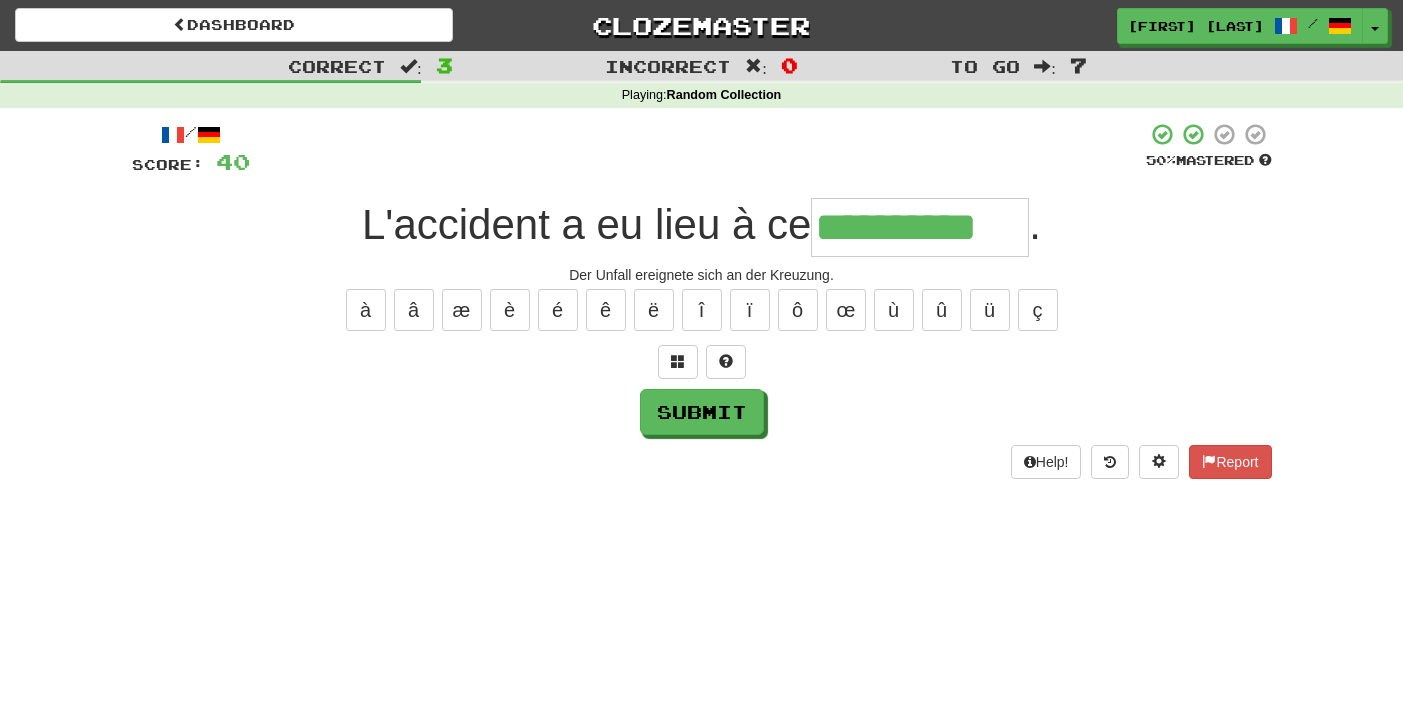 type on "**********" 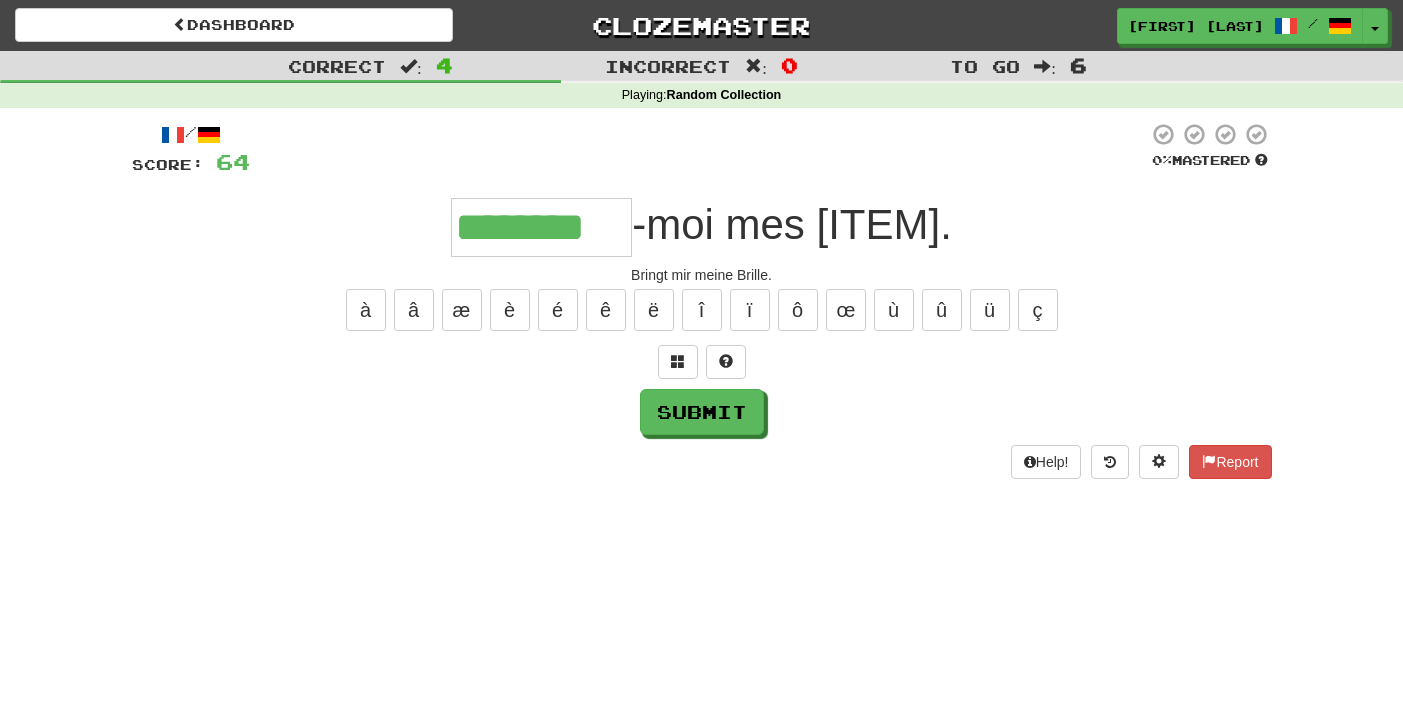 type on "********" 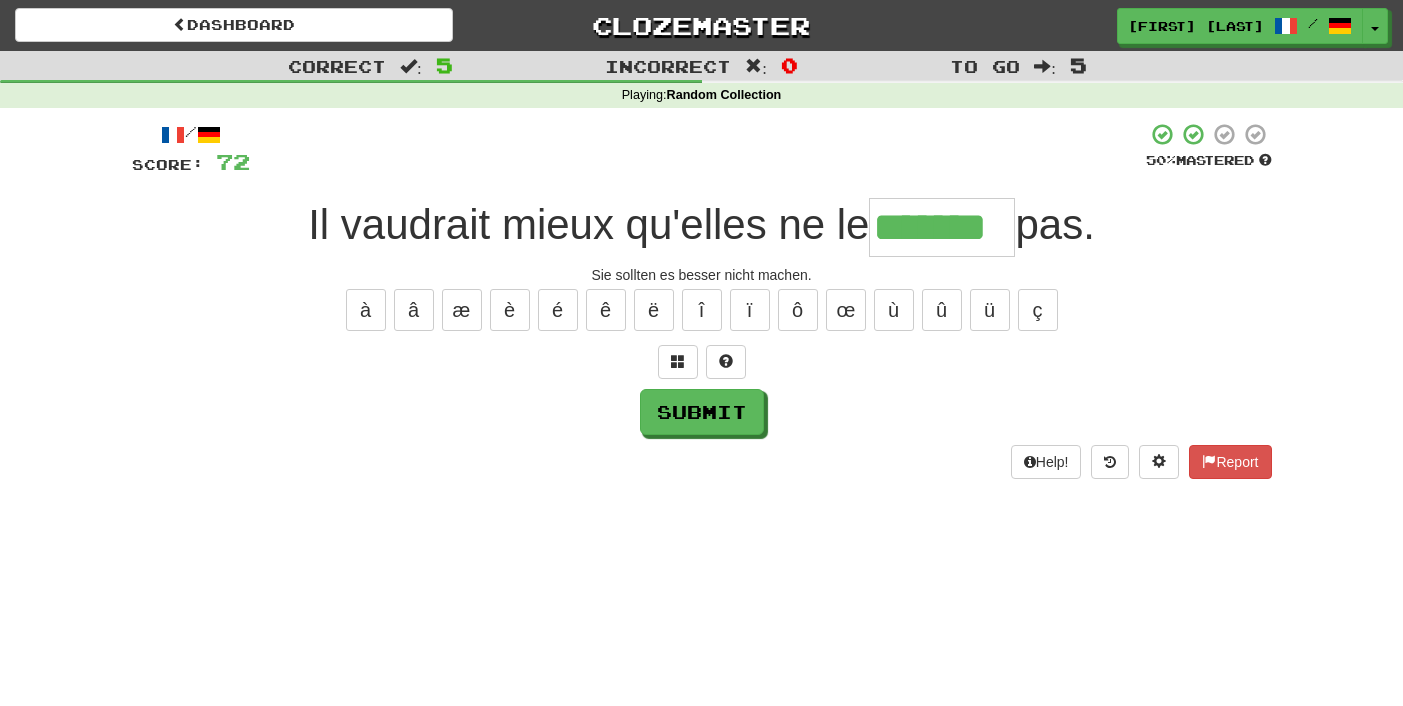 type on "*******" 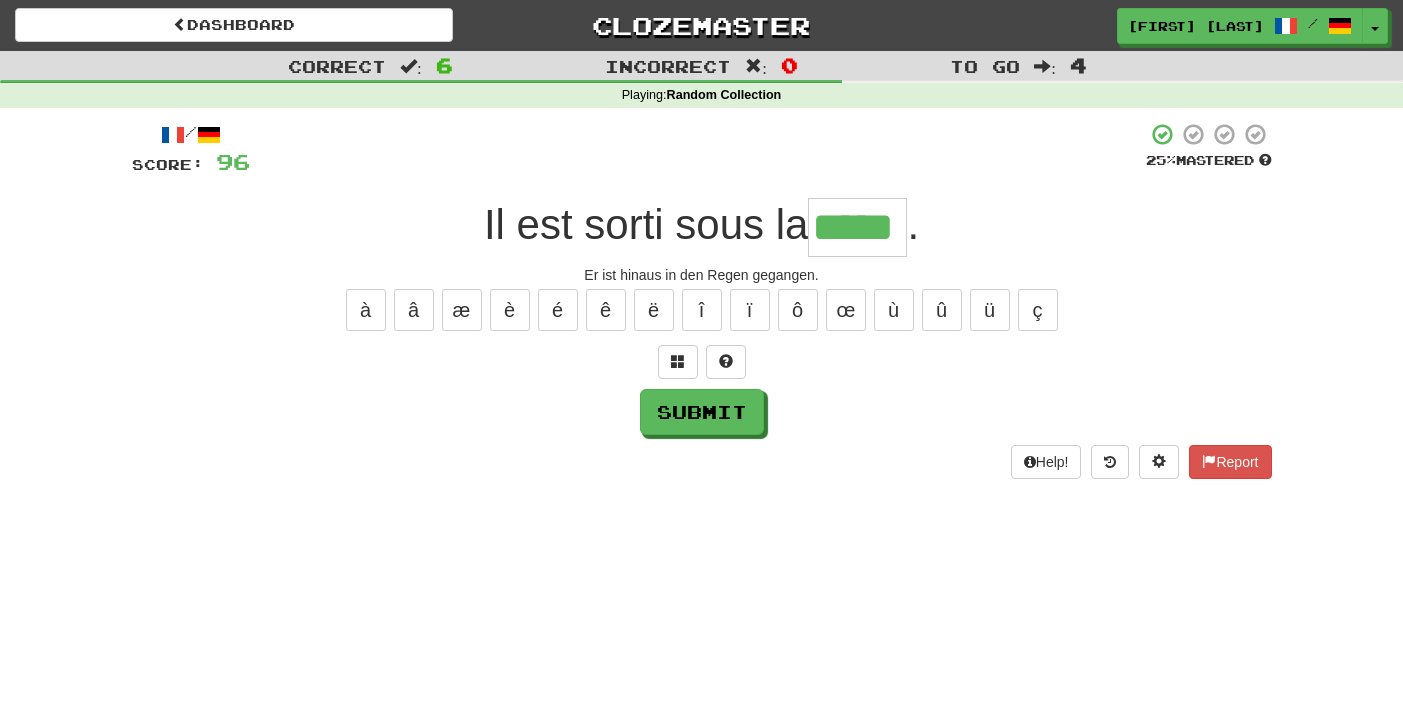 type on "*****" 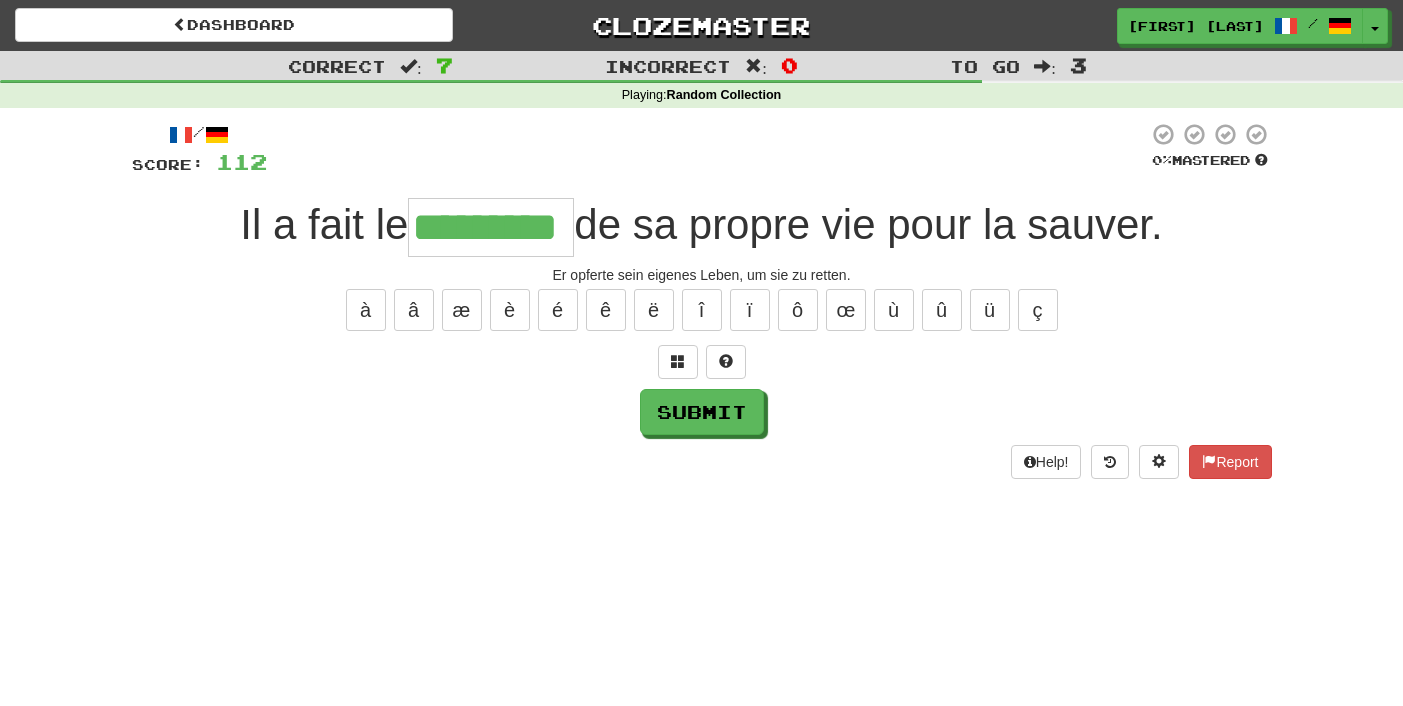 type on "*********" 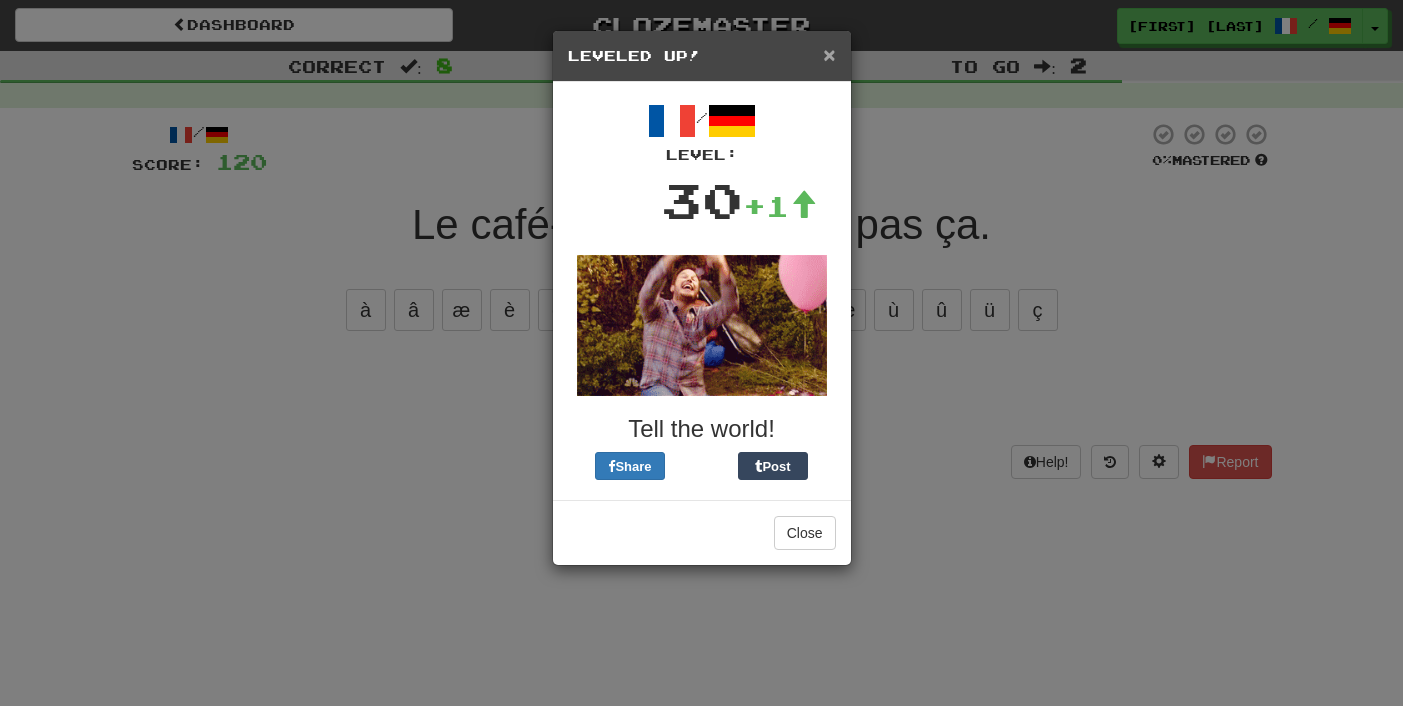 click on "×" at bounding box center [829, 54] 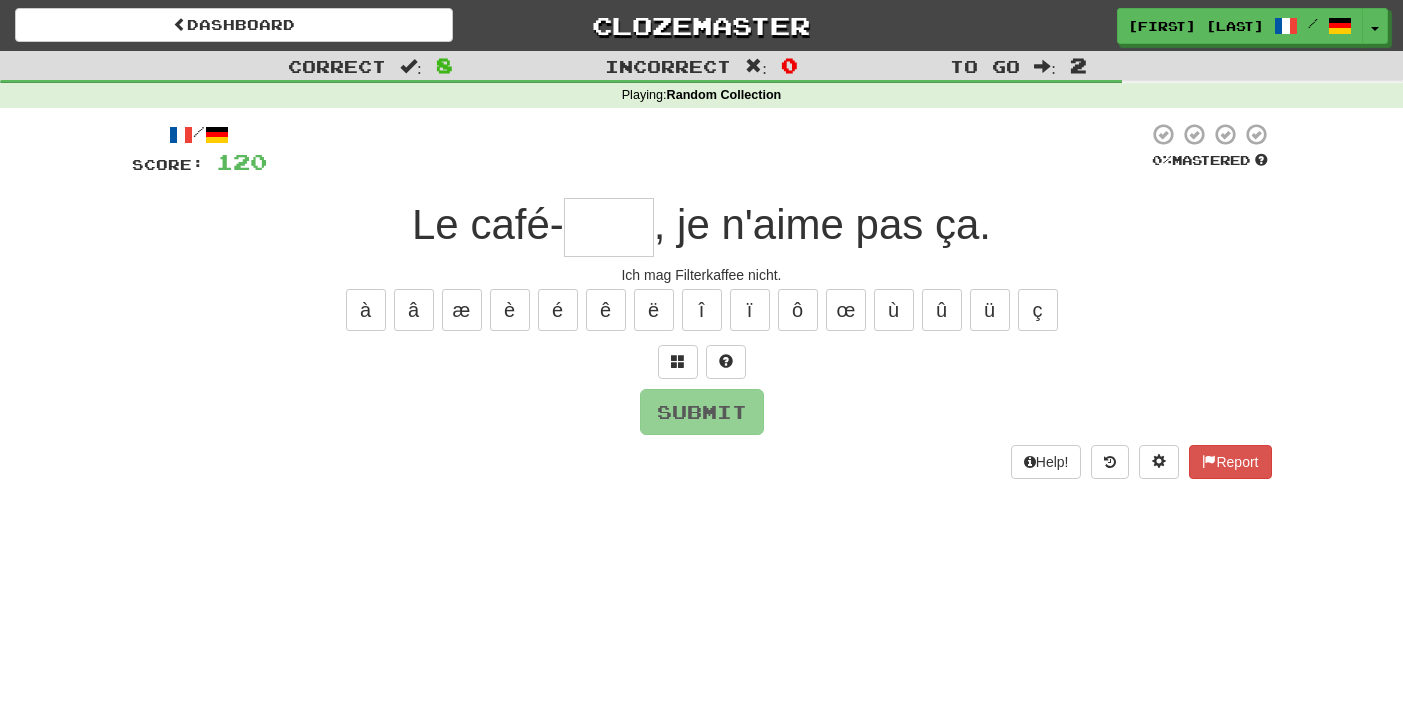 click at bounding box center (609, 227) 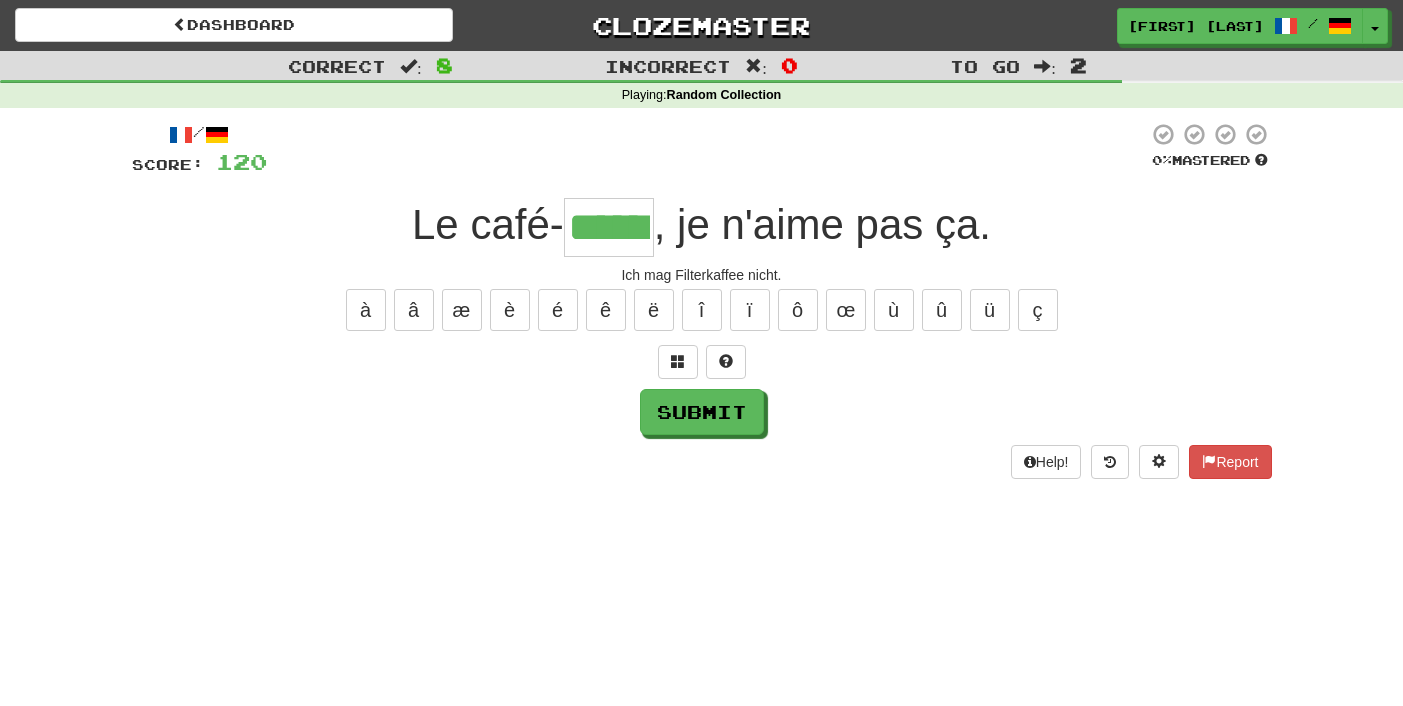 type on "******" 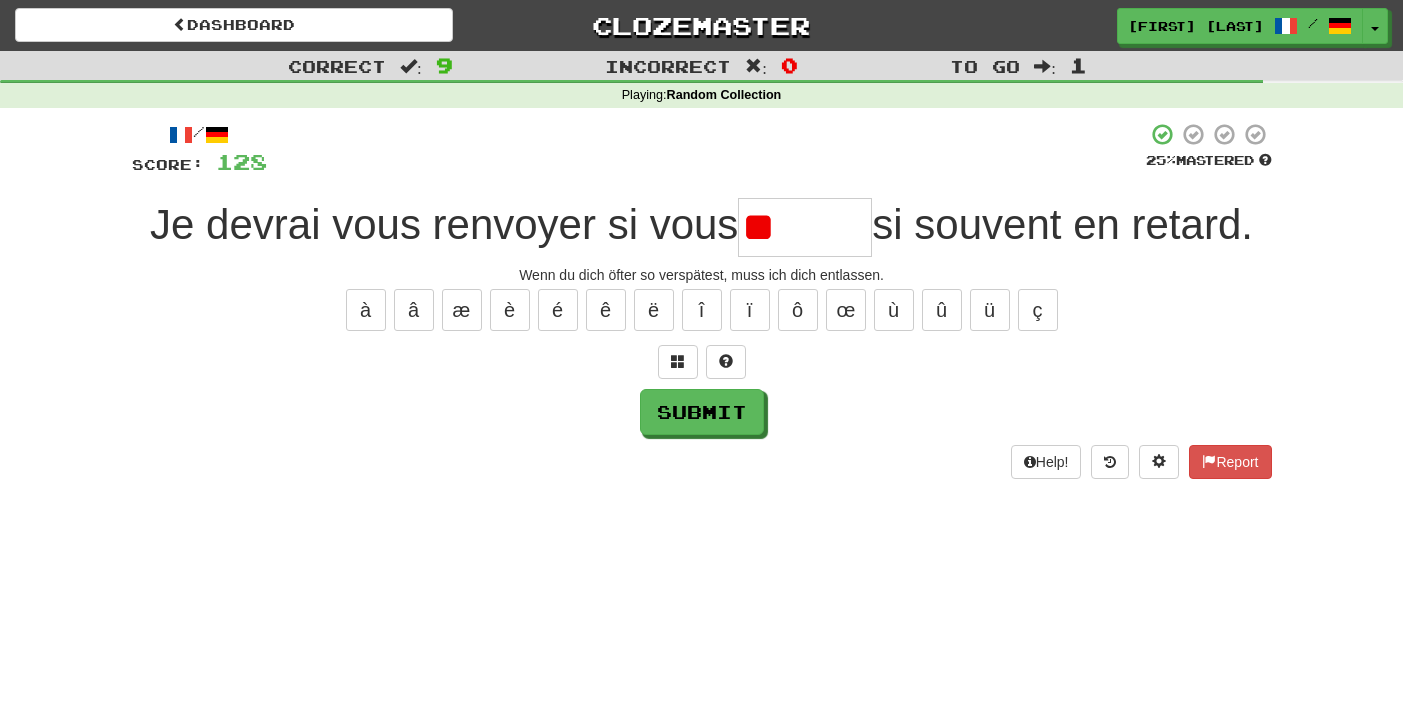 type on "*" 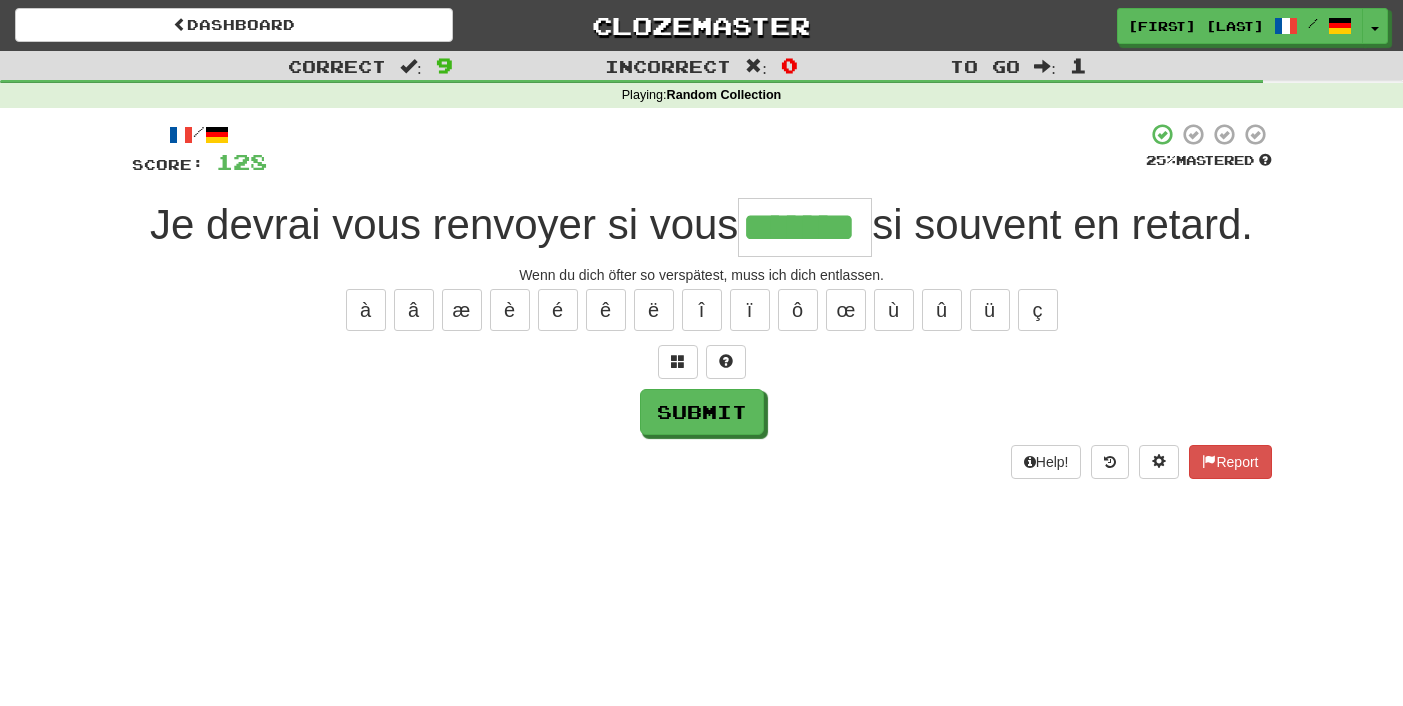 type on "*******" 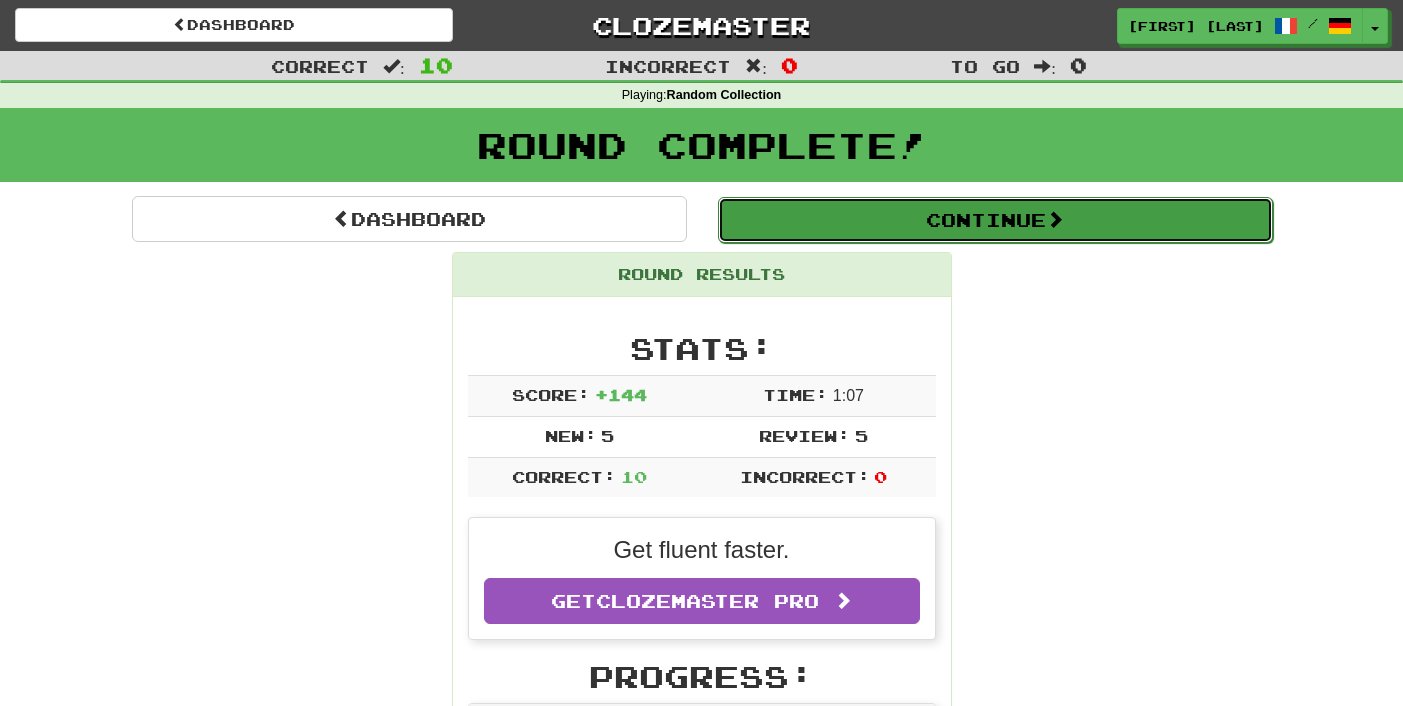 click on "Continue" at bounding box center (995, 220) 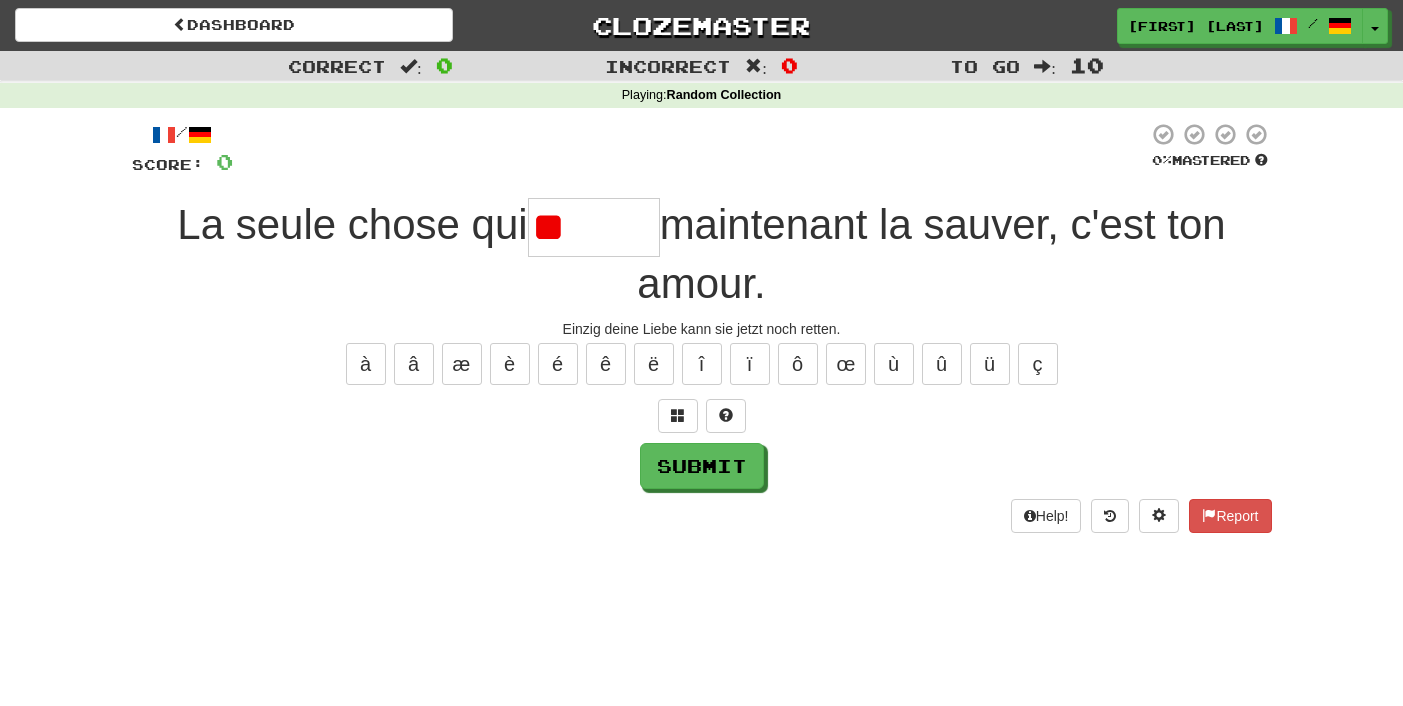 type on "*" 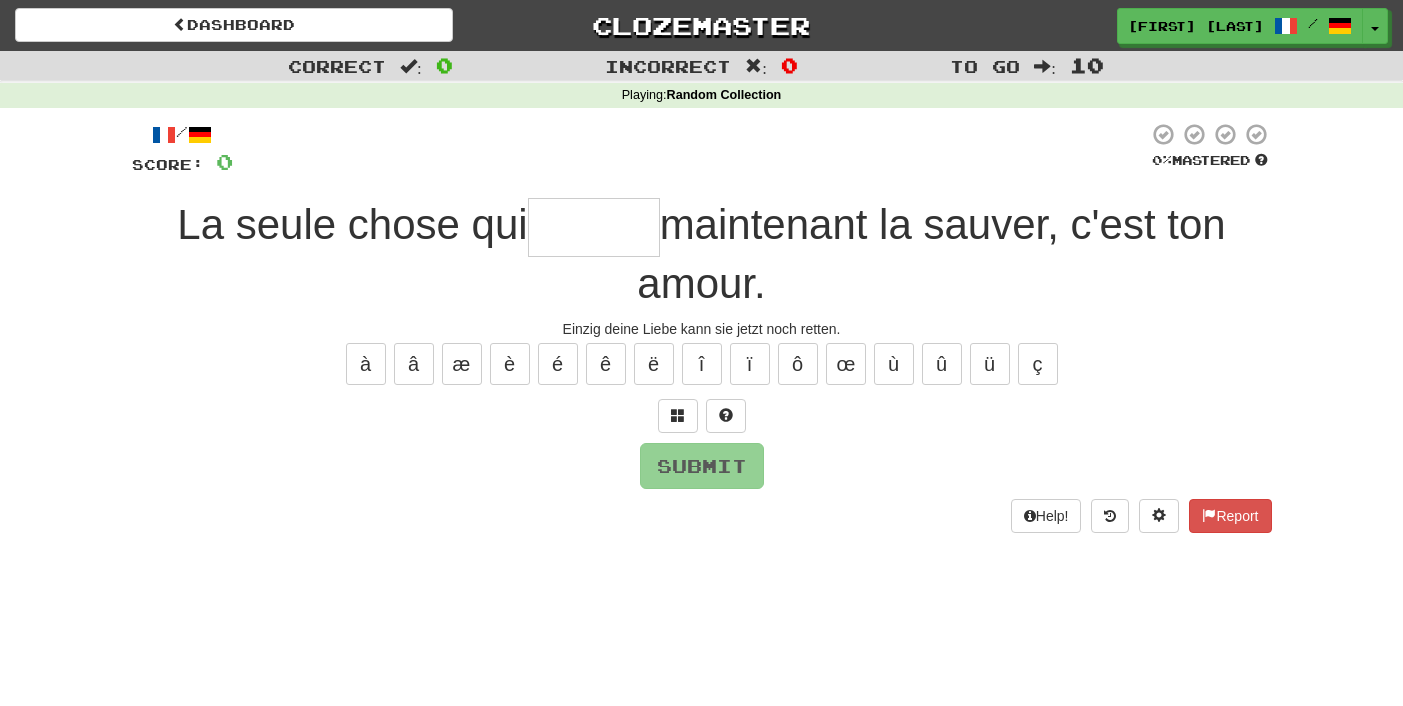 type on "*" 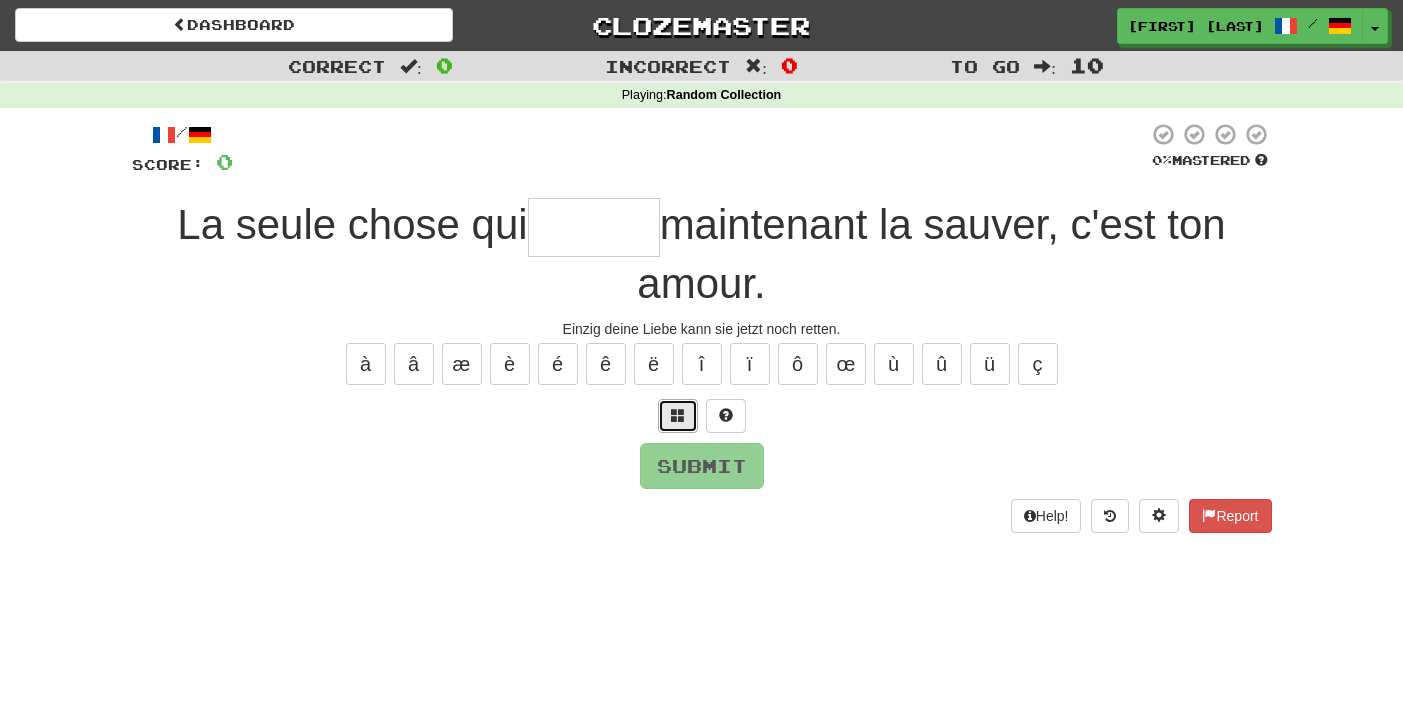click at bounding box center [678, 415] 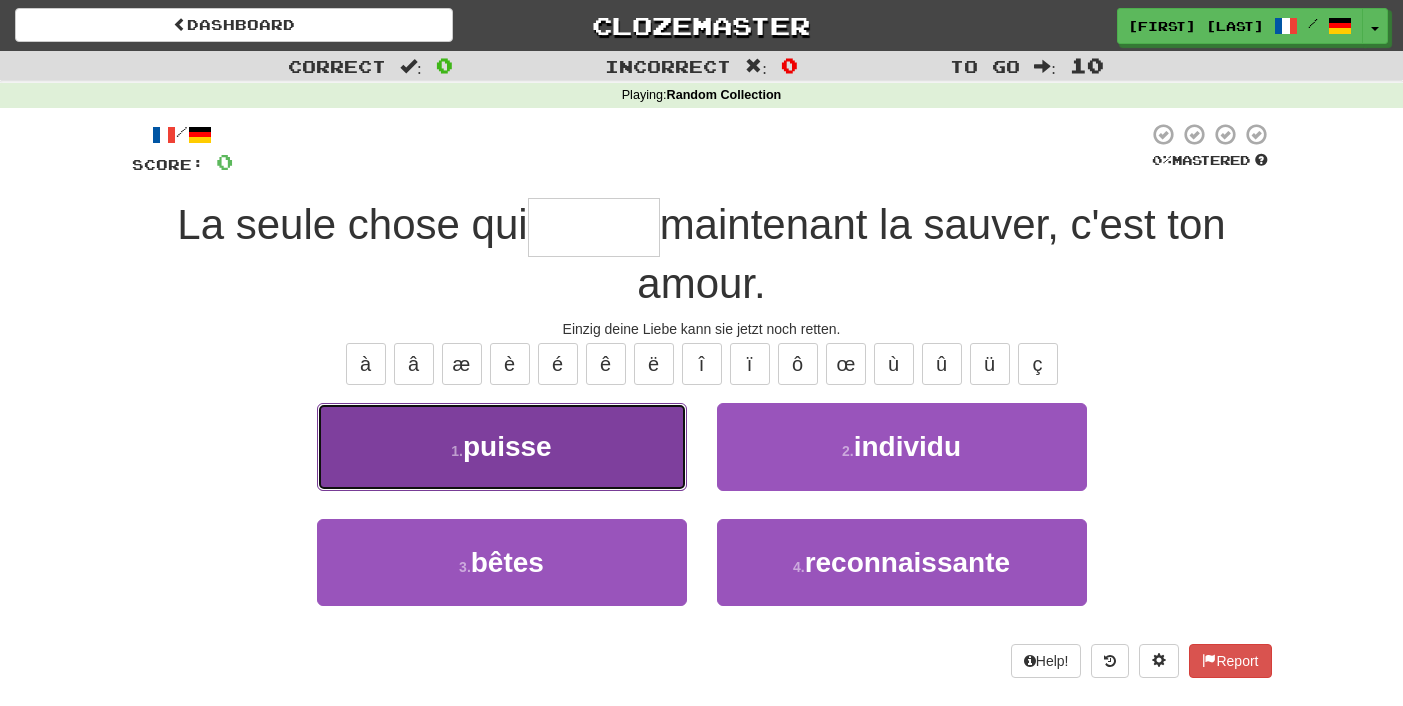 click on "1 .  puisse" at bounding box center [502, 446] 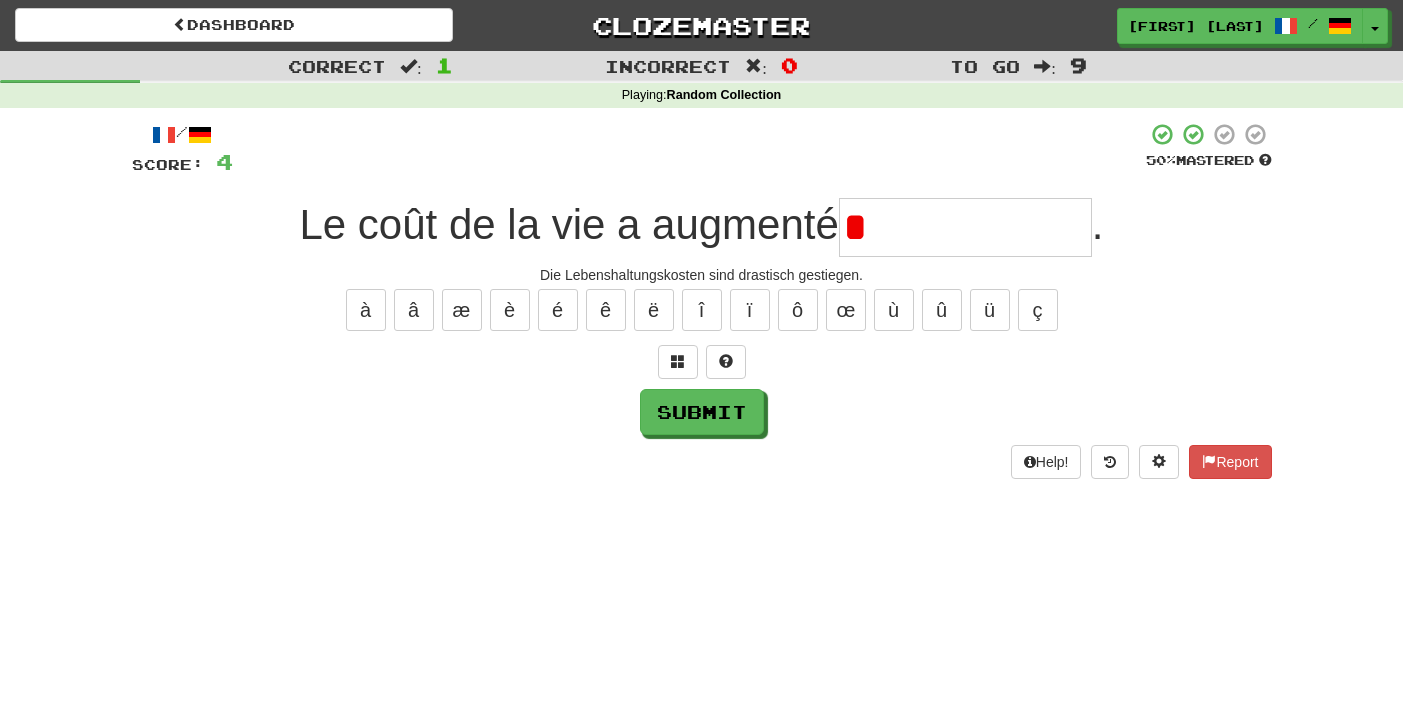 type on "*" 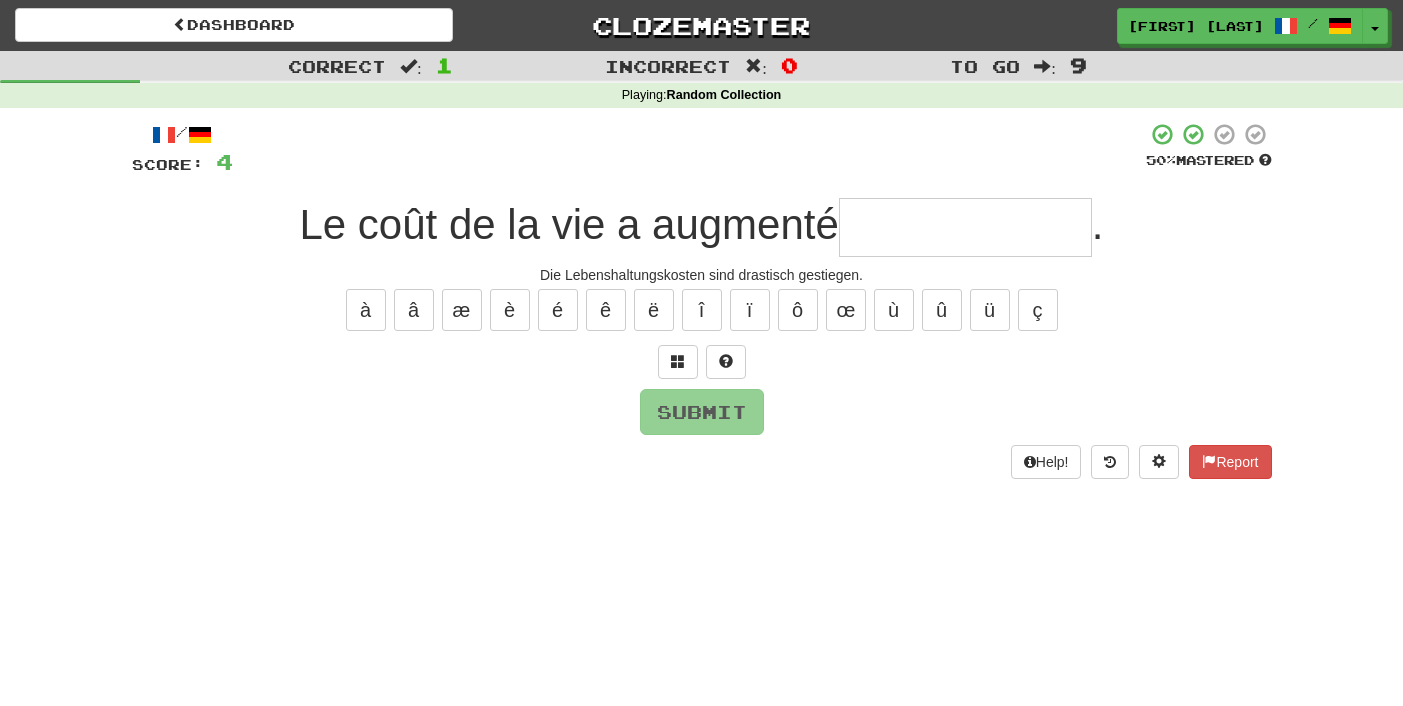 type on "*" 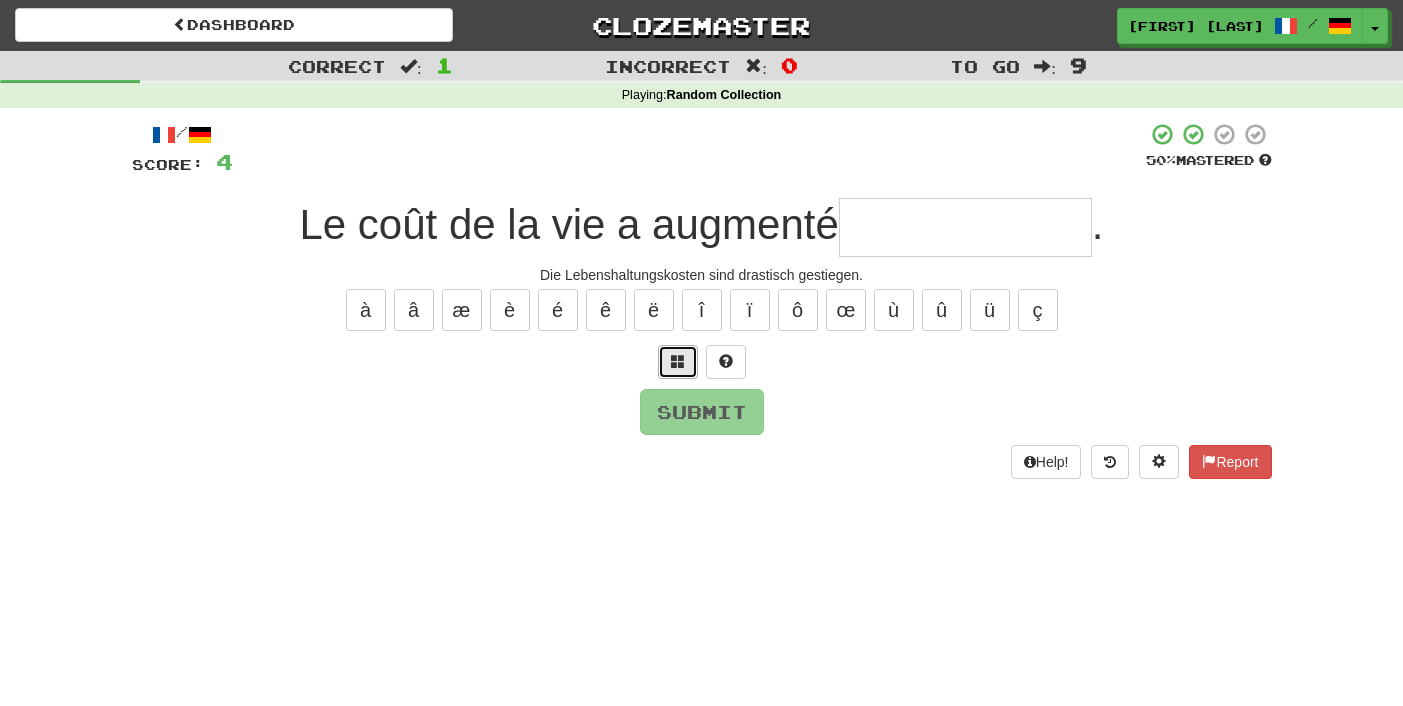click at bounding box center [678, 362] 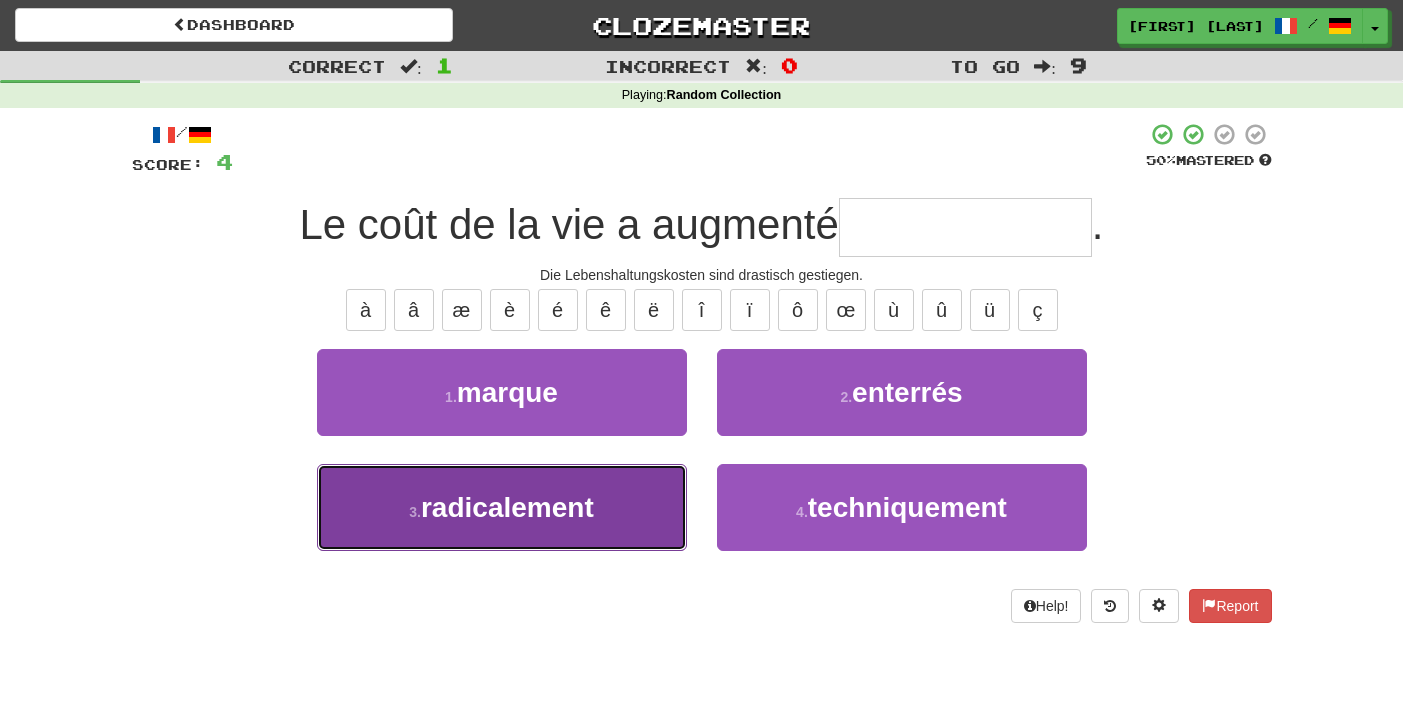 click on "3 .  radicalement" at bounding box center (502, 507) 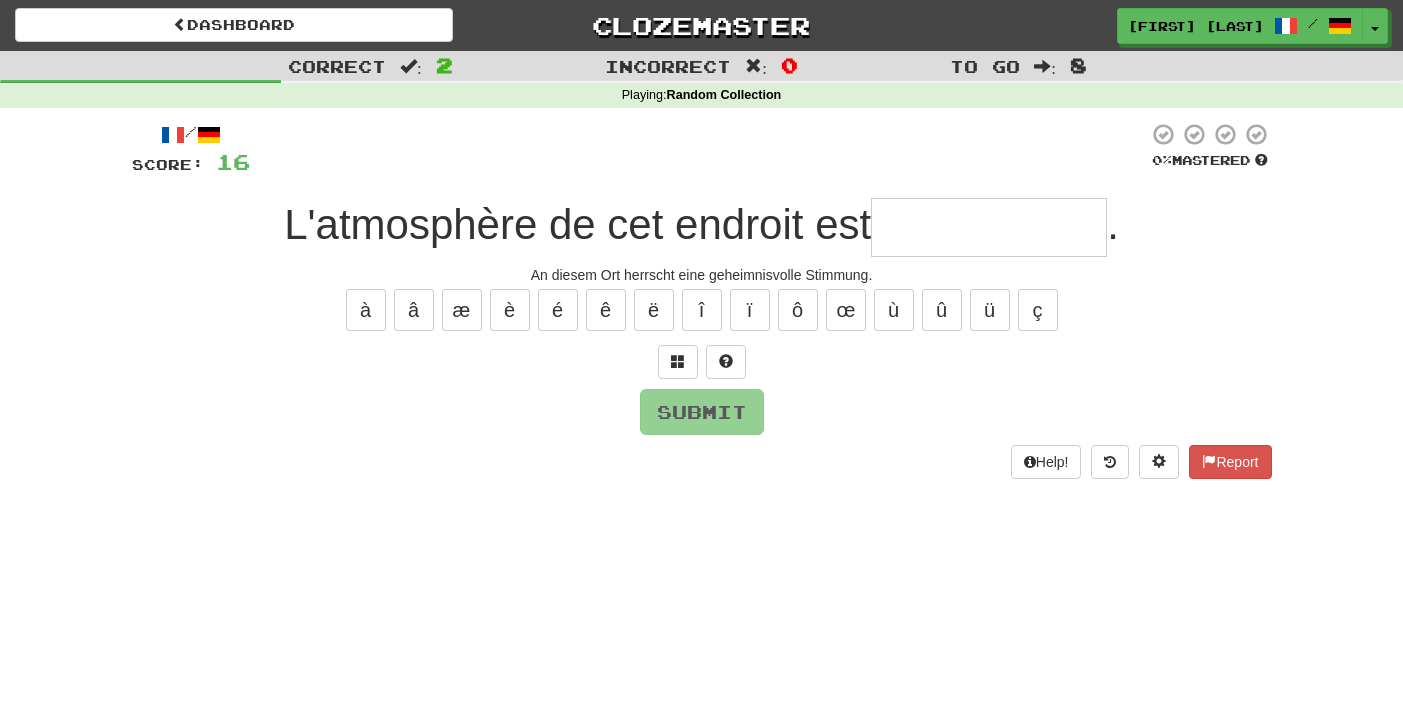 type on "*" 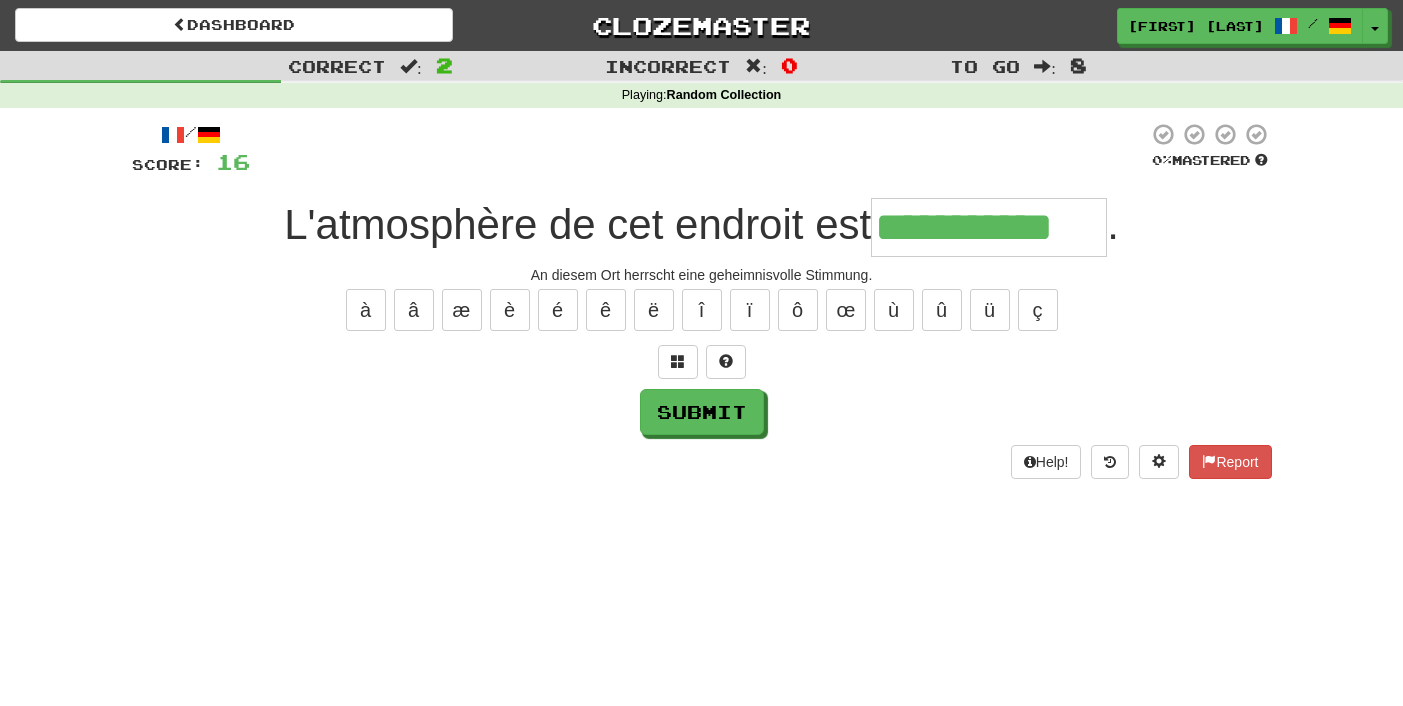 type on "**********" 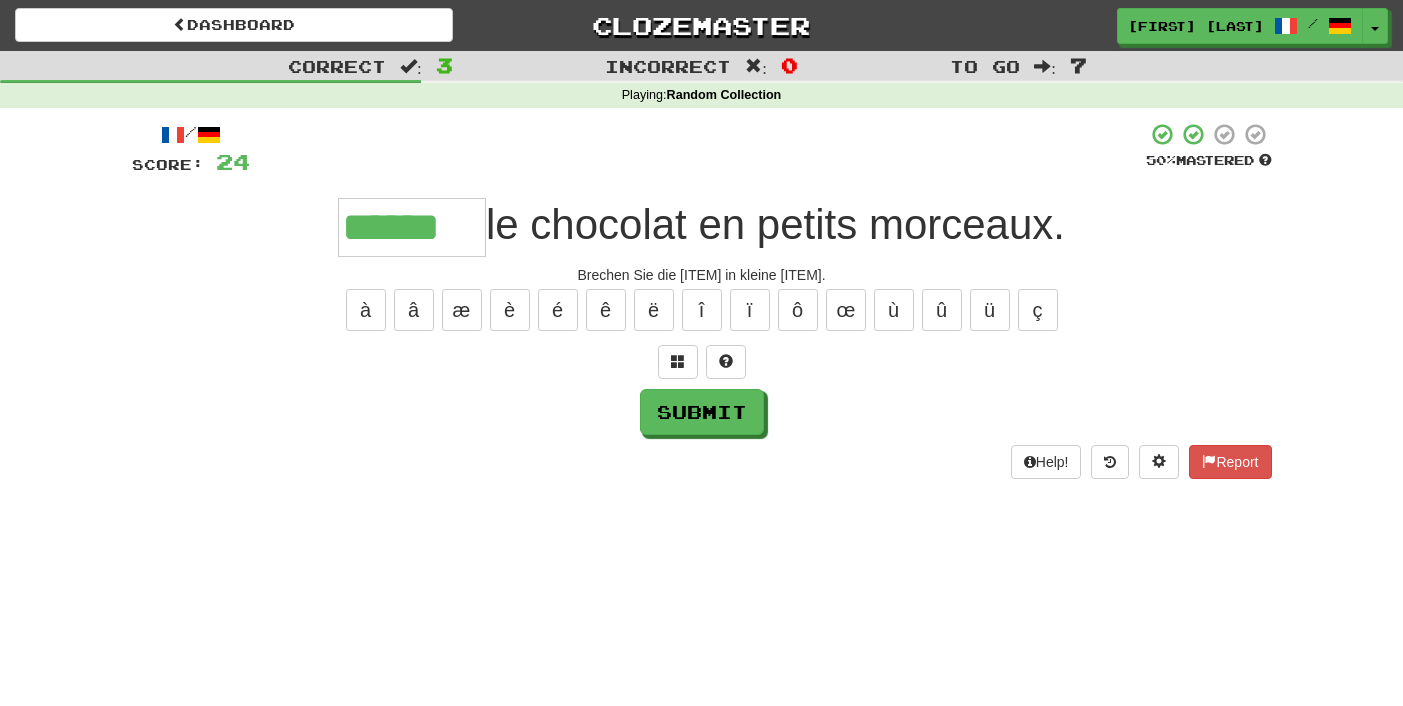 type on "******" 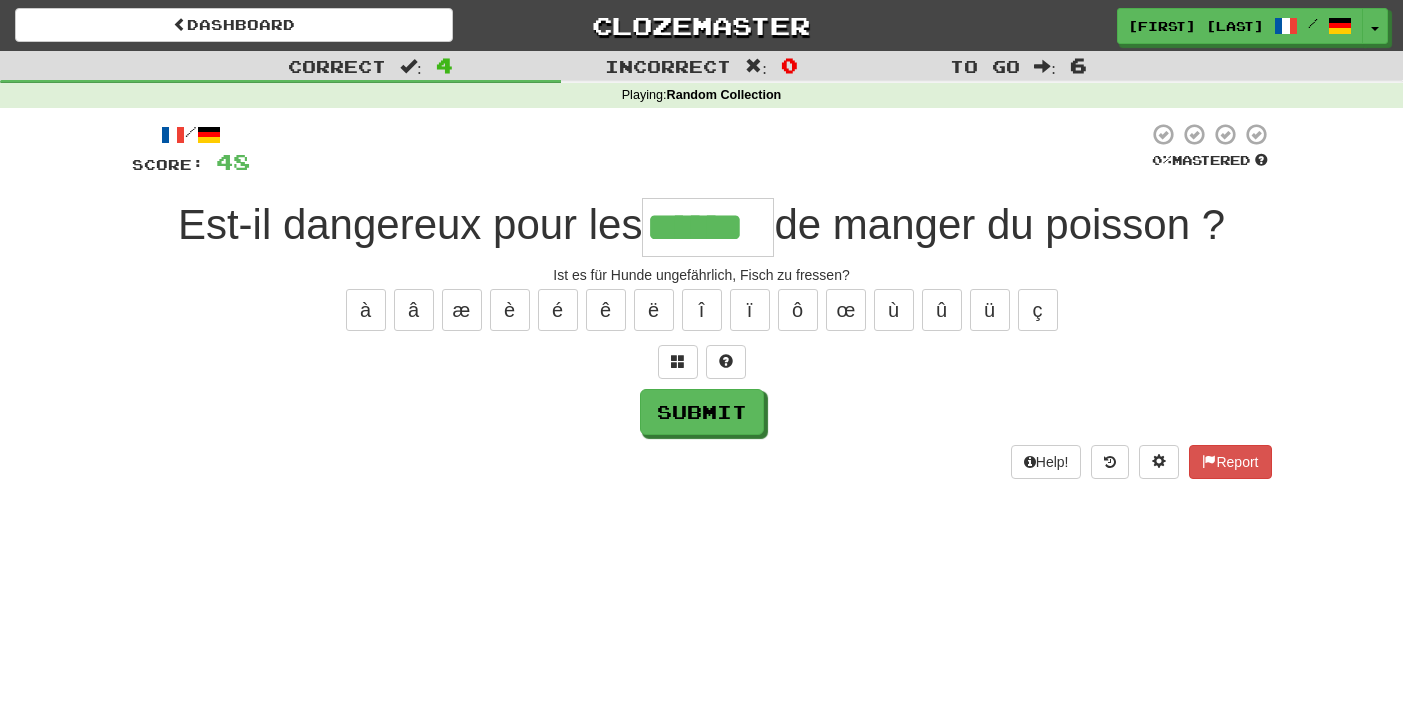 type on "******" 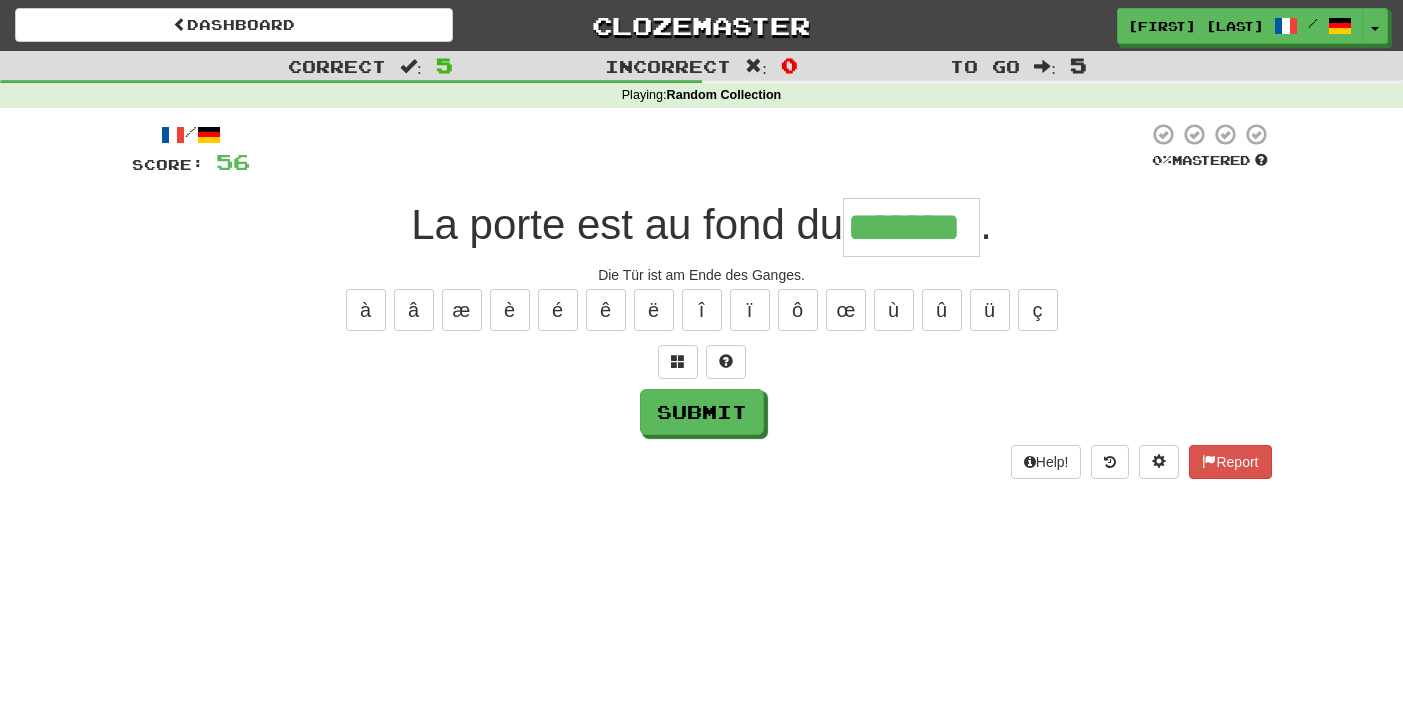 type on "*******" 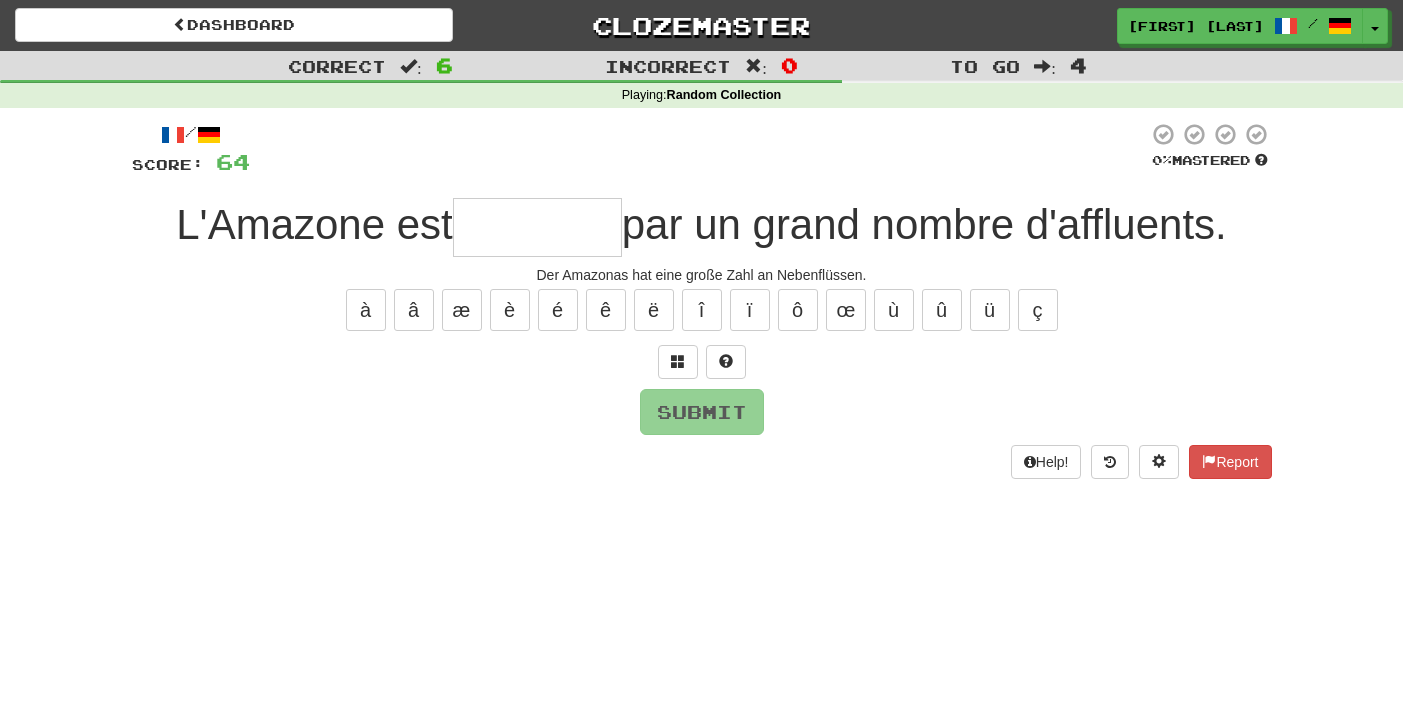 type on "*" 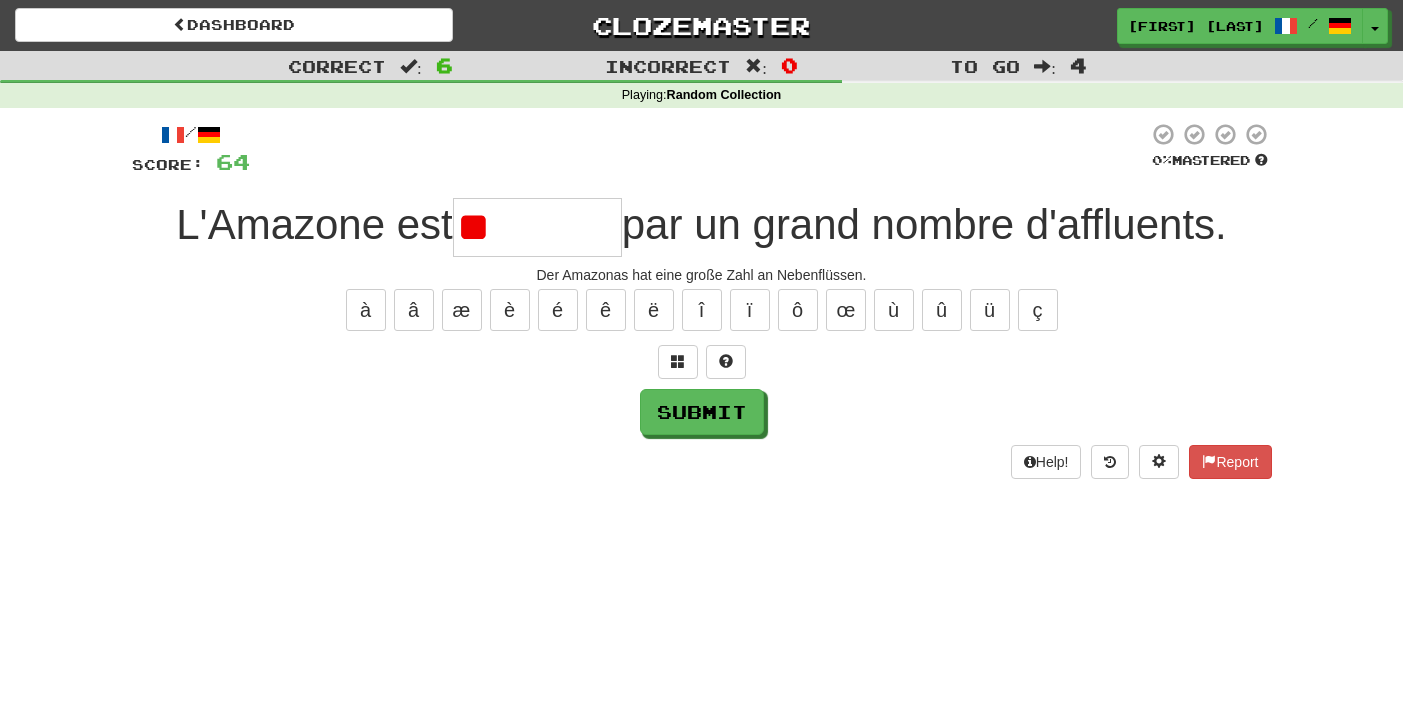 type on "*" 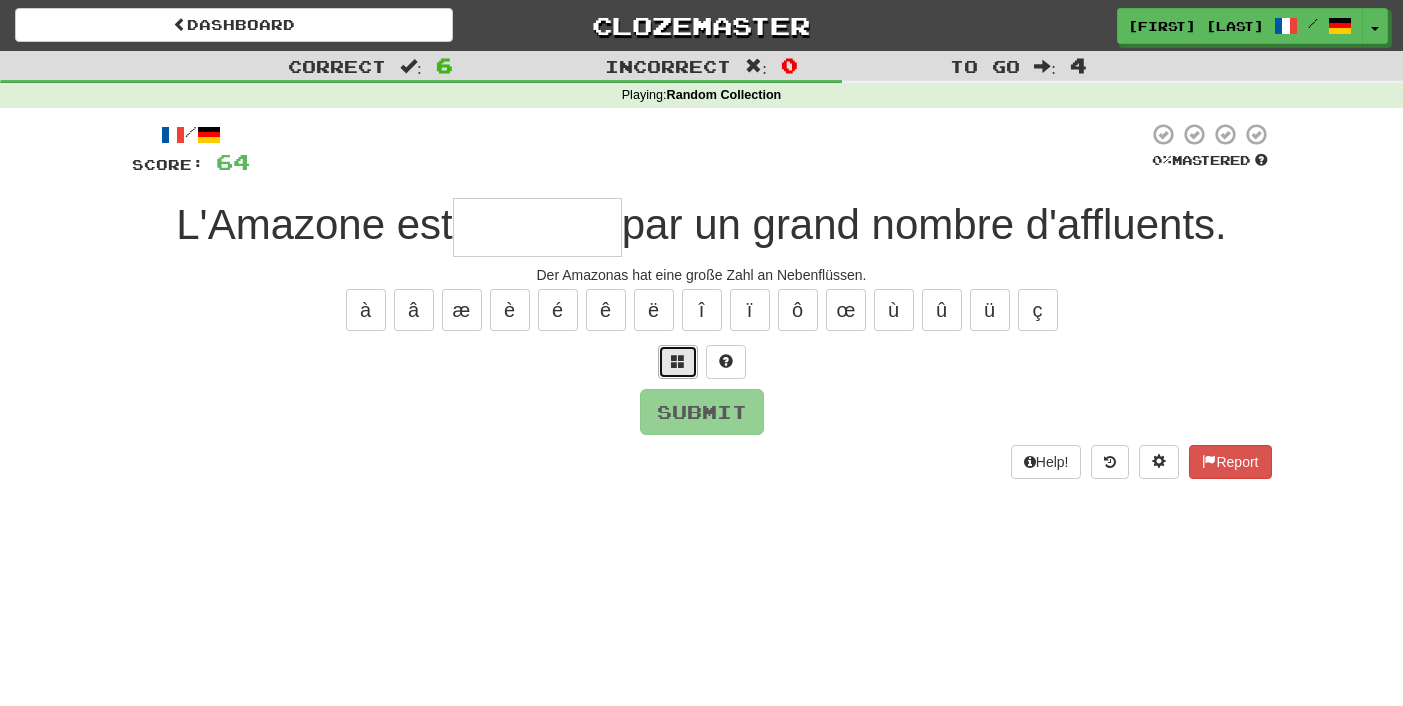 click at bounding box center [678, 361] 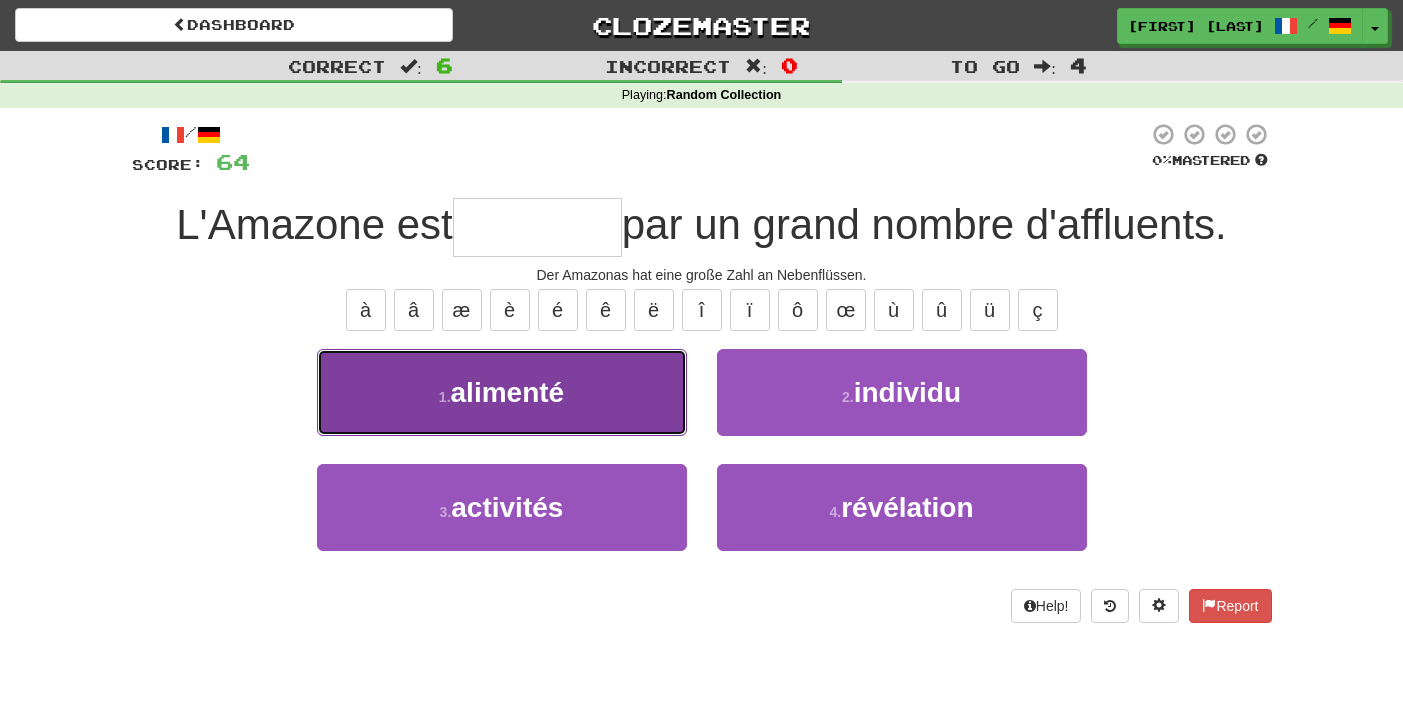 click on "1 .  alimenté" at bounding box center [502, 392] 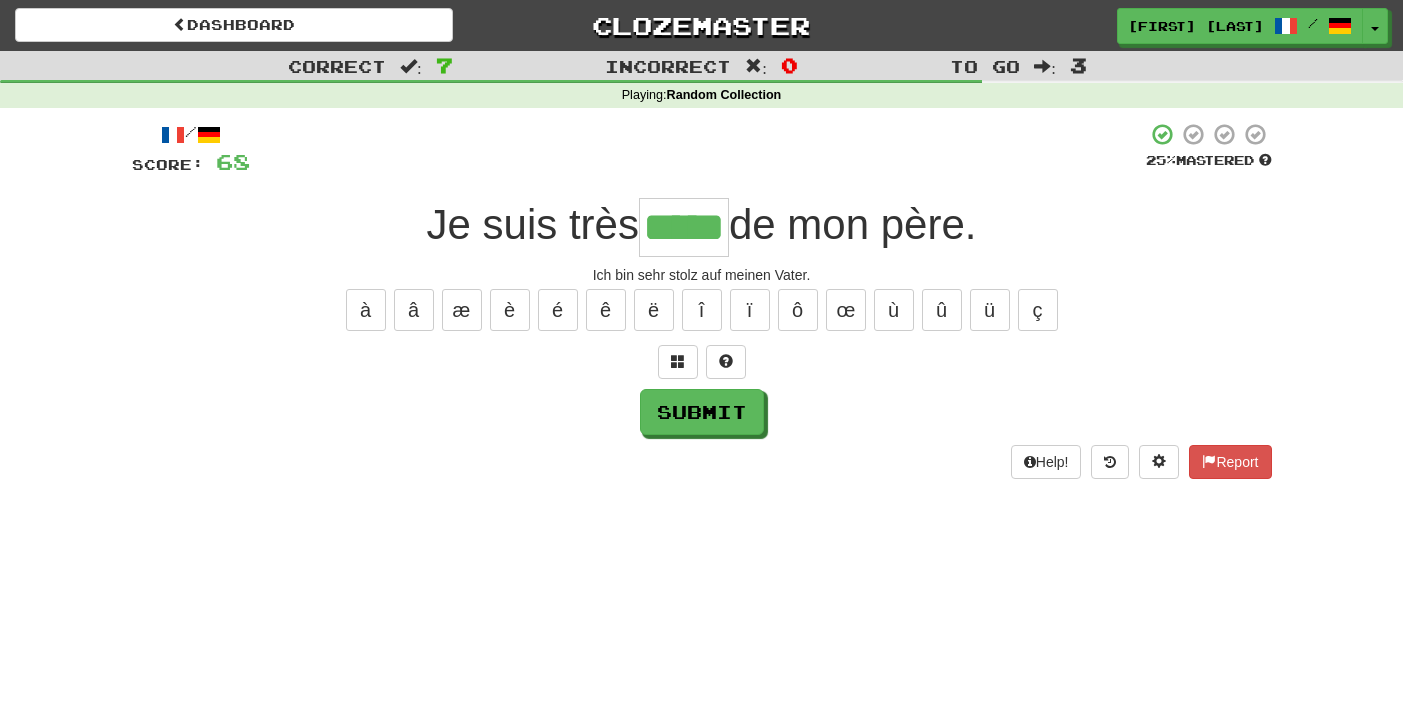 type on "*****" 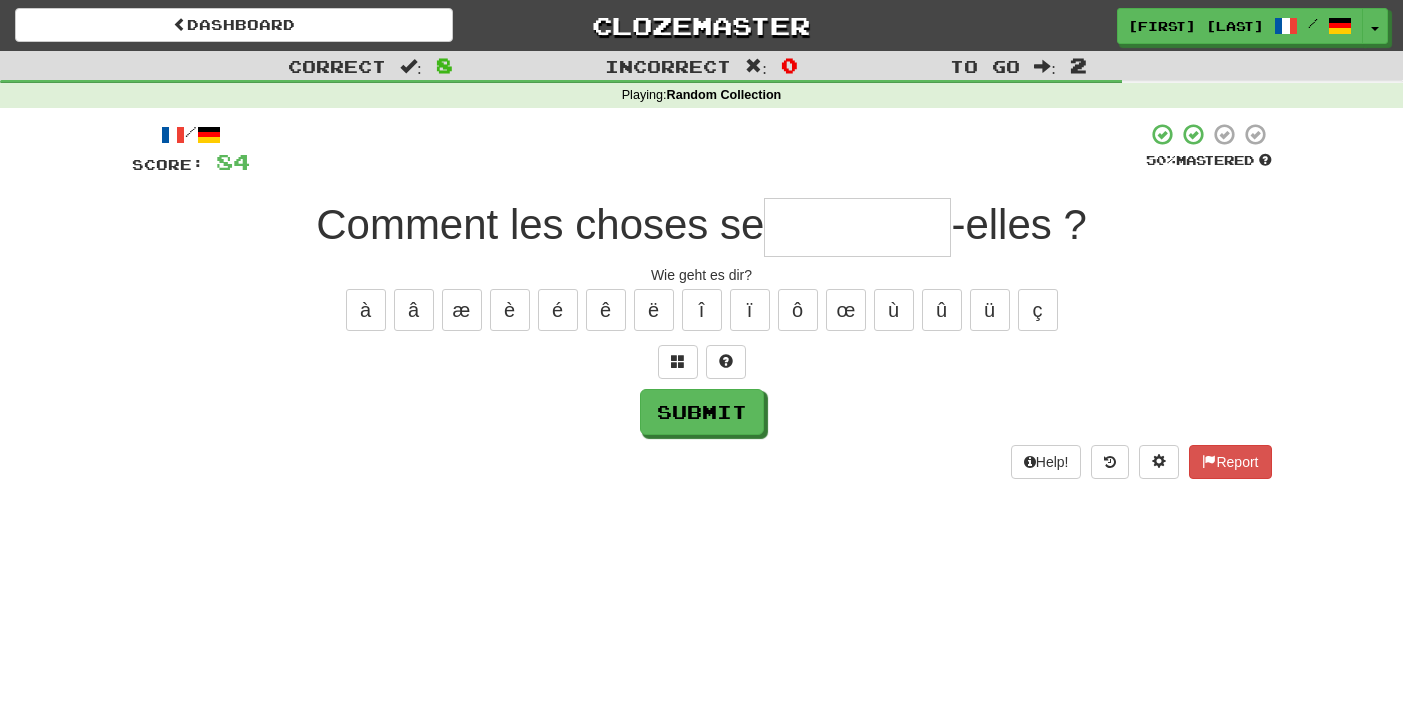 type on "*" 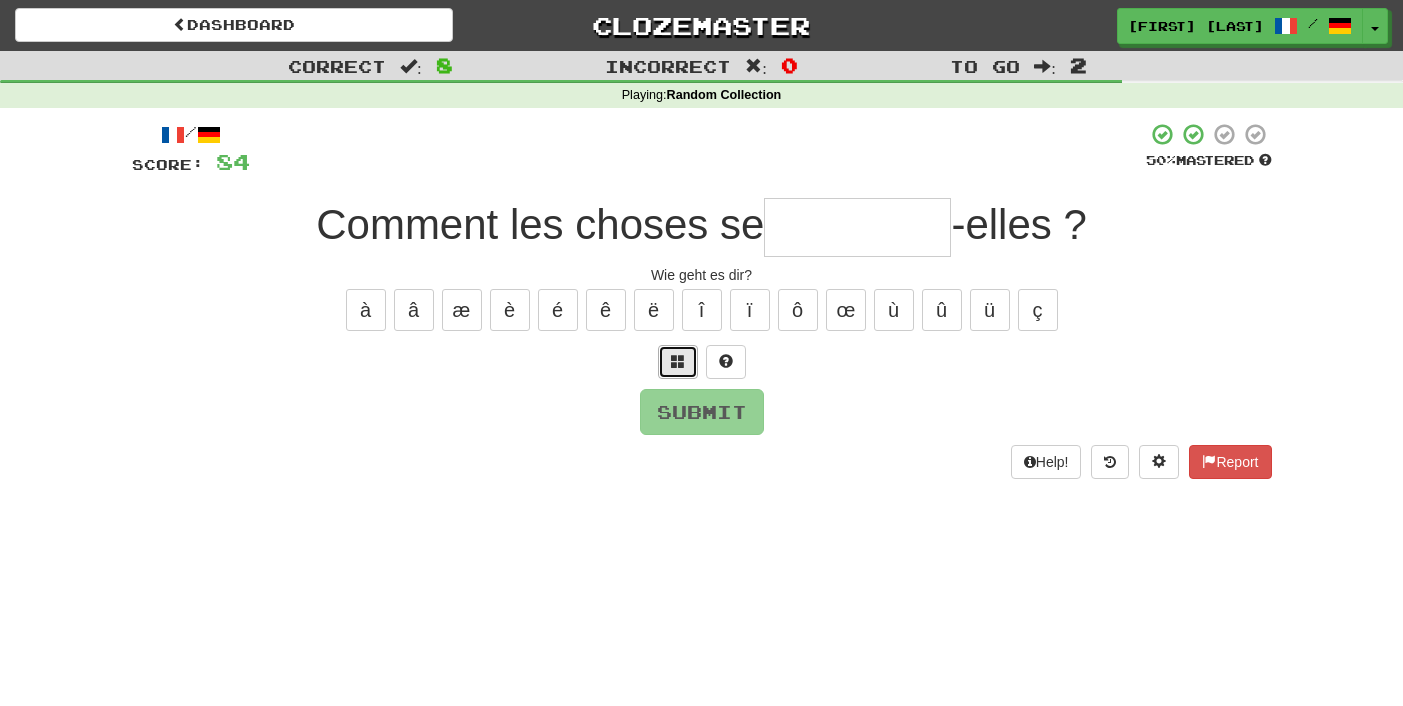click at bounding box center [678, 361] 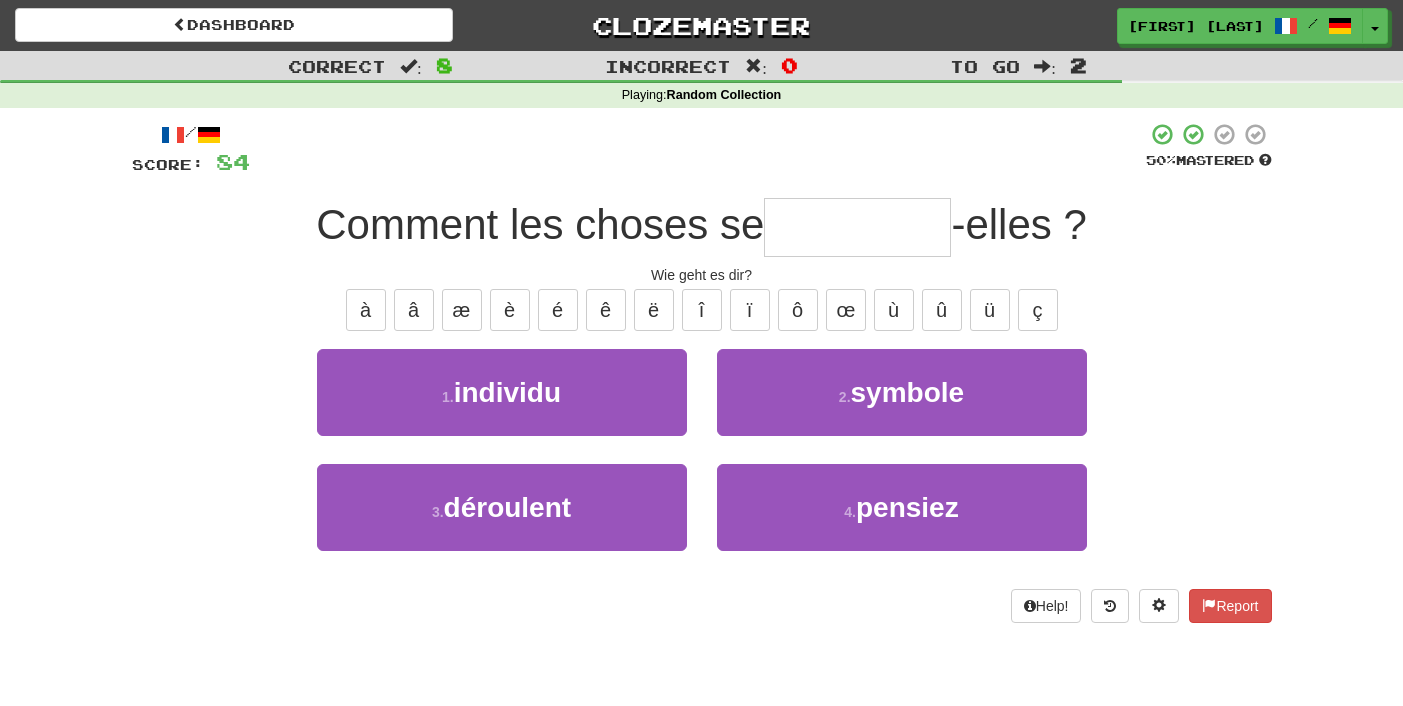 click on "3 .  déroulent" at bounding box center (502, 521) 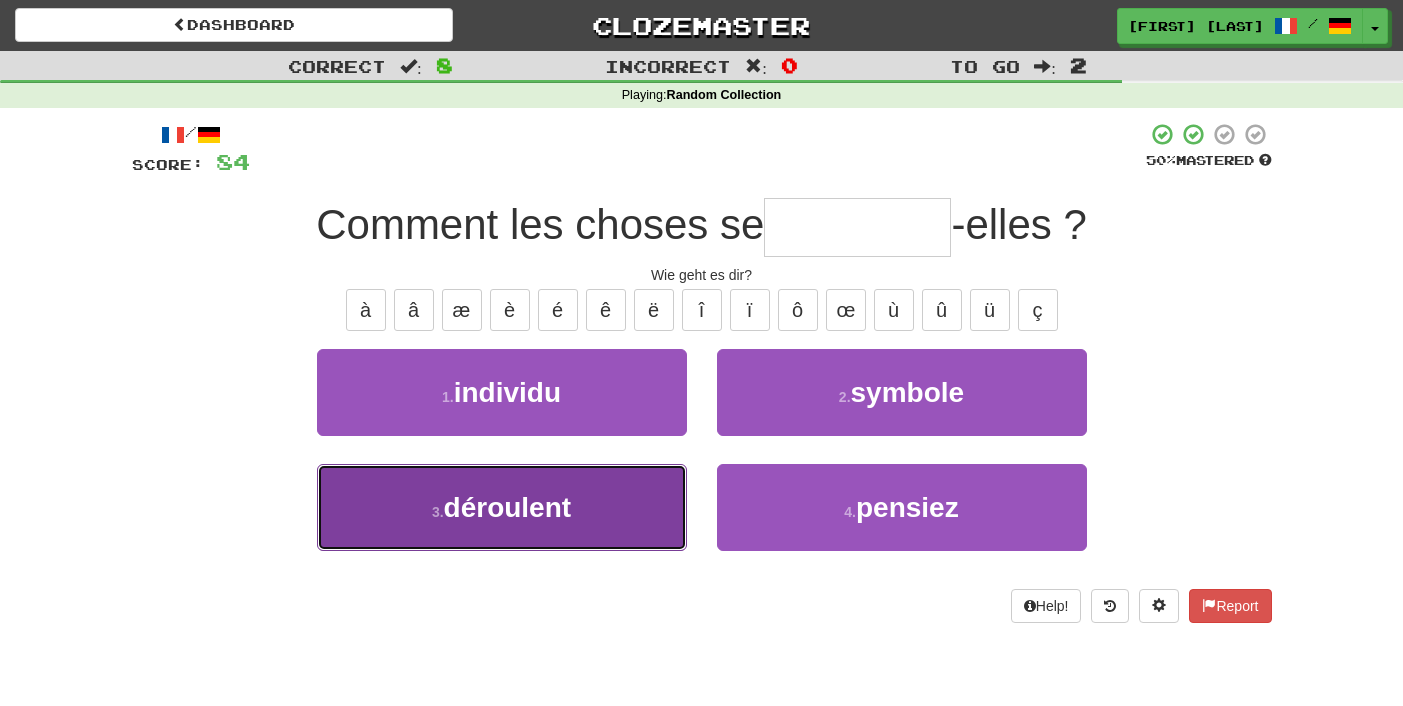 click on "3 .  déroulent" at bounding box center (502, 507) 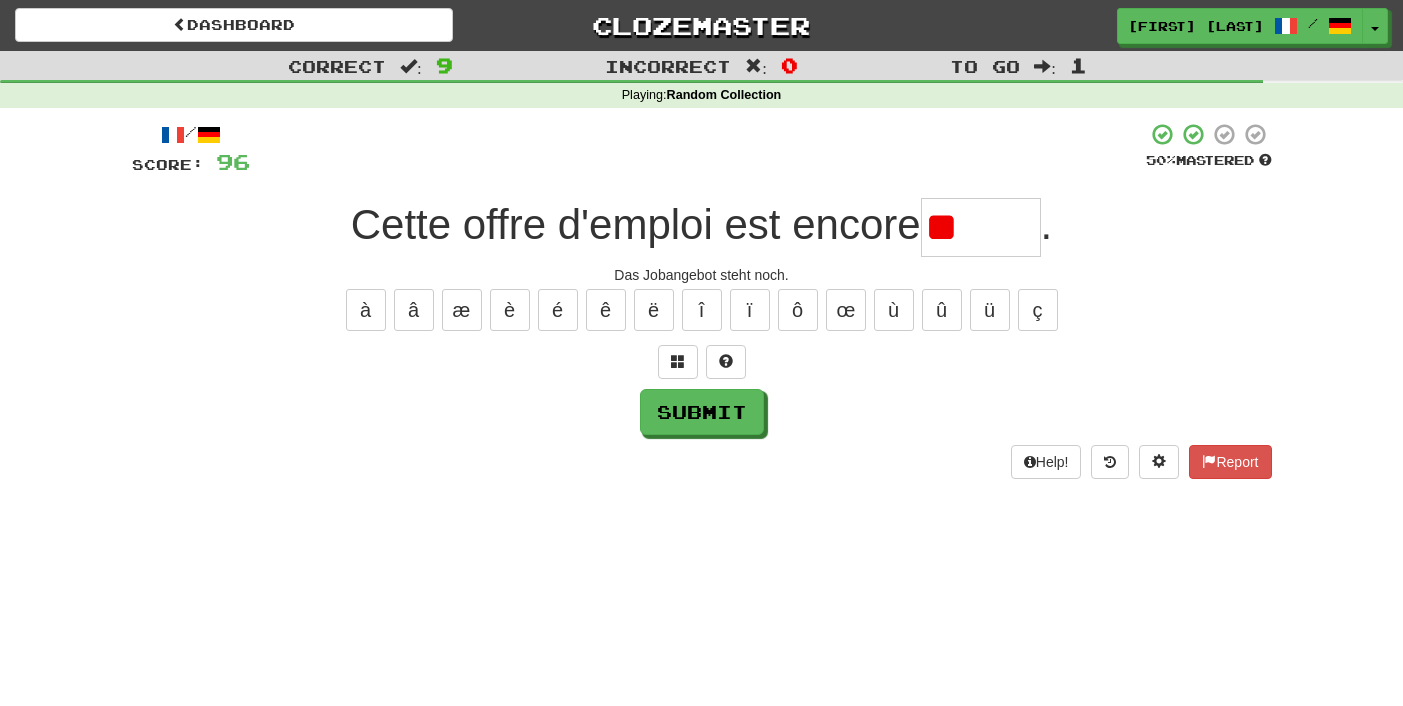 type on "*" 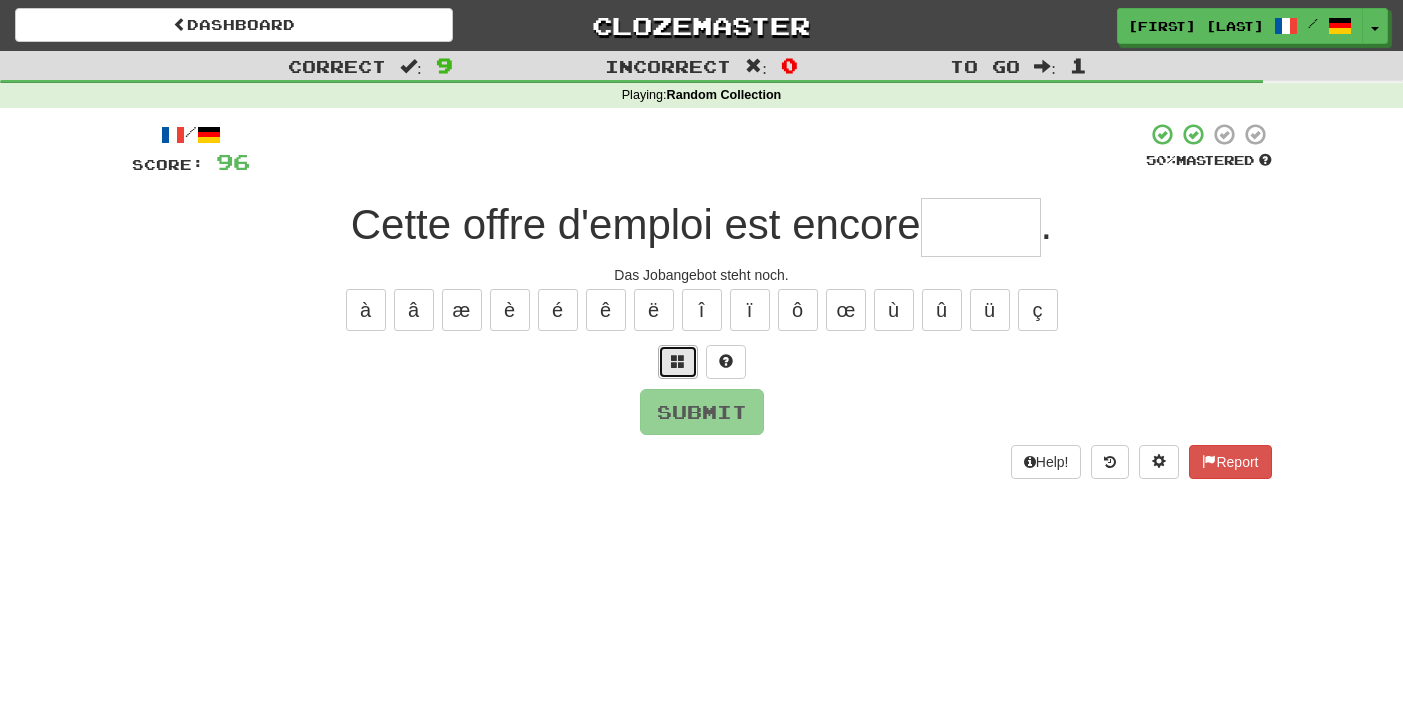 click at bounding box center [678, 361] 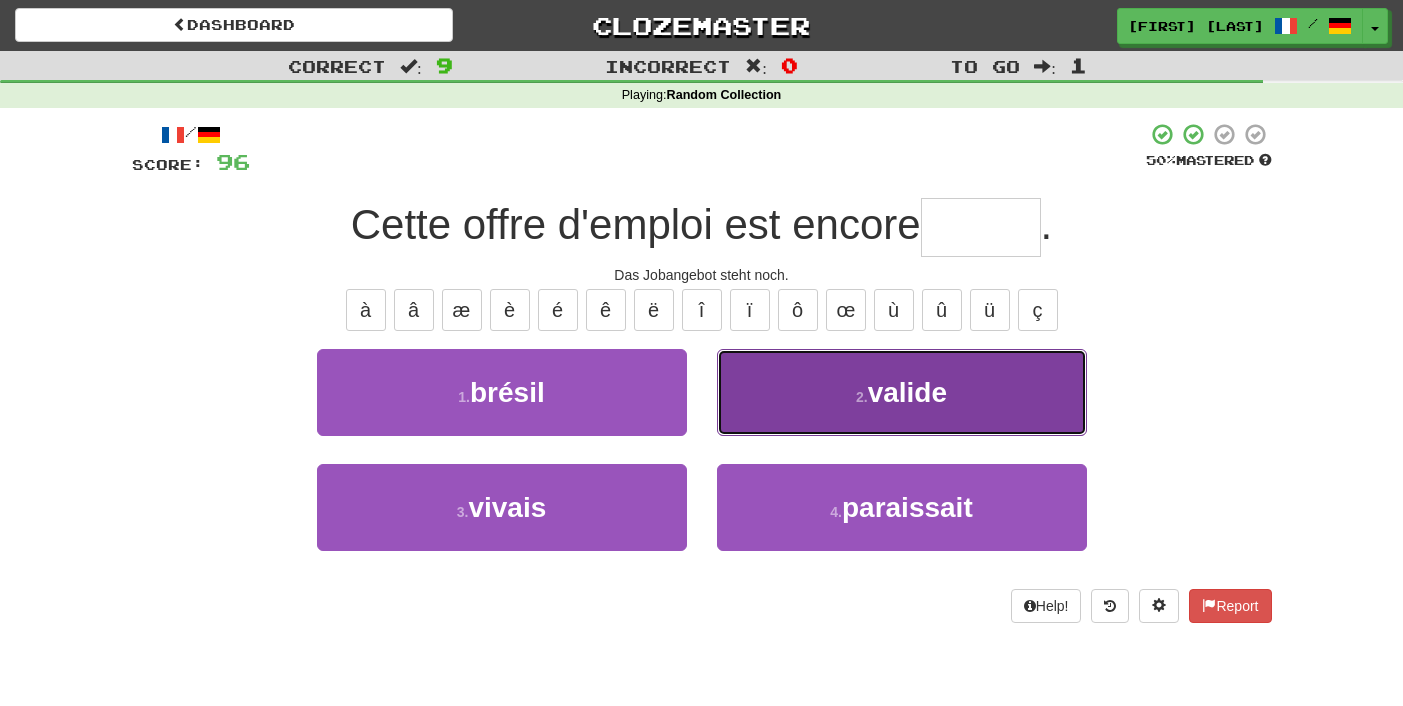 click on "2 .  valide" at bounding box center (902, 392) 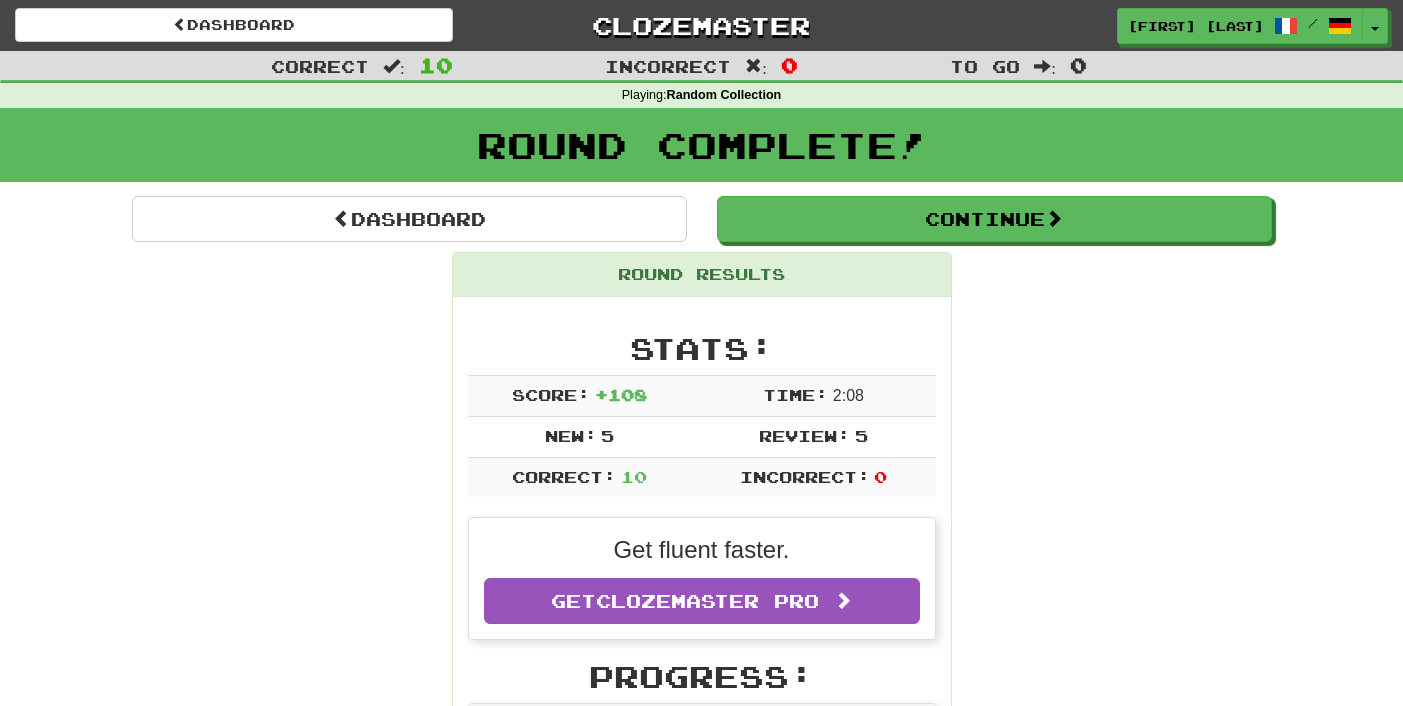 click on "Dashboard Continue  Round Results Stats: Score:   + 108 Time:   2 : 0 8 New:   5 Review:   5 Correct:   10 Incorrect:   0 Get fluent faster. Get  Clozemaster Pro   Progress: Random Collection Playing:  442  /  19.971 + 5 2.188% 2.213% Mastered:  0  /  19.971 0% Ready for Review:  5  /  Level:  30 ⬆🎉🙌 475  points to level  31  - keep going! Ranked:  8 th  this week ( 20  points to  7 th ) Sentences:  Report La seule chose qui  puisse  maintenant la sauver, c'est ton amour. Einzig deine Liebe kann sie jetzt noch retten.  Report Le coût de la vie a augmenté  radicalement . Die Lebenshaltungskosten sind drastisch gestiegen.  Report L'atmosphère de cet endroit est  mystérieuse . An diesem Ort herrscht eine geheimnisvolle Stimmung.  Report Cassez  le chocolat en petits morceaux. Brechen Sie die Schokolade in kleine Stücke.  Report Est-il dangereux pour les  chiens  de manger du poisson ? Ist es für Hunde ungefährlich, Fisch zu fressen?  Report La porte est au fond du  couloir .  Report alimenté ." at bounding box center (702, 1268) 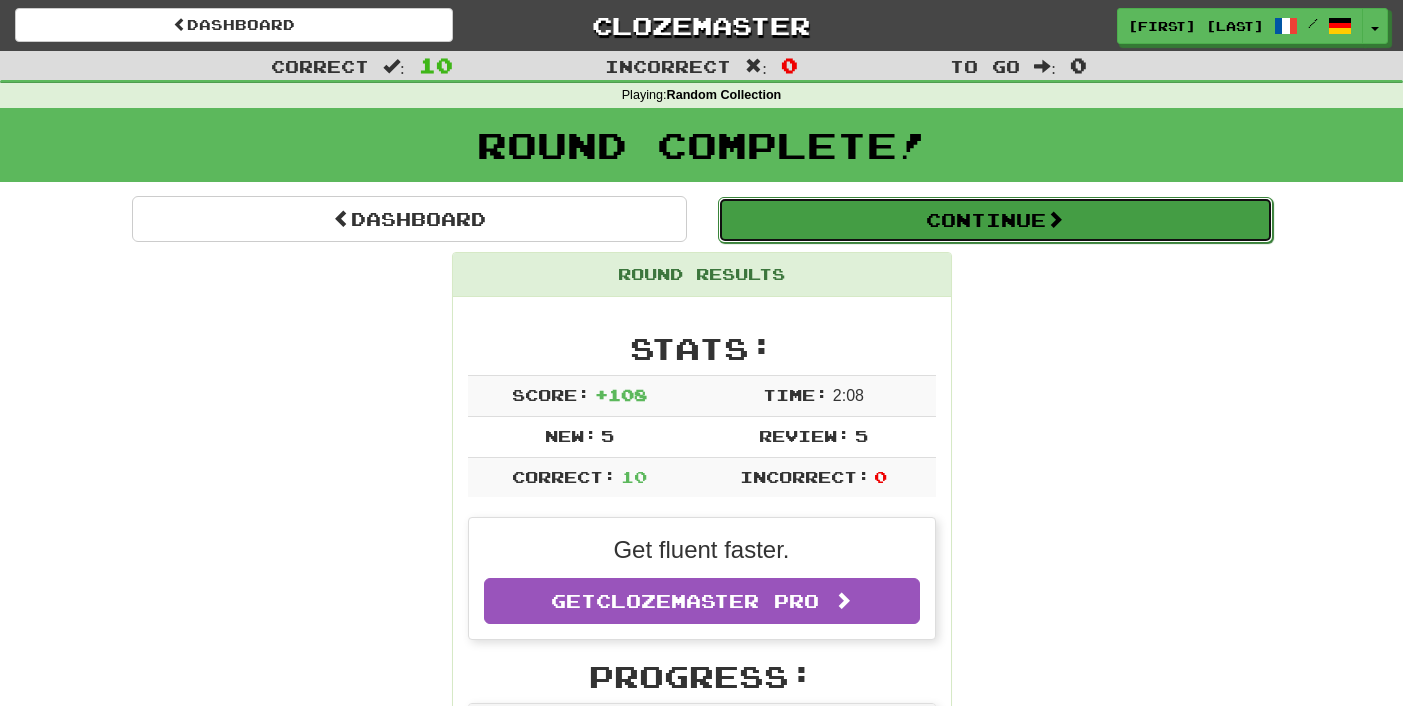 click on "Continue" at bounding box center (995, 220) 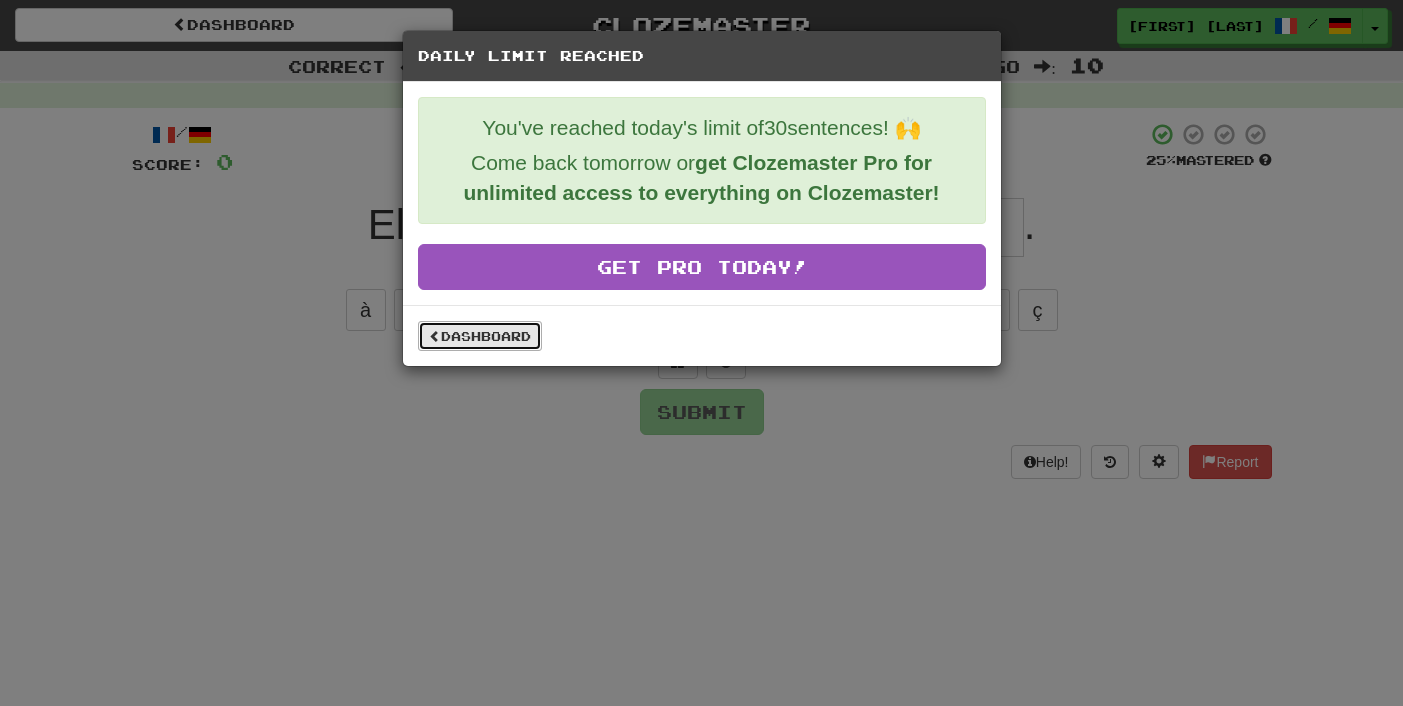 click on "Dashboard" at bounding box center [480, 336] 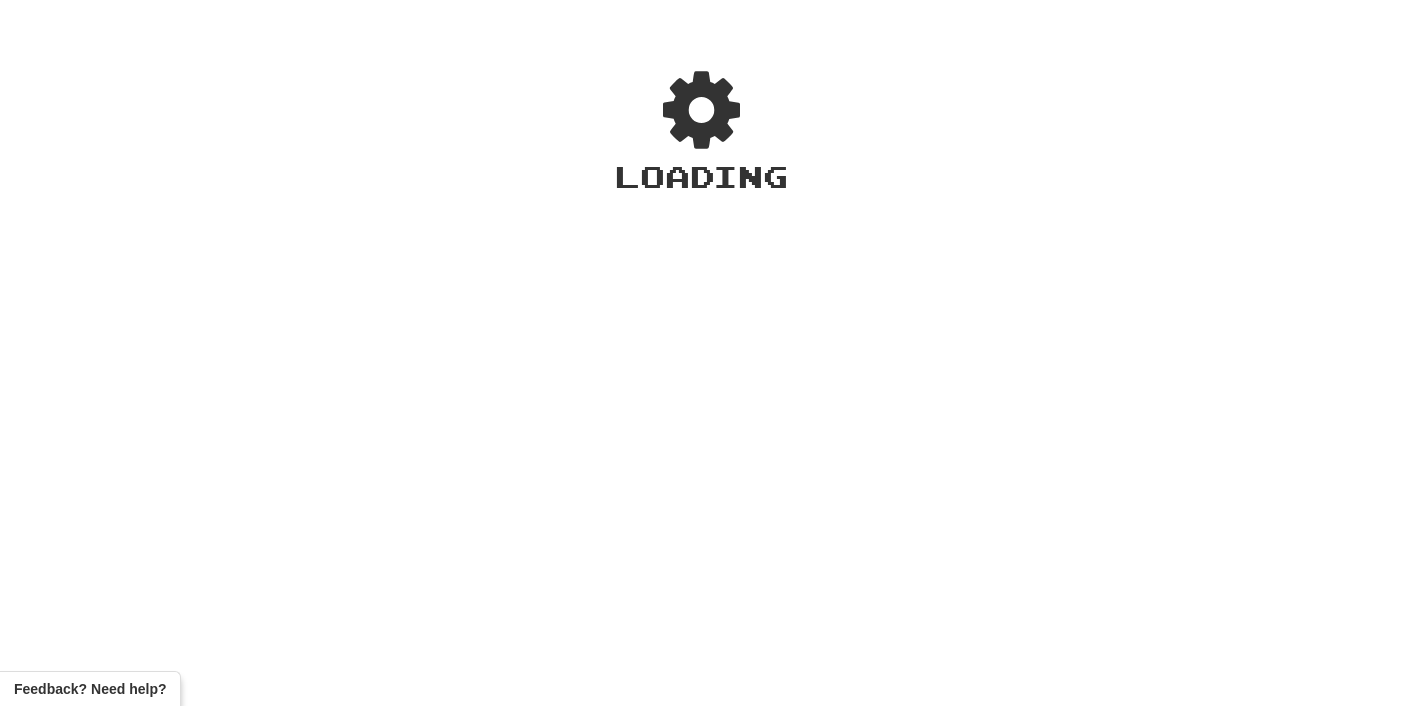 scroll, scrollTop: 0, scrollLeft: 0, axis: both 